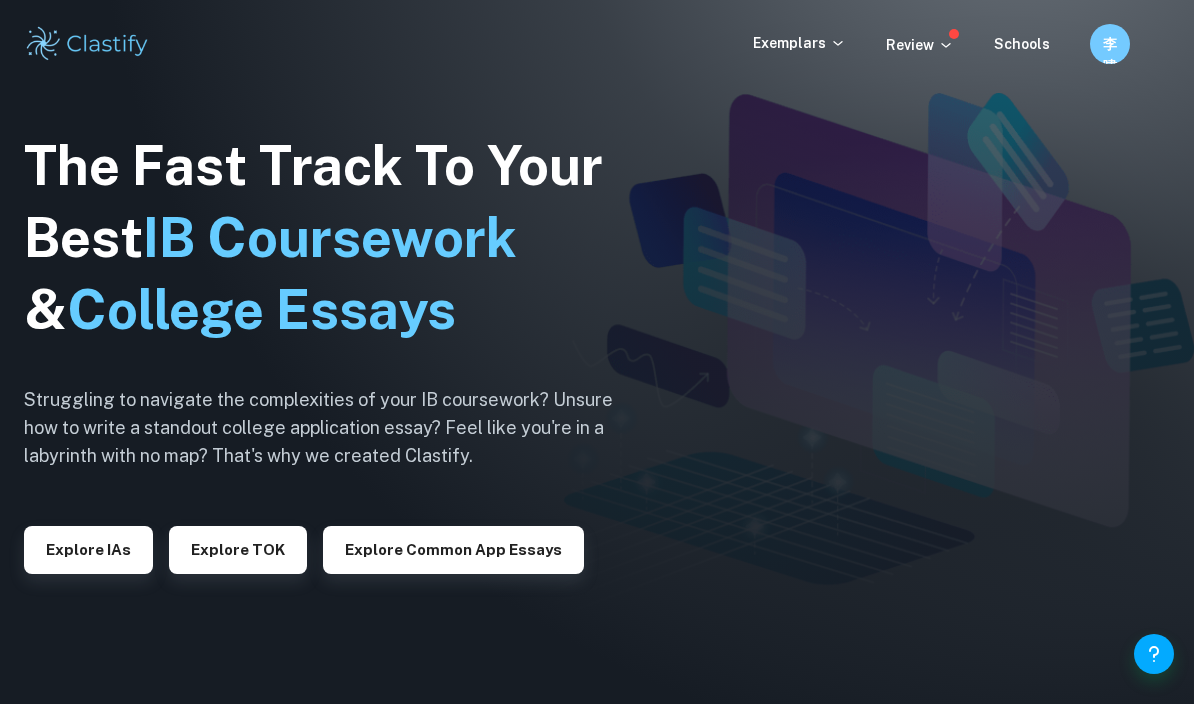 scroll, scrollTop: 0, scrollLeft: 0, axis: both 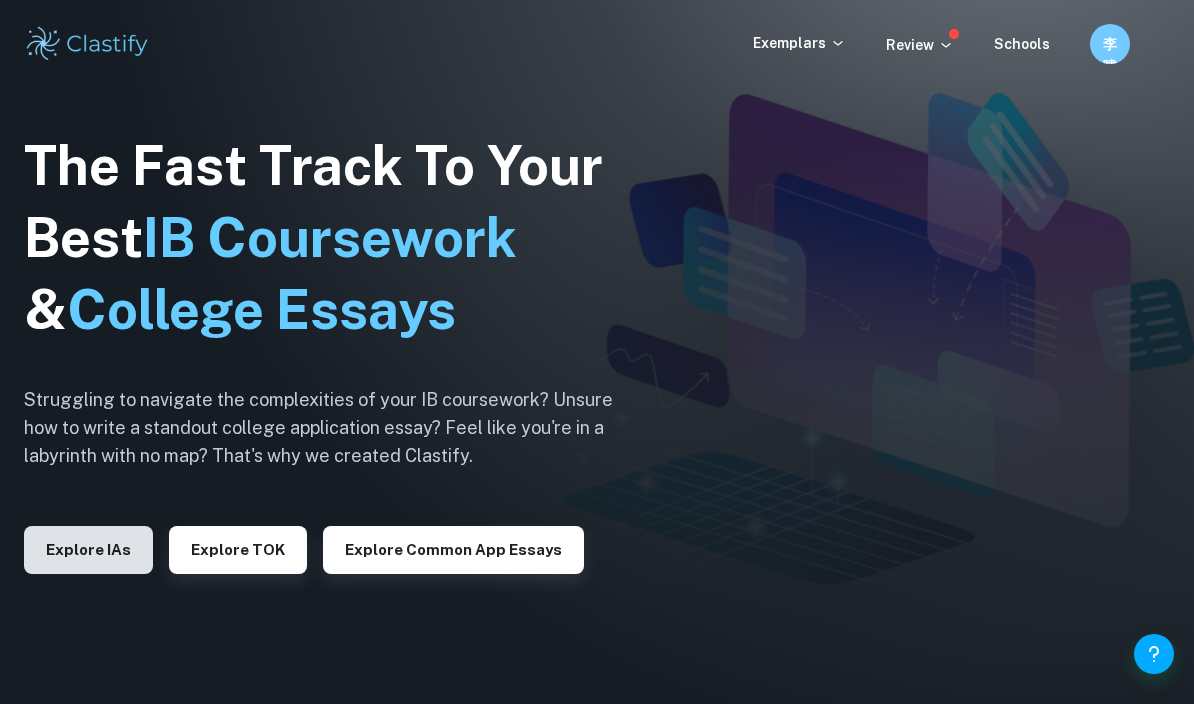 click on "Explore IAs" at bounding box center [88, 550] 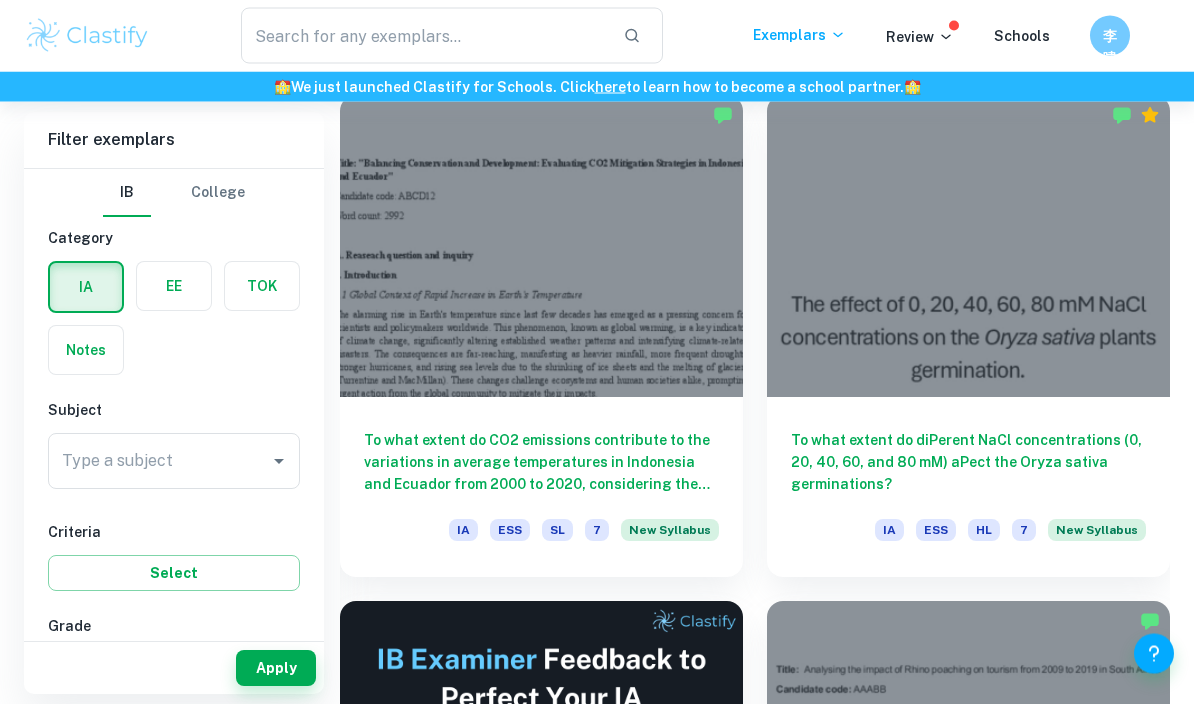 scroll, scrollTop: 582, scrollLeft: 0, axis: vertical 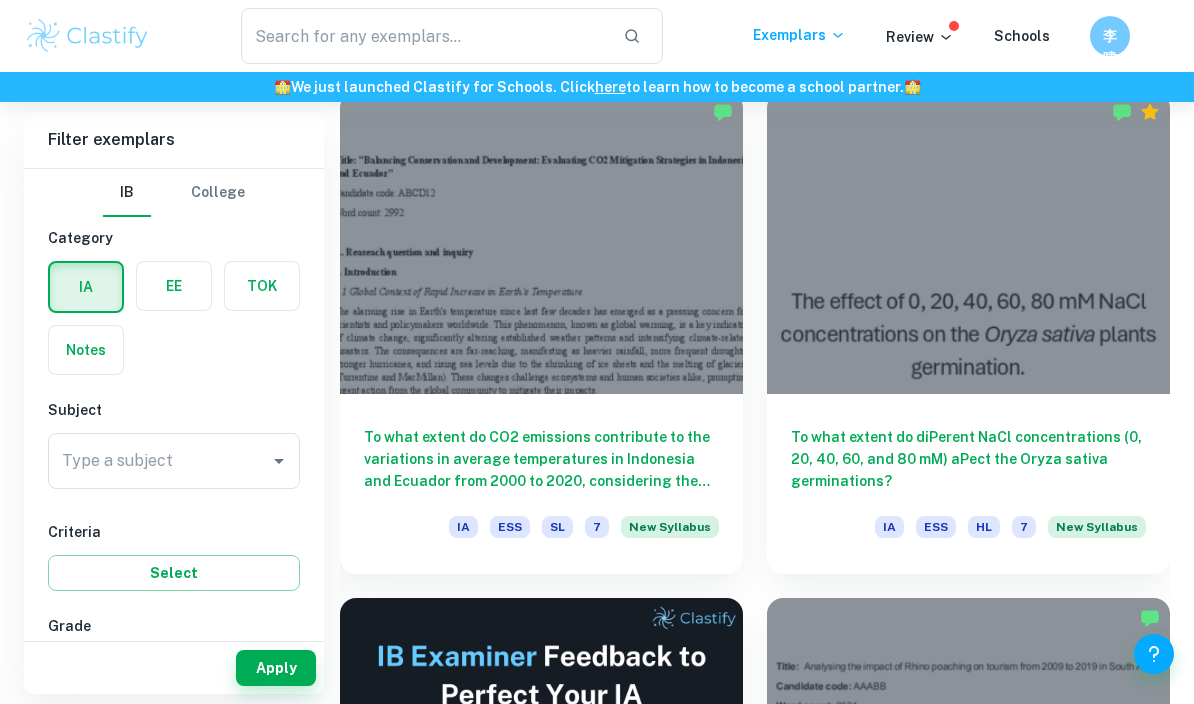 click at bounding box center [262, 286] 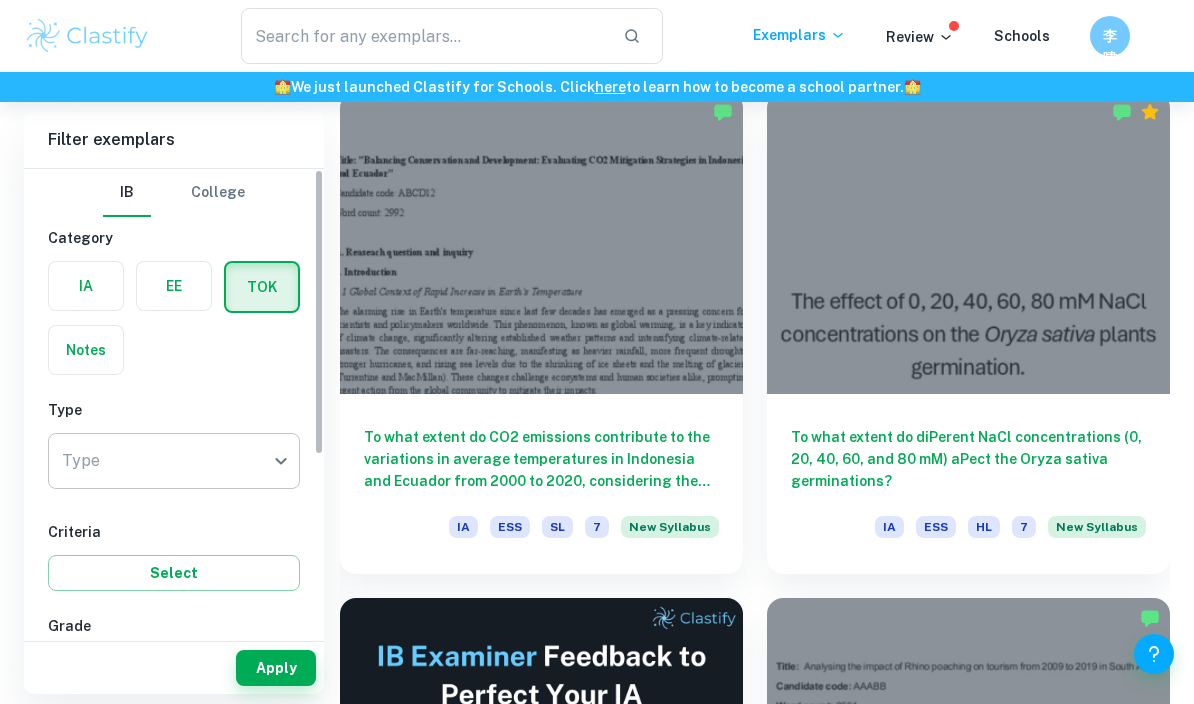 click on "We value your privacy We use cookies to enhance your browsing experience, serve personalised ads or content, and analyse our traffic. By clicking "Accept All", you consent to our use of cookies.   Cookie Policy Customise   Reject All   Accept All   Customise Consent Preferences   We use cookies to help you navigate efficiently and perform certain functions. You will find detailed information about all cookies under each consent category below. The cookies that are categorised as "Necessary" are stored on your browser as they are essential for enabling the basic functionalities of the site. ...  Show more For more information on how Google's third-party cookies operate and handle your data, see:   Google Privacy Policy Necessary Always Active Necessary cookies are required to enable the basic features of this site, such as providing secure log-in or adjusting your consent preferences. These cookies do not store any personally identifiable data. Functional Analytics Performance Advertisement Uncategorised" at bounding box center [597, -128] 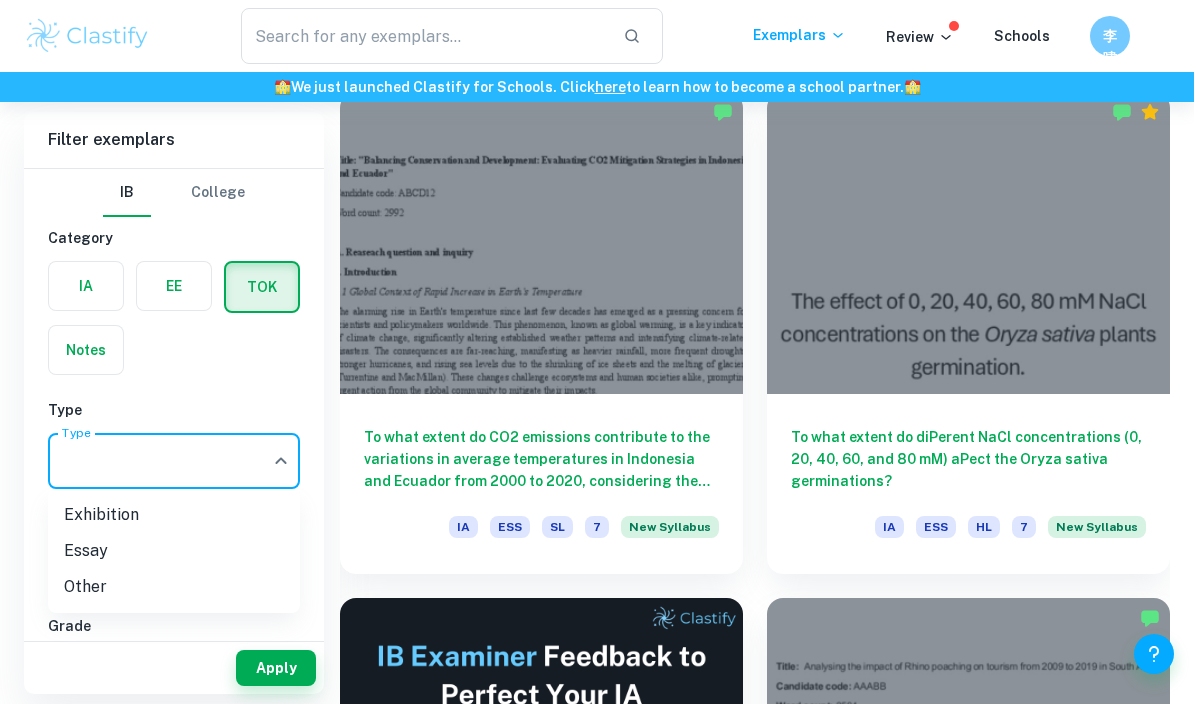 click on "Essay" at bounding box center (174, 551) 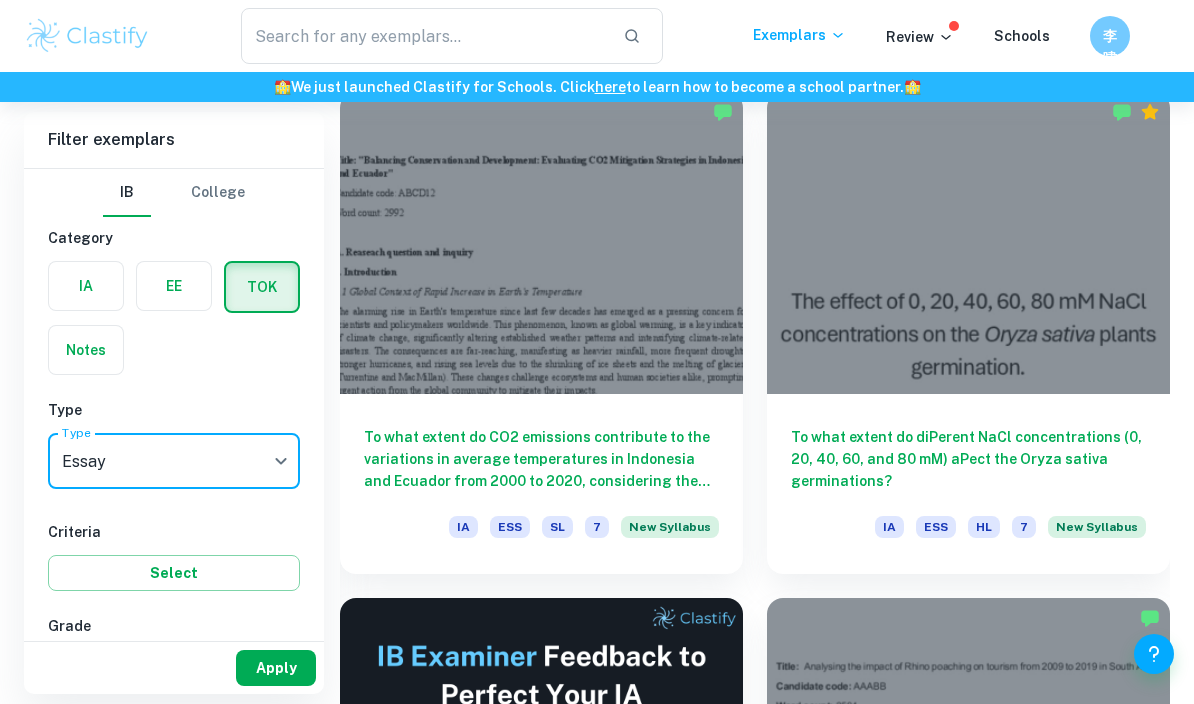 click on "Apply" at bounding box center (276, 668) 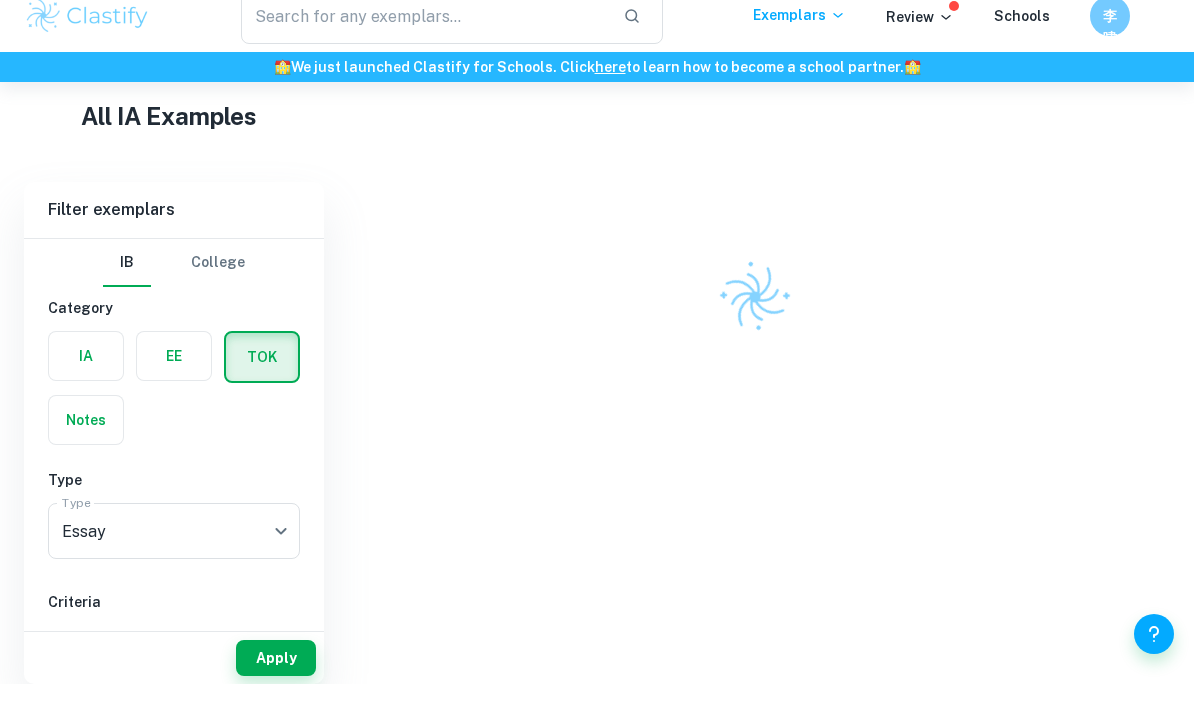 scroll, scrollTop: 462, scrollLeft: 0, axis: vertical 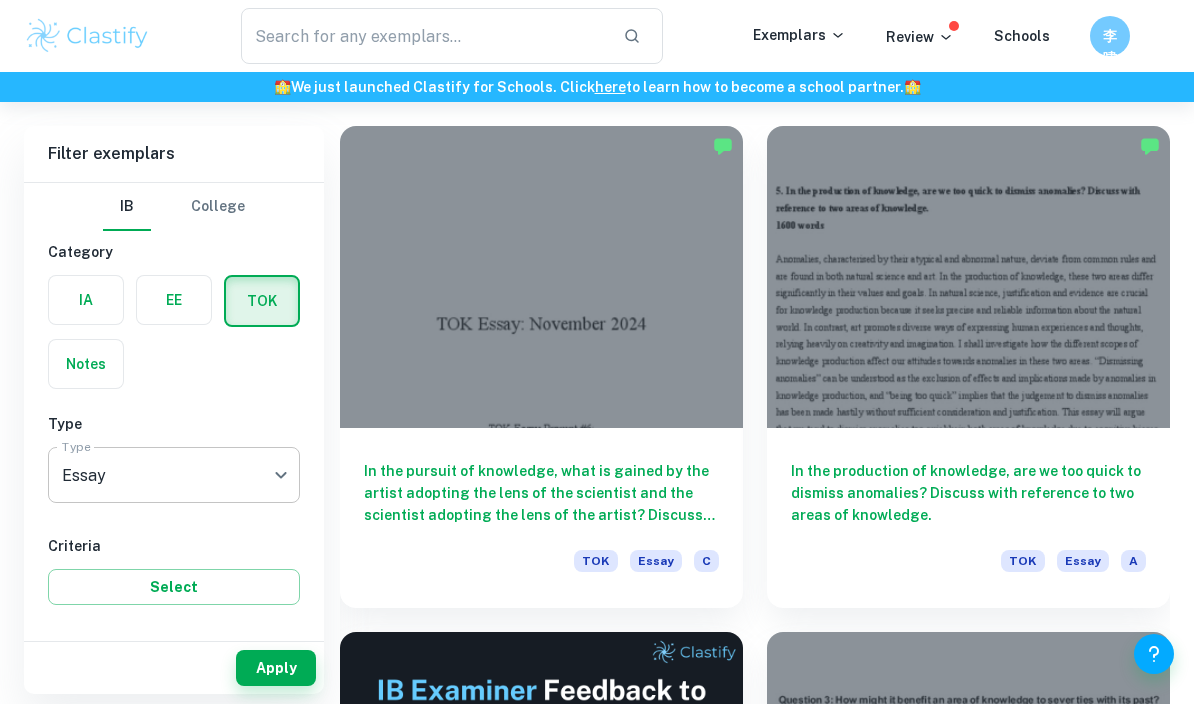 click on "We value your privacy We use cookies to enhance your browsing experience, serve personalised ads or content, and analyse our traffic. By clicking "Accept All", you consent to our use of cookies.   Cookie Policy Customise   Reject All   Accept All   Customise Consent Preferences   We use cookies to help you navigate efficiently and perform certain functions. You will find detailed information about all cookies under each consent category below. The cookies that are categorised as "Necessary" are stored on your browser as they are essential for enabling the basic functionalities of the site. ...  Show more For more information on how Google's third-party cookies operate and handle your data, see:   Google Privacy Policy Necessary Always Active Necessary cookies are required to enable the basic features of this site, such as providing secure log-in or adjusting your consent preferences. These cookies do not store any personally identifiable data. Functional Analytics Performance Advertisement Uncategorised" at bounding box center [597, -94] 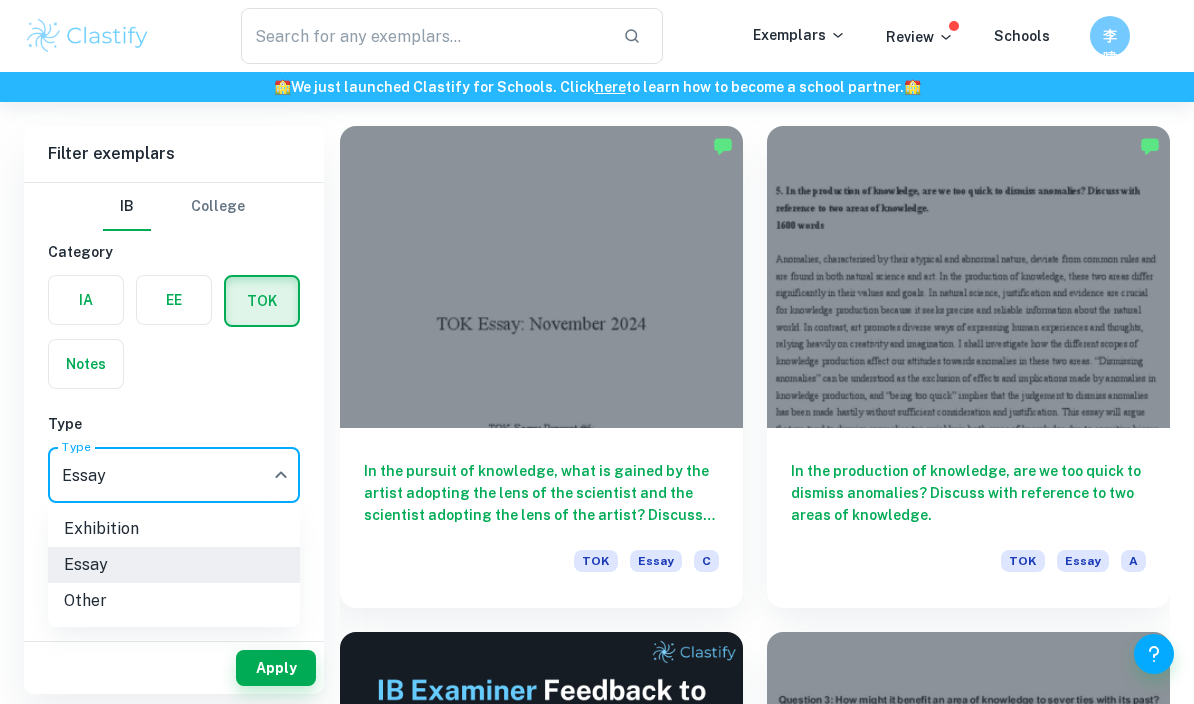 click at bounding box center (597, 352) 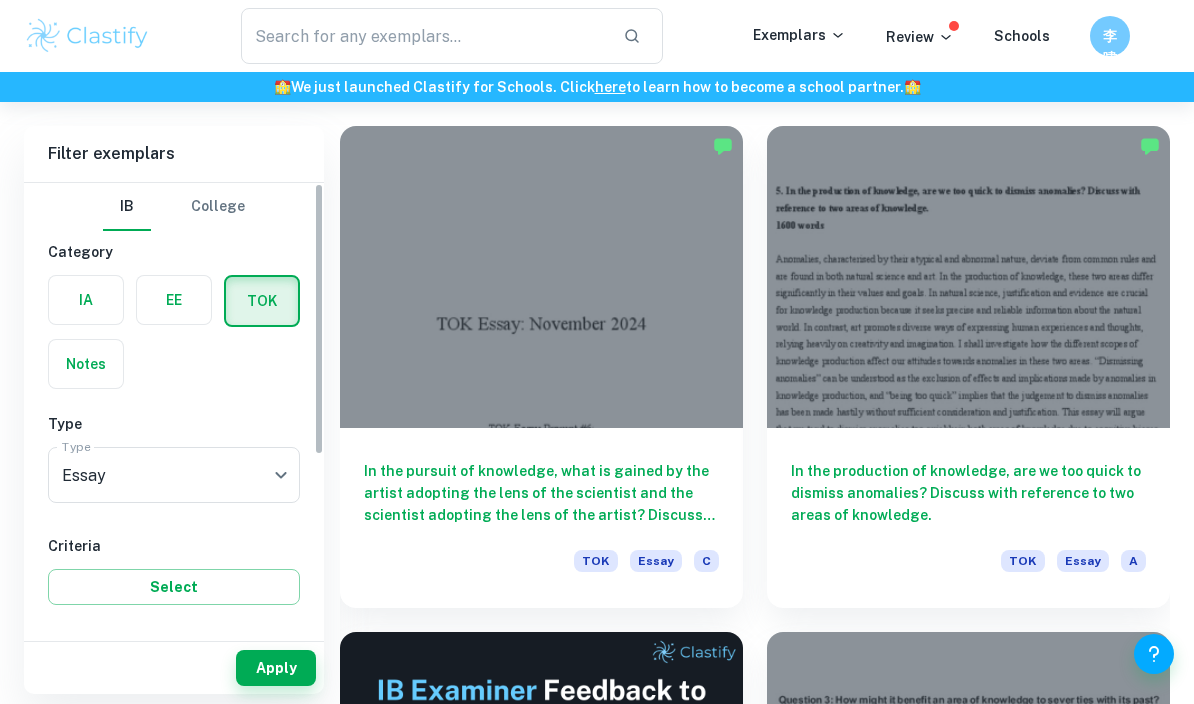 click at bounding box center [86, 300] 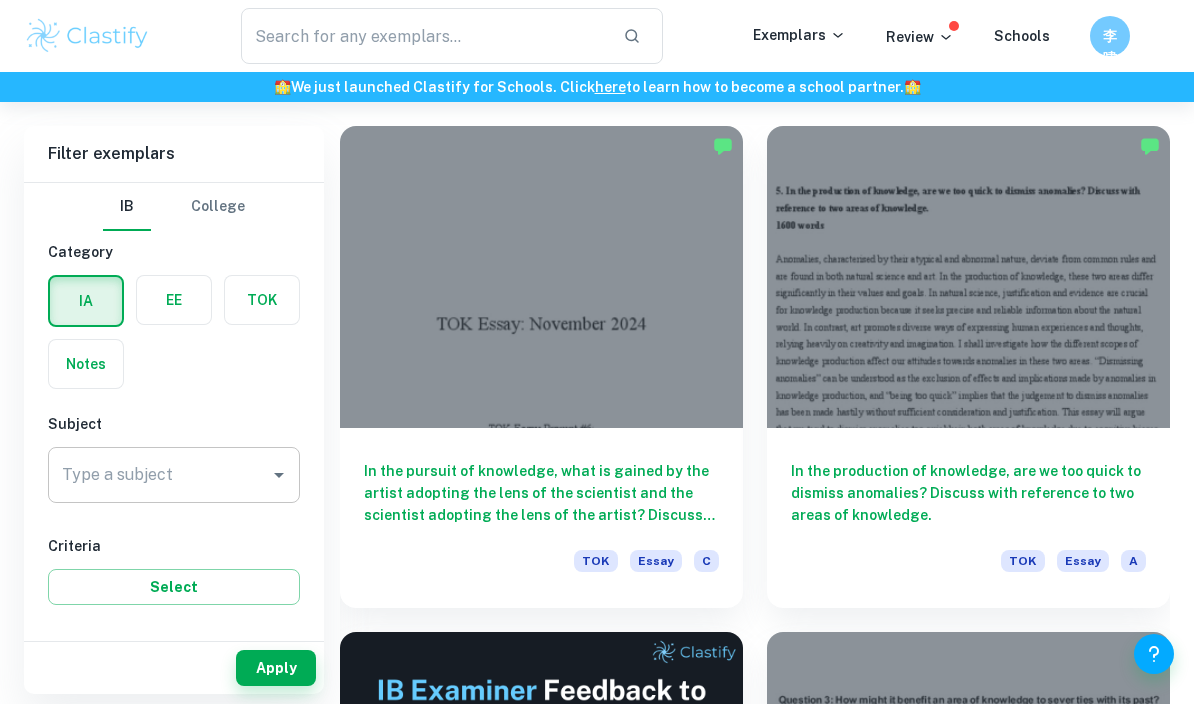 click on "Type a subject" at bounding box center [159, 475] 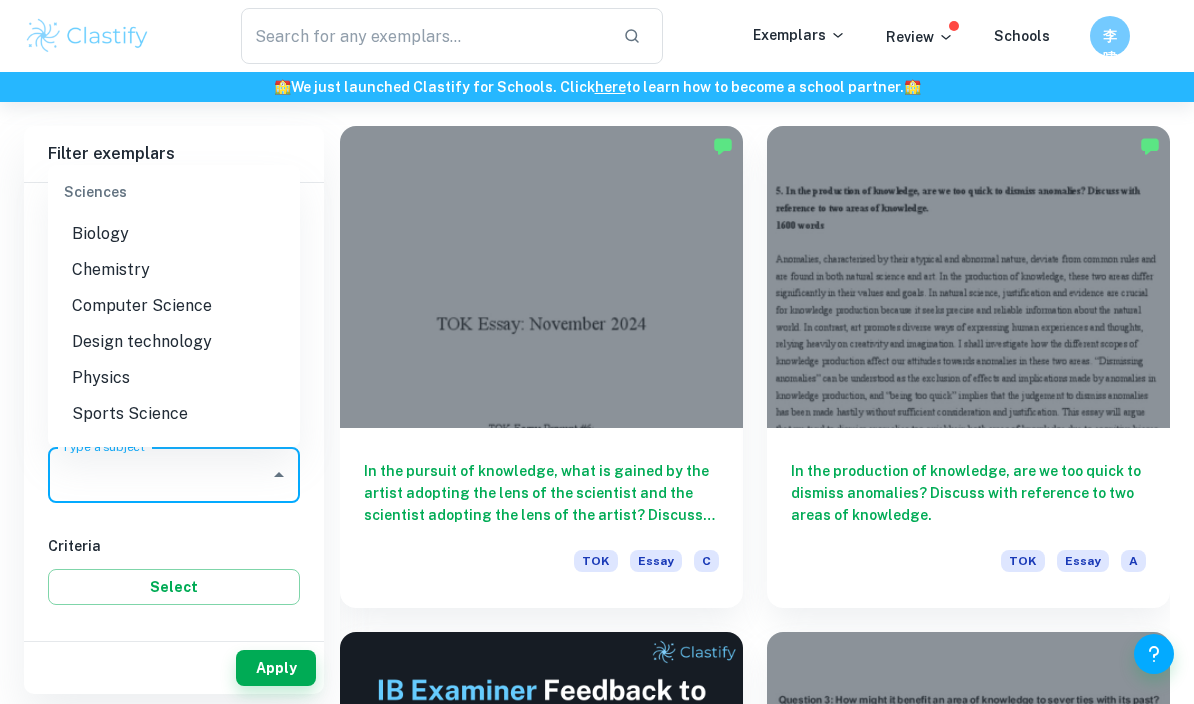 scroll, scrollTop: 2535, scrollLeft: 0, axis: vertical 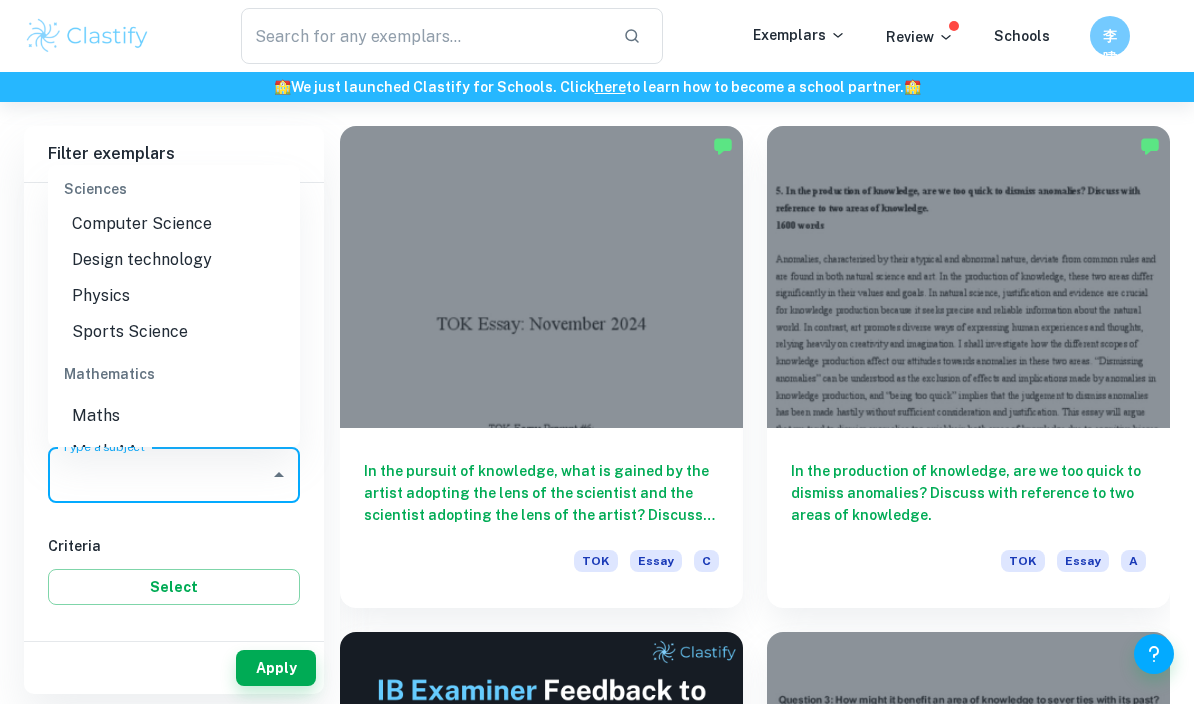 click on "Math AA" at bounding box center [174, 452] 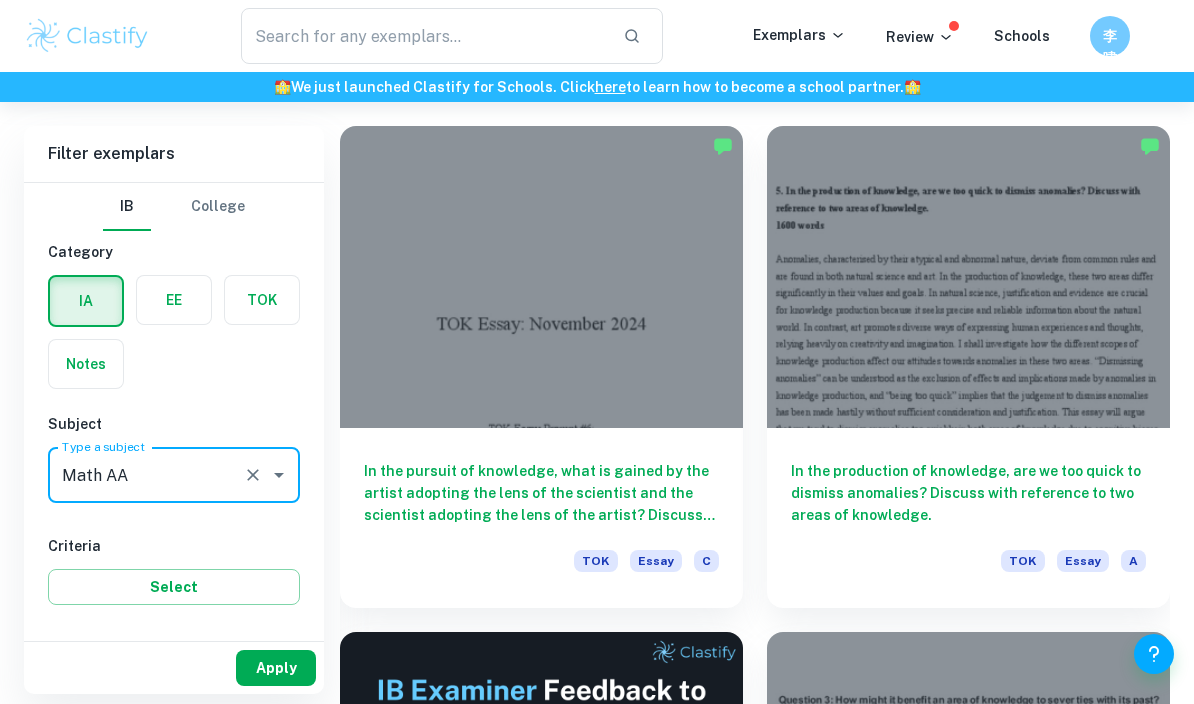 click on "Apply" at bounding box center [276, 668] 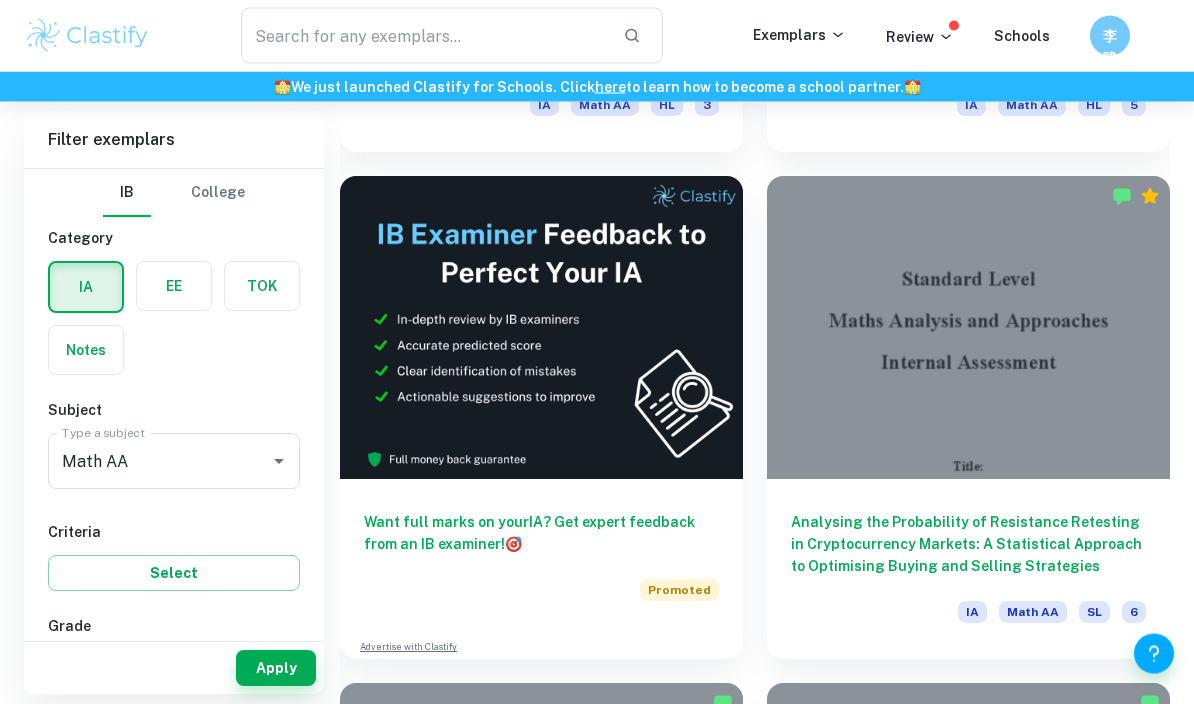 scroll, scrollTop: 1092, scrollLeft: 0, axis: vertical 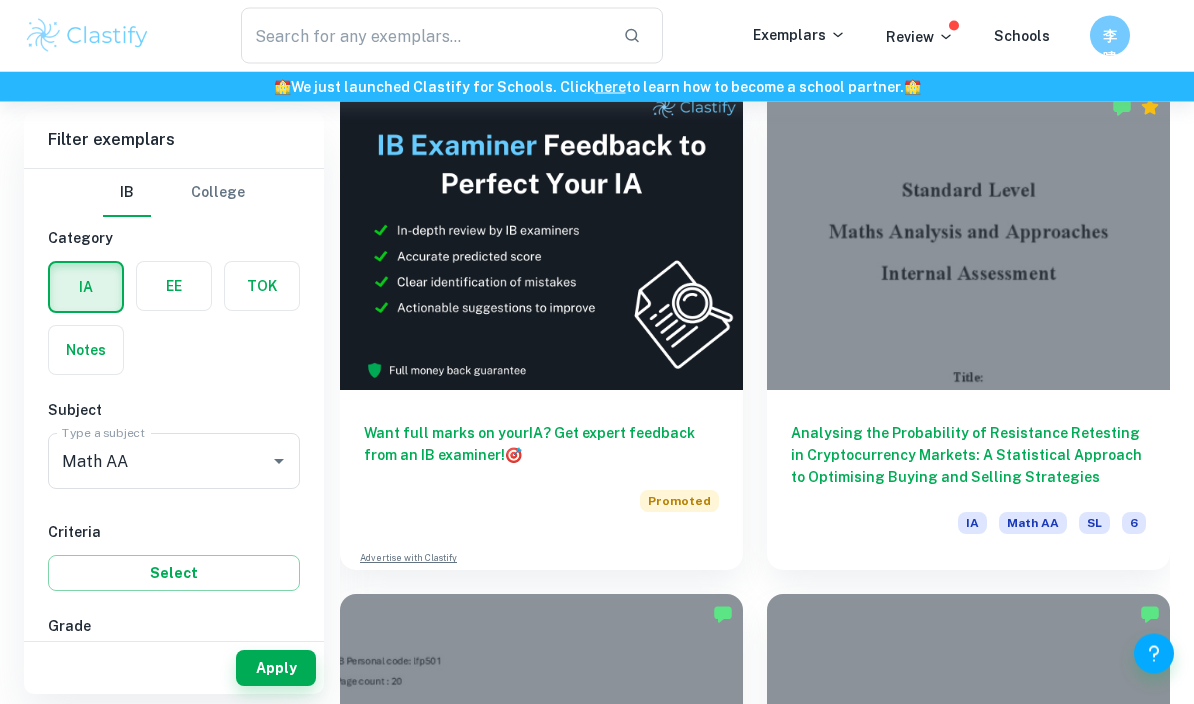 click on "7" at bounding box center (79, 668) 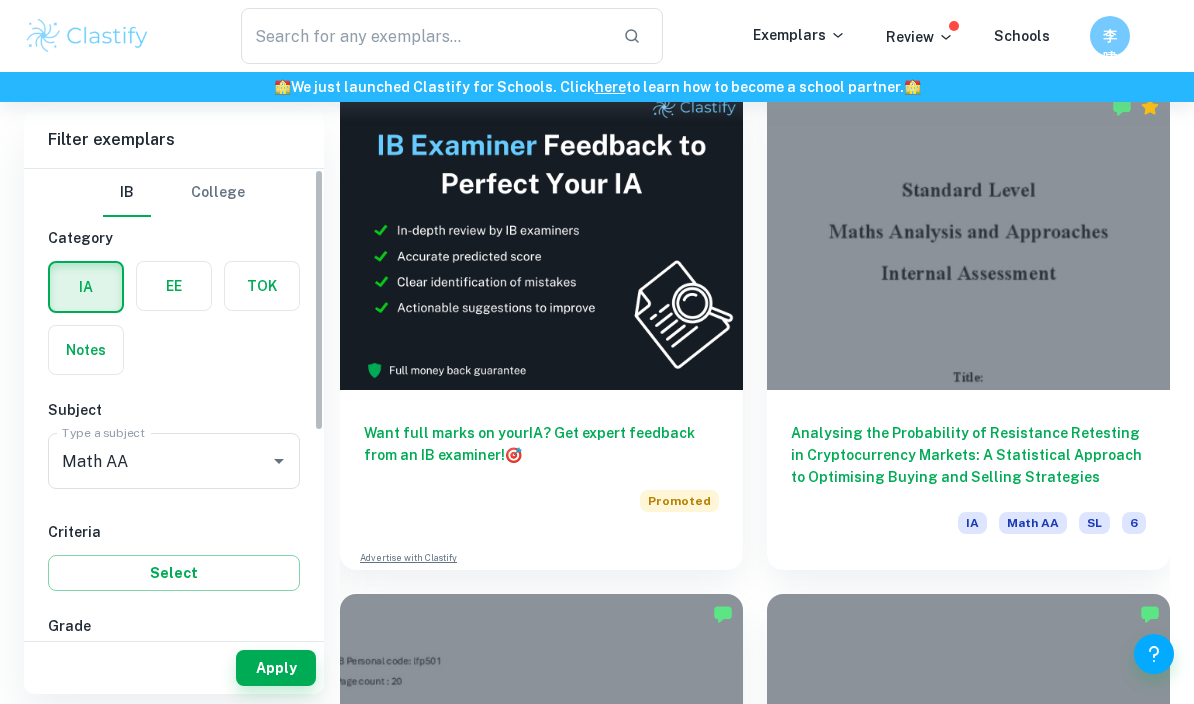 click on "6" at bounding box center (140, 668) 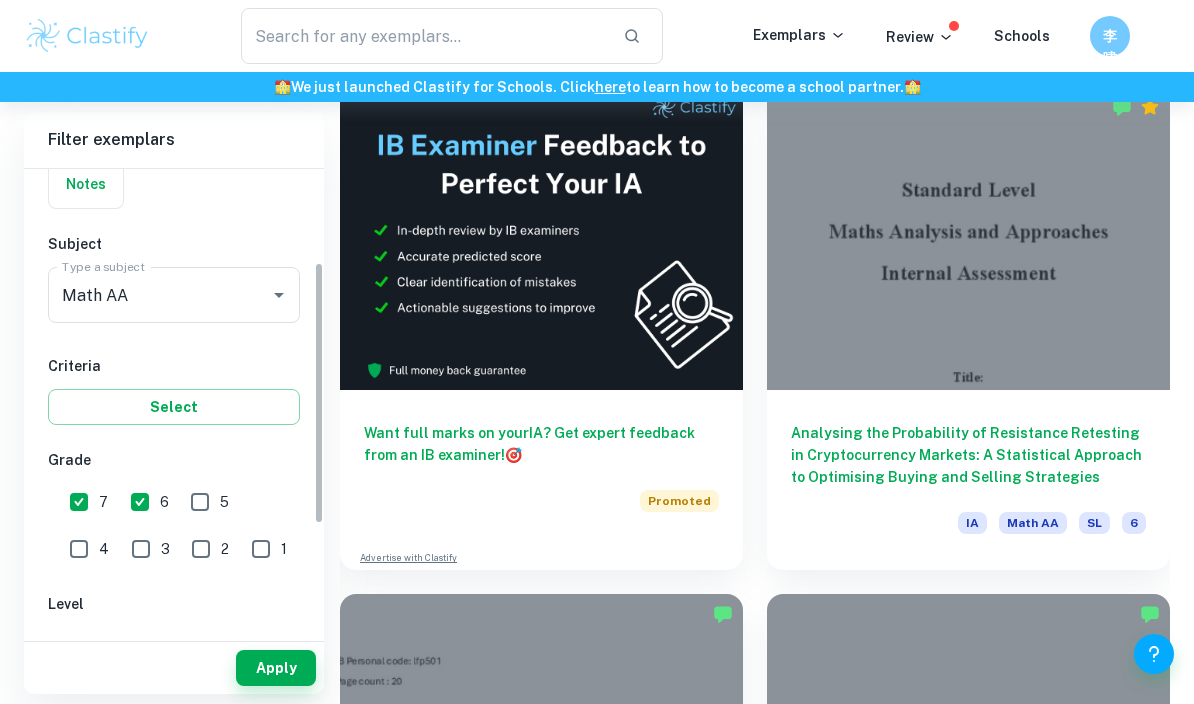 scroll, scrollTop: 196, scrollLeft: 0, axis: vertical 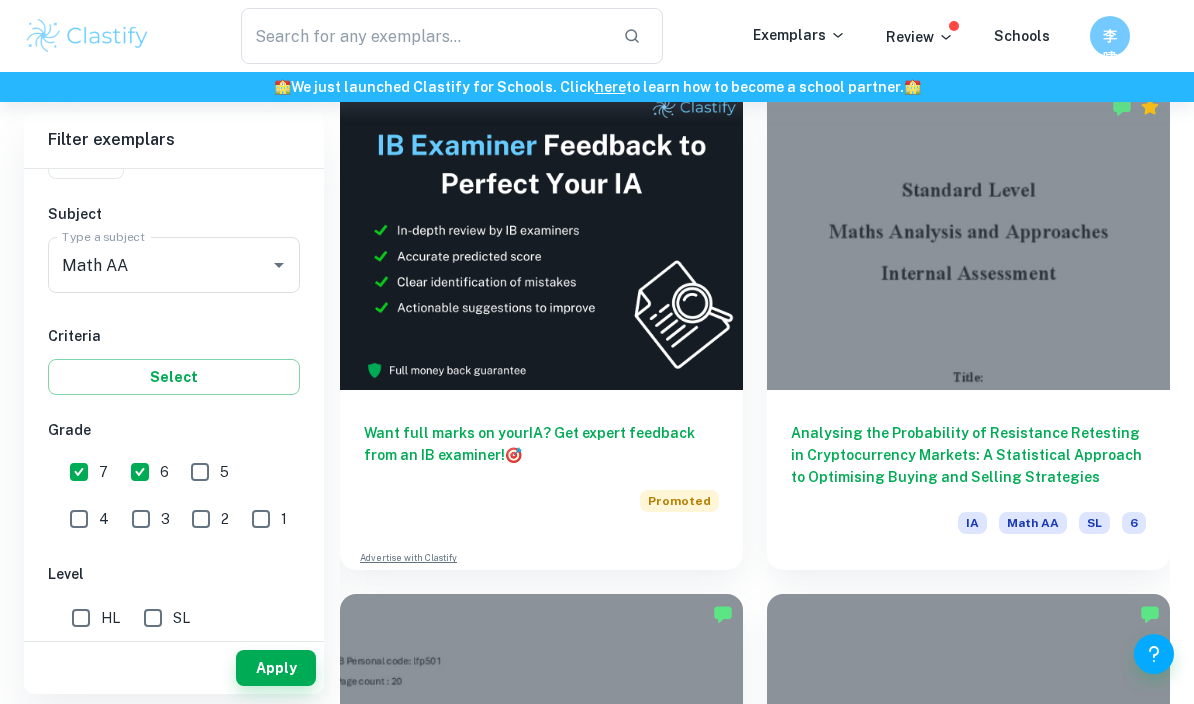 click on "HL" at bounding box center (81, 618) 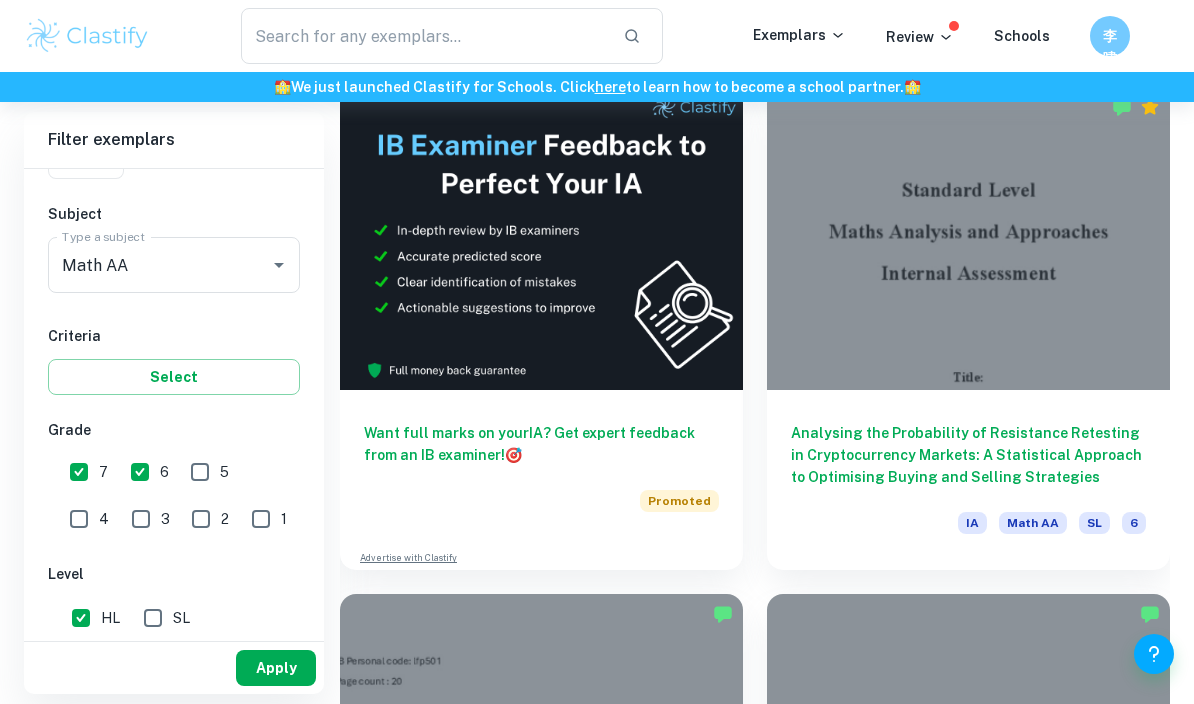 click on "Apply" at bounding box center [276, 668] 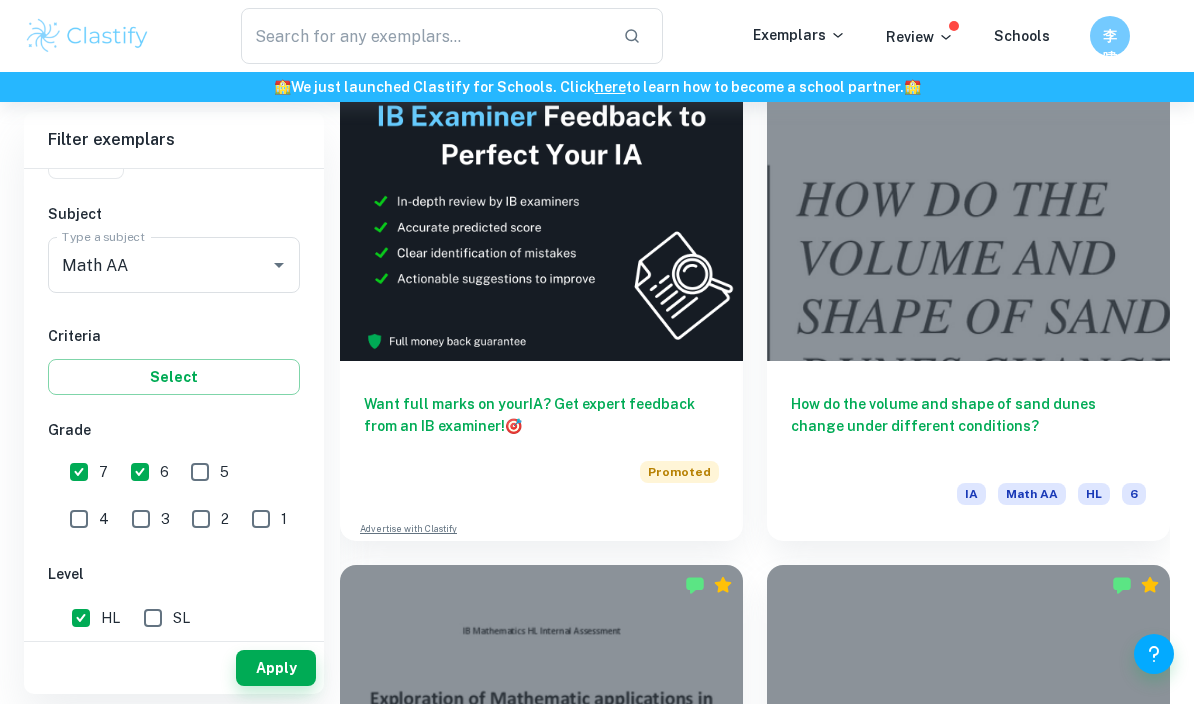 scroll, scrollTop: 1117, scrollLeft: 0, axis: vertical 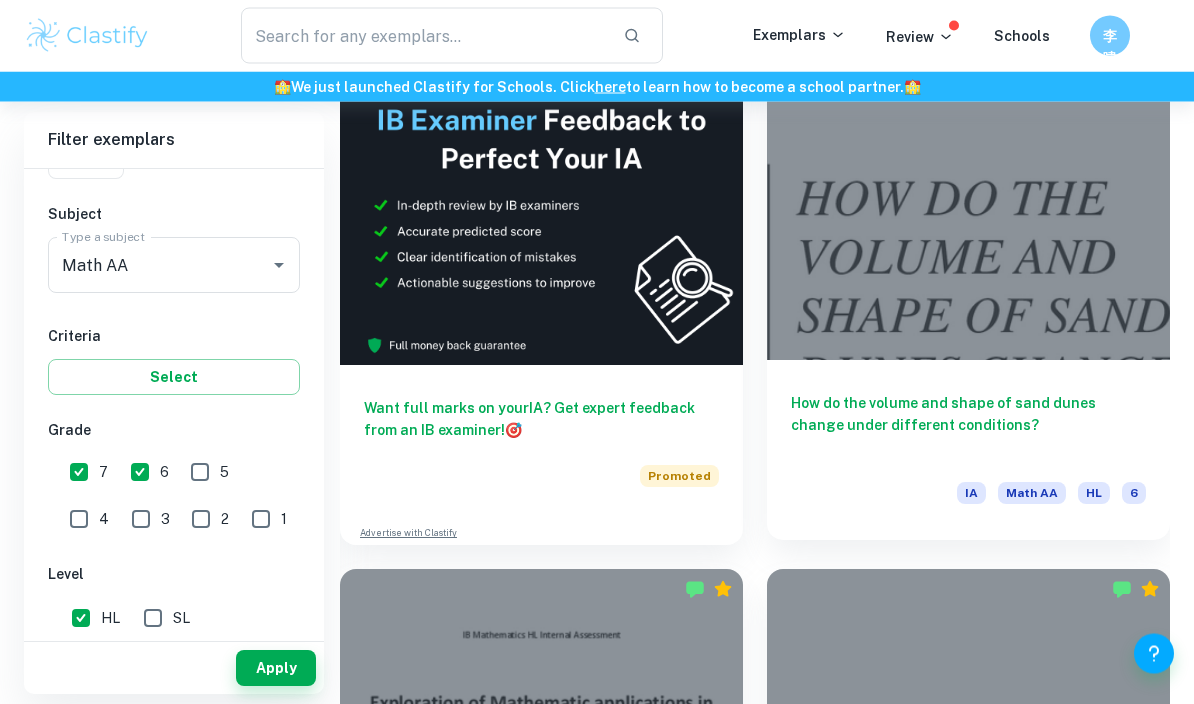 click at bounding box center (968, 209) 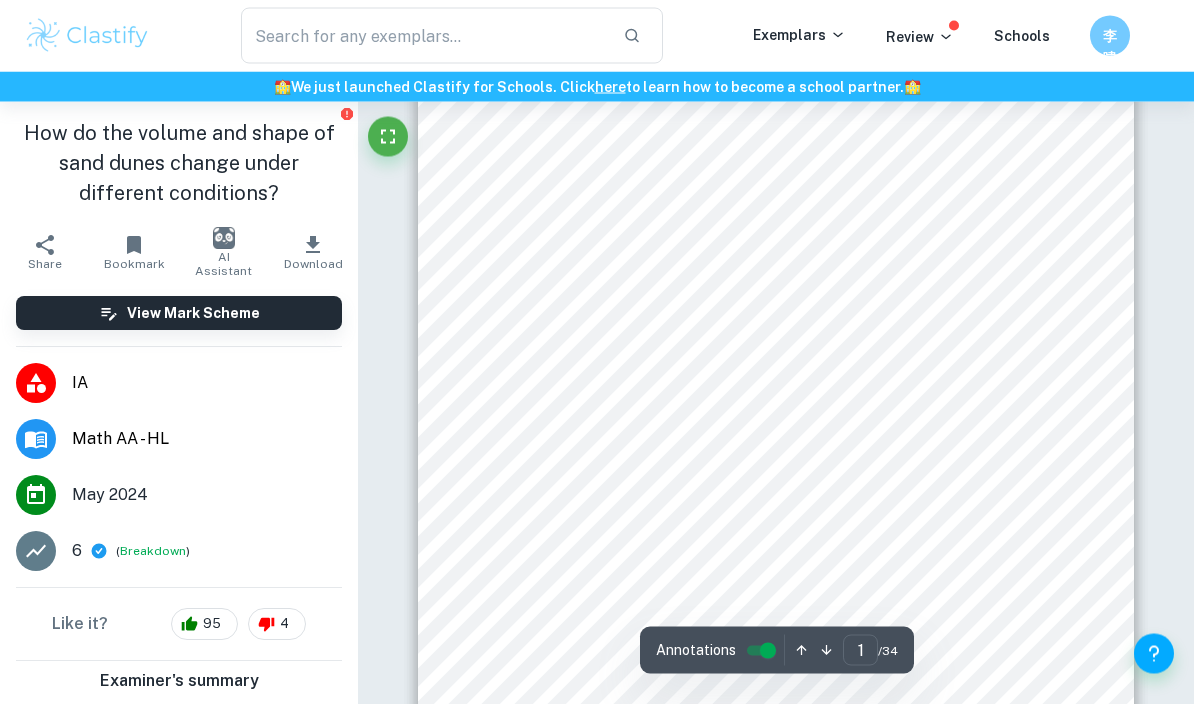 scroll, scrollTop: 147, scrollLeft: 0, axis: vertical 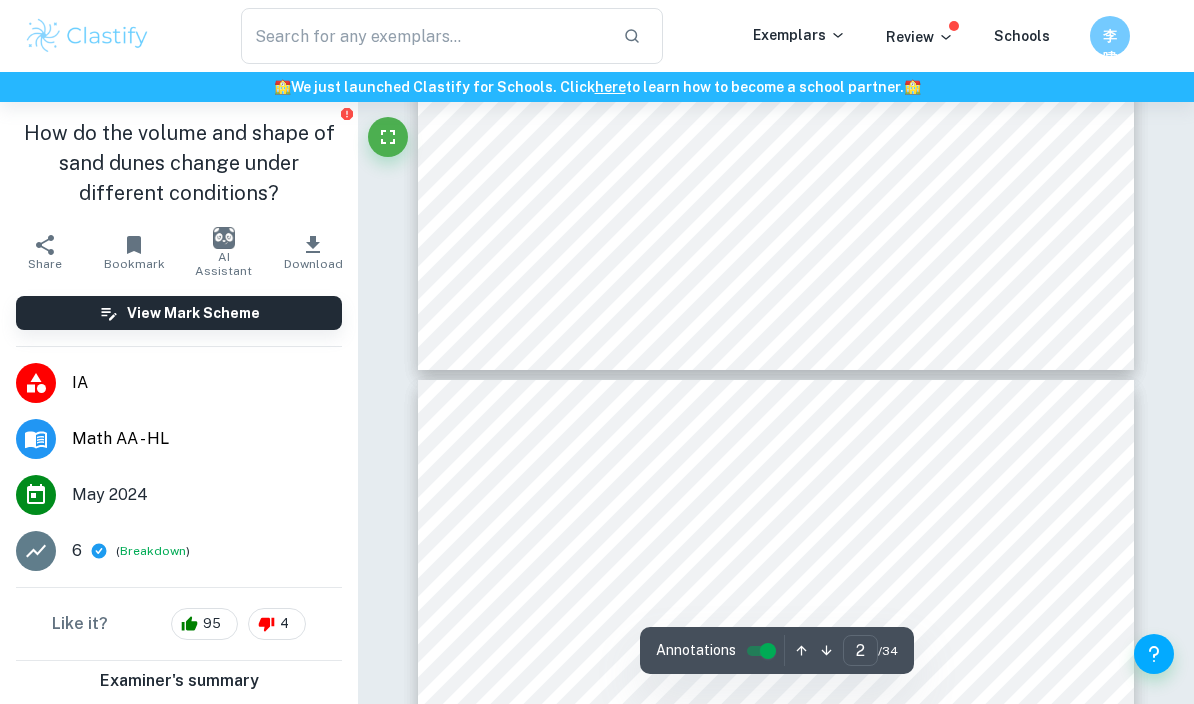 type on "3" 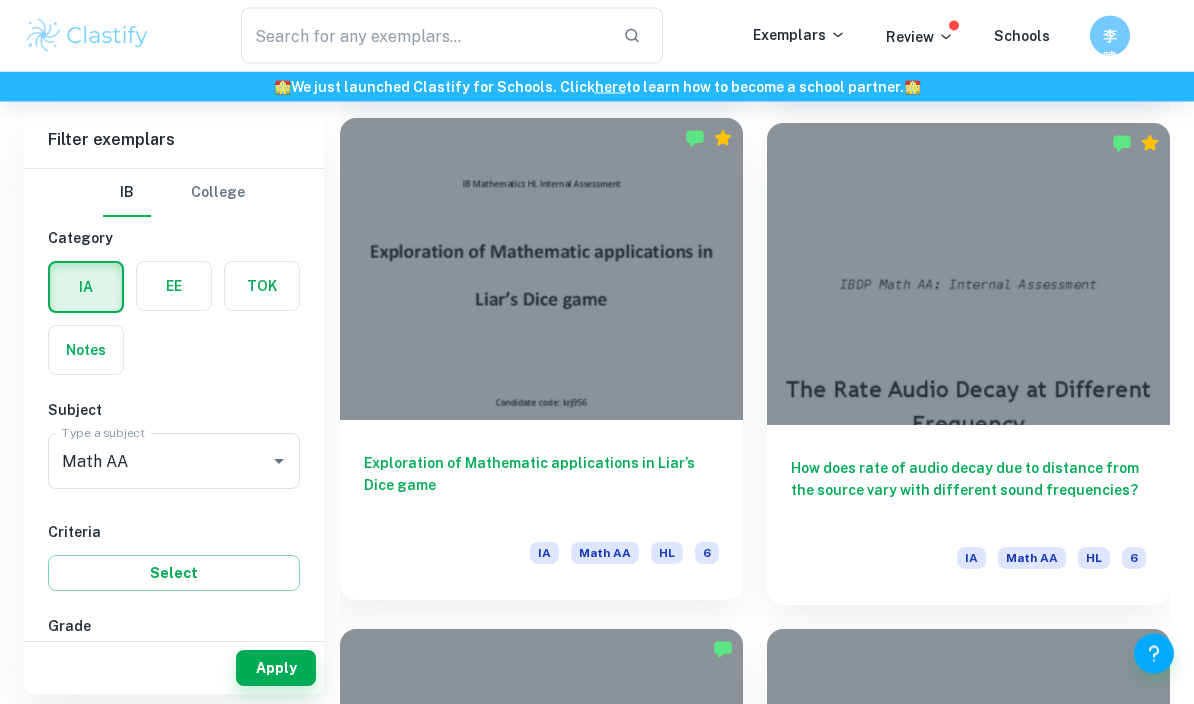 scroll, scrollTop: 1564, scrollLeft: 0, axis: vertical 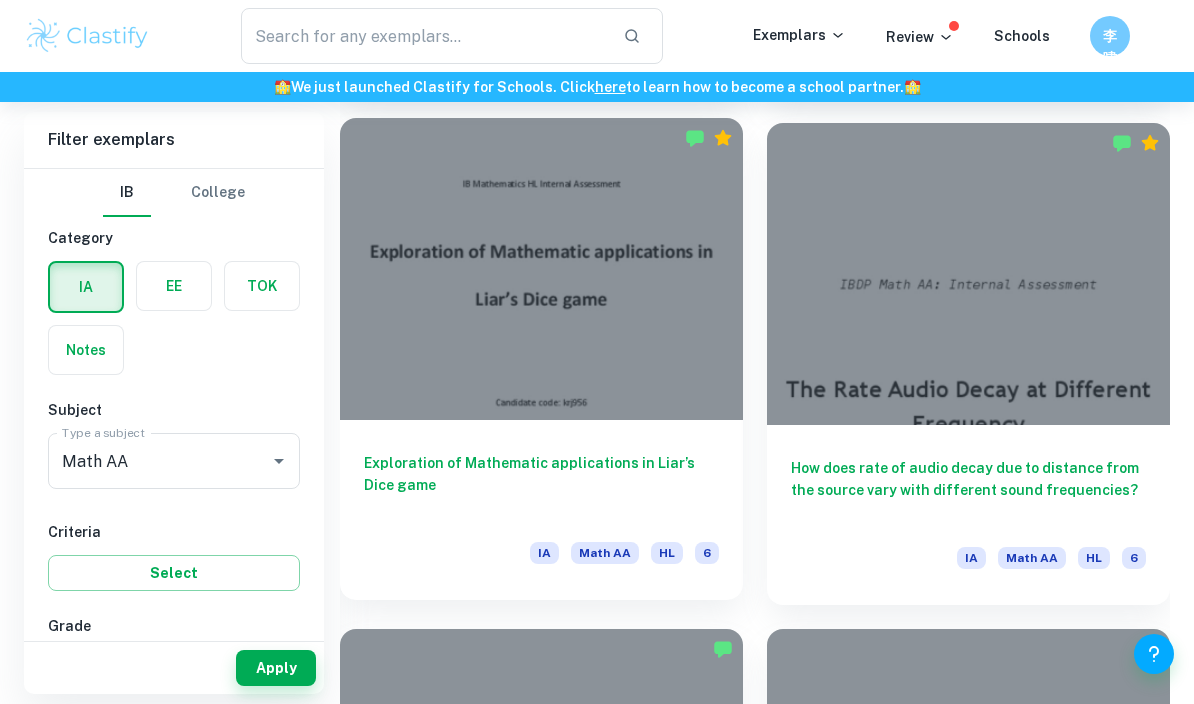 click at bounding box center (541, 269) 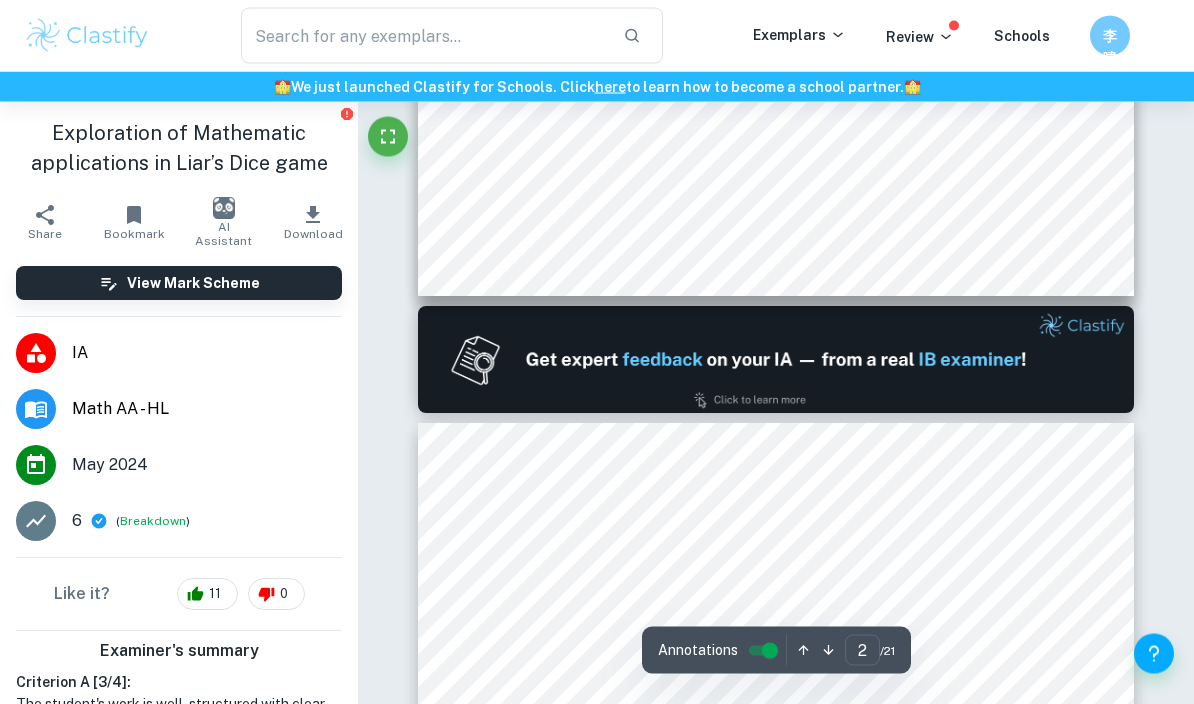 scroll, scrollTop: 1009, scrollLeft: 0, axis: vertical 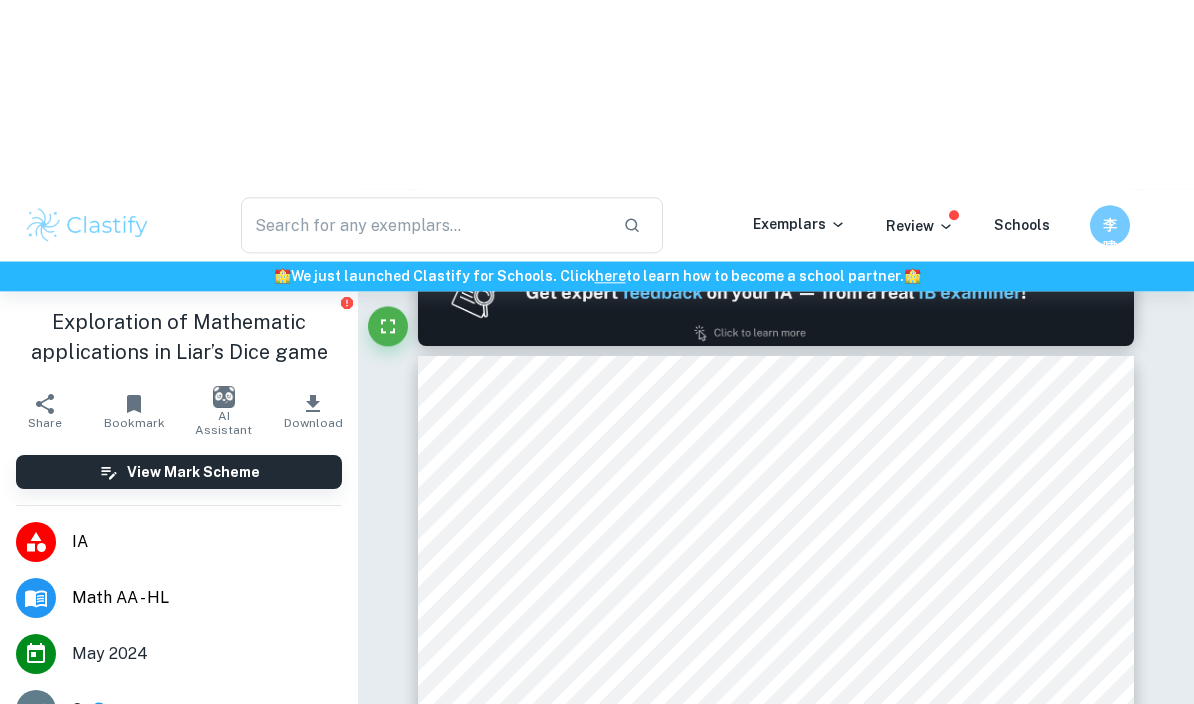 type on "1" 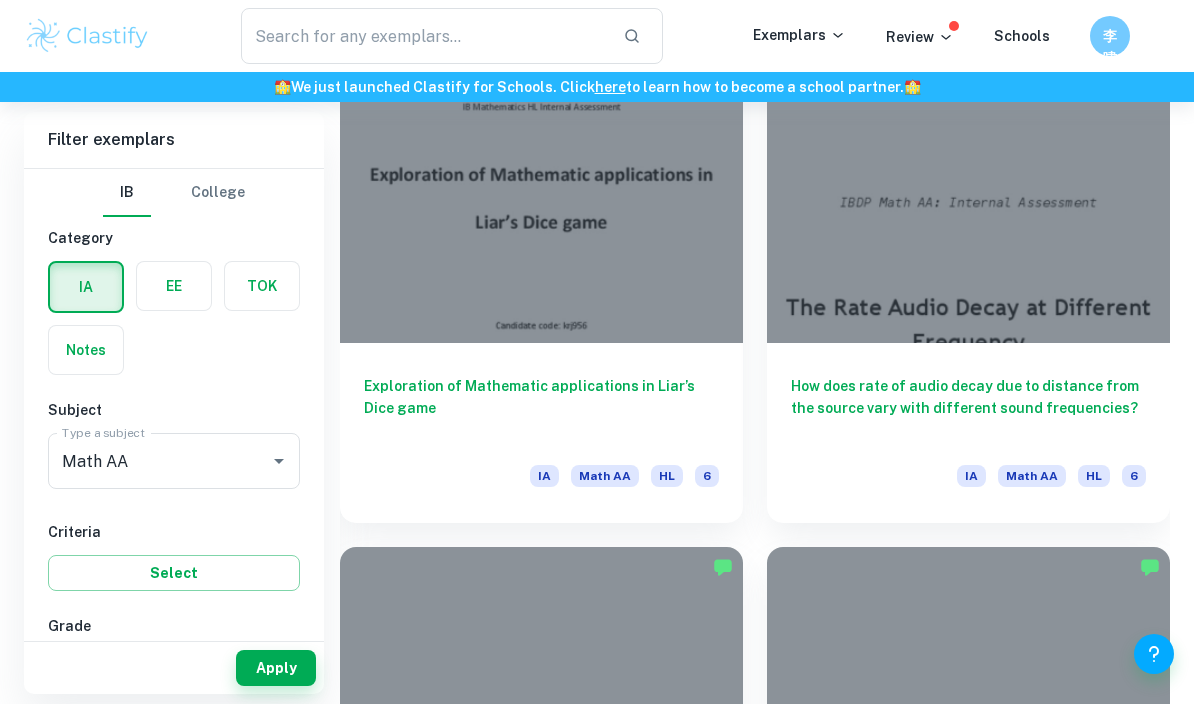 scroll, scrollTop: 1645, scrollLeft: 0, axis: vertical 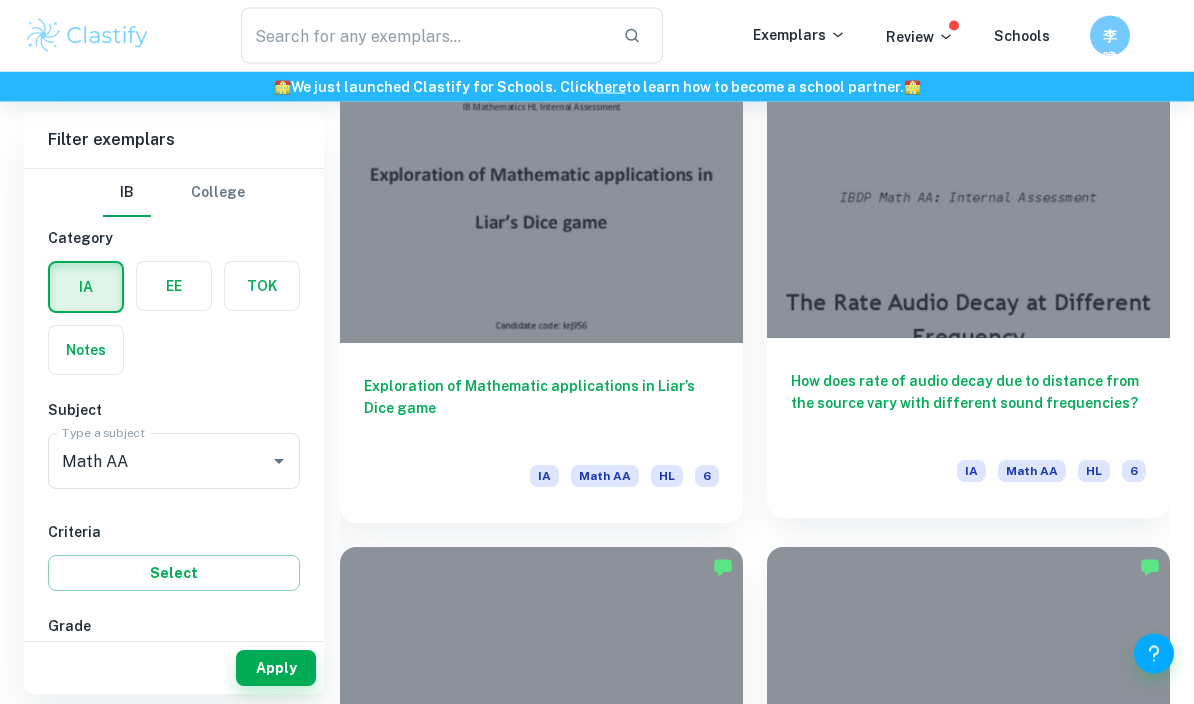 click at bounding box center (968, 188) 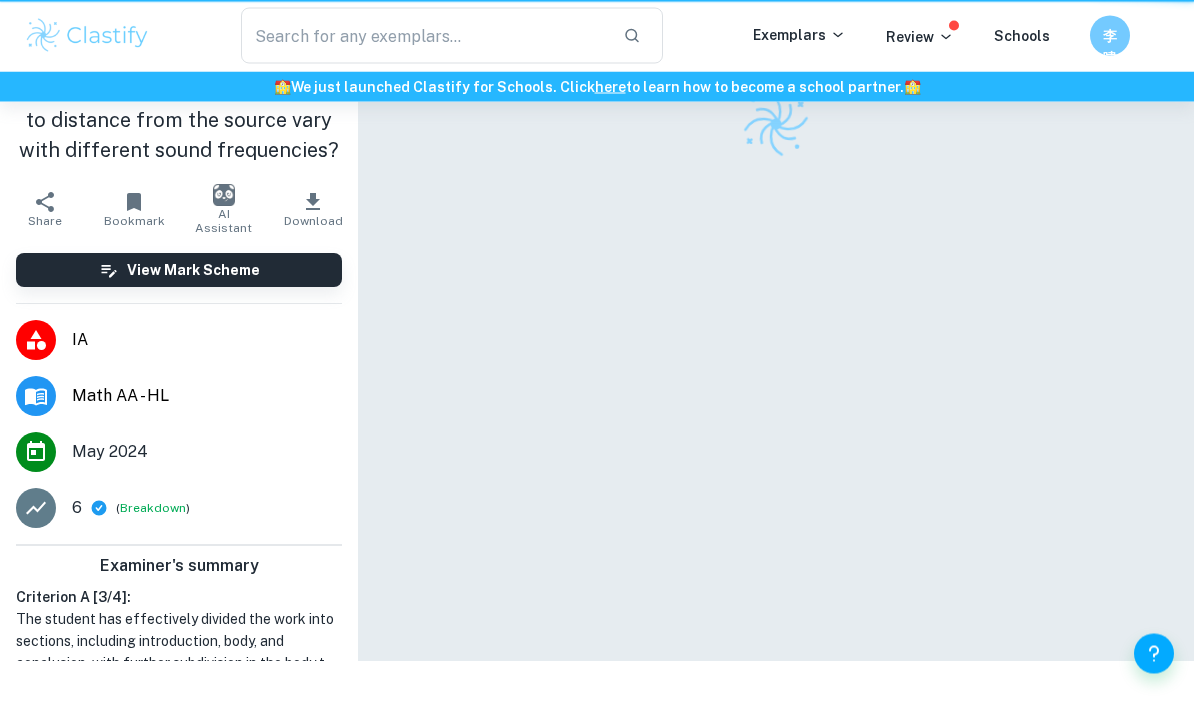 scroll, scrollTop: 0, scrollLeft: 0, axis: both 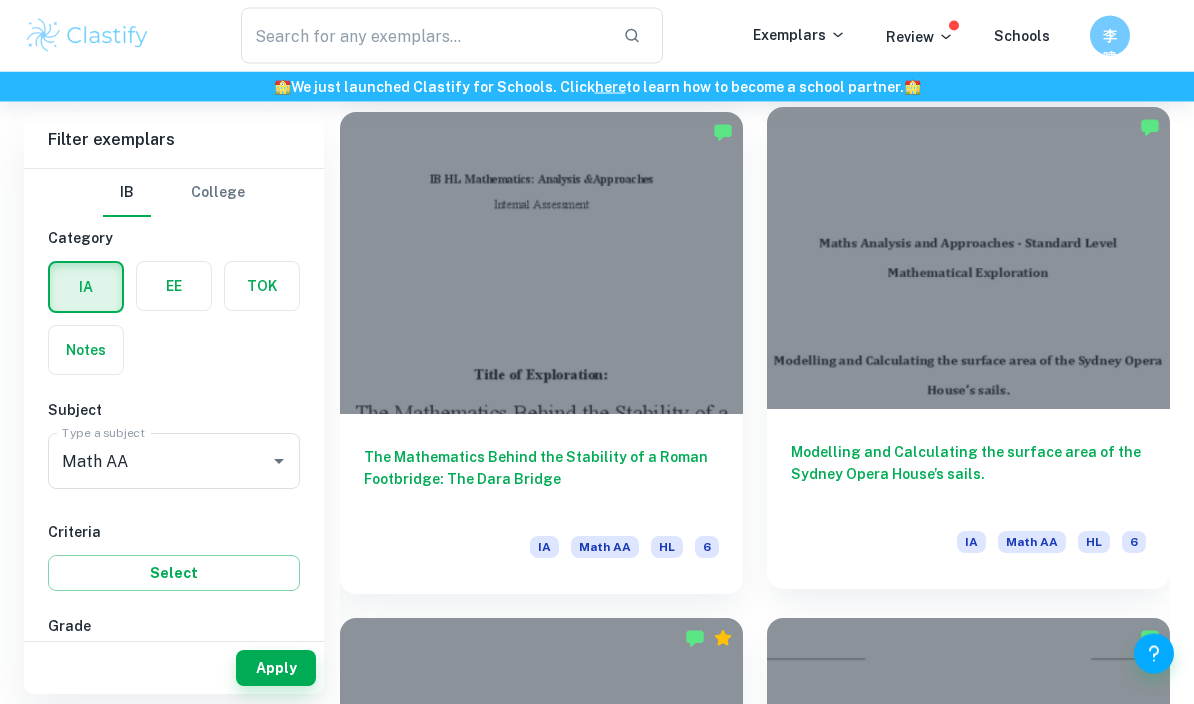 click at bounding box center (968, 259) 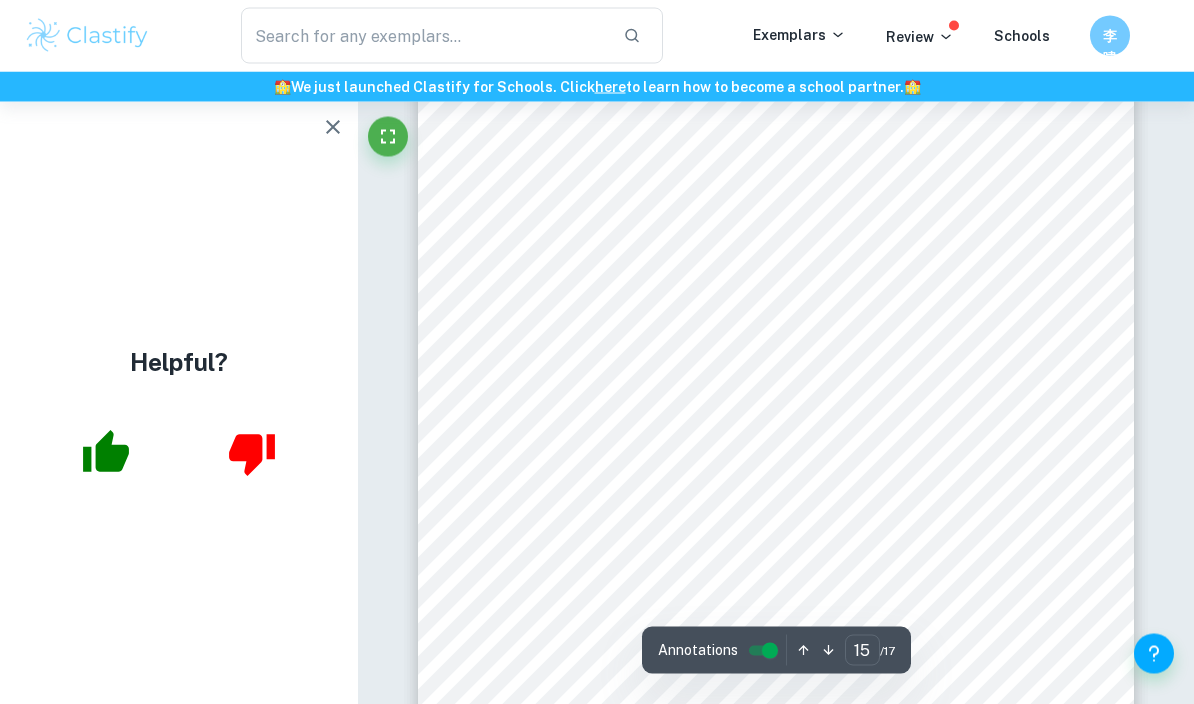 scroll, scrollTop: 14782, scrollLeft: 0, axis: vertical 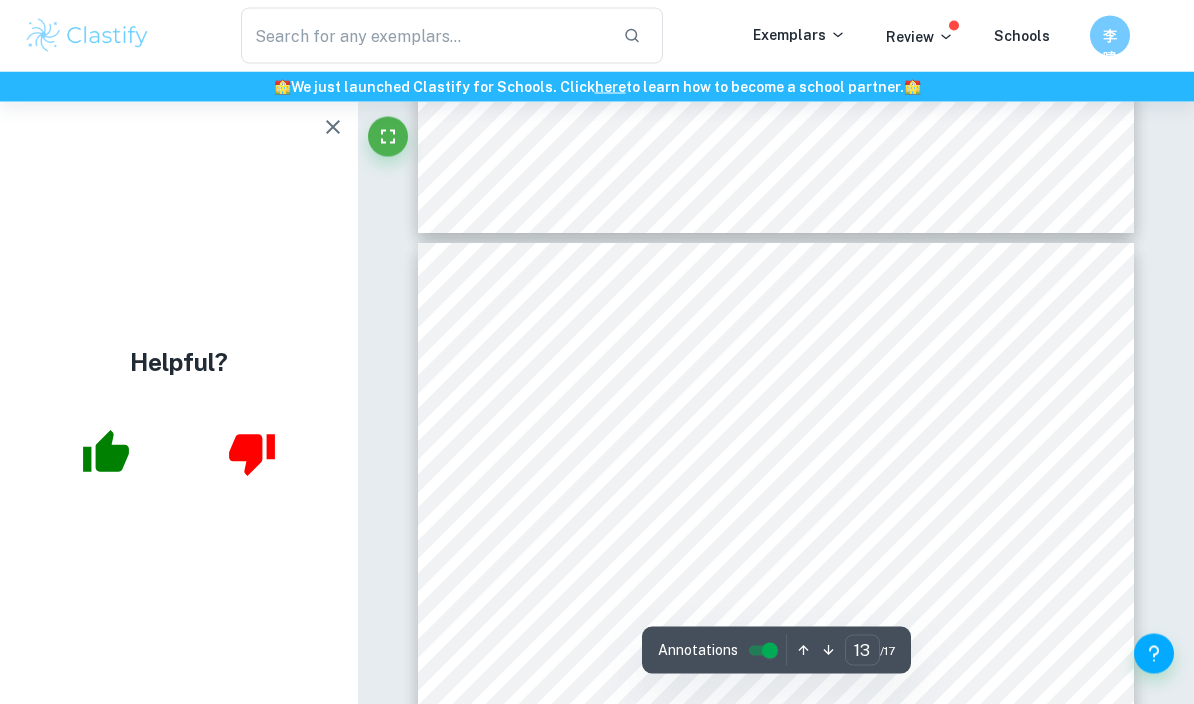 type on "12" 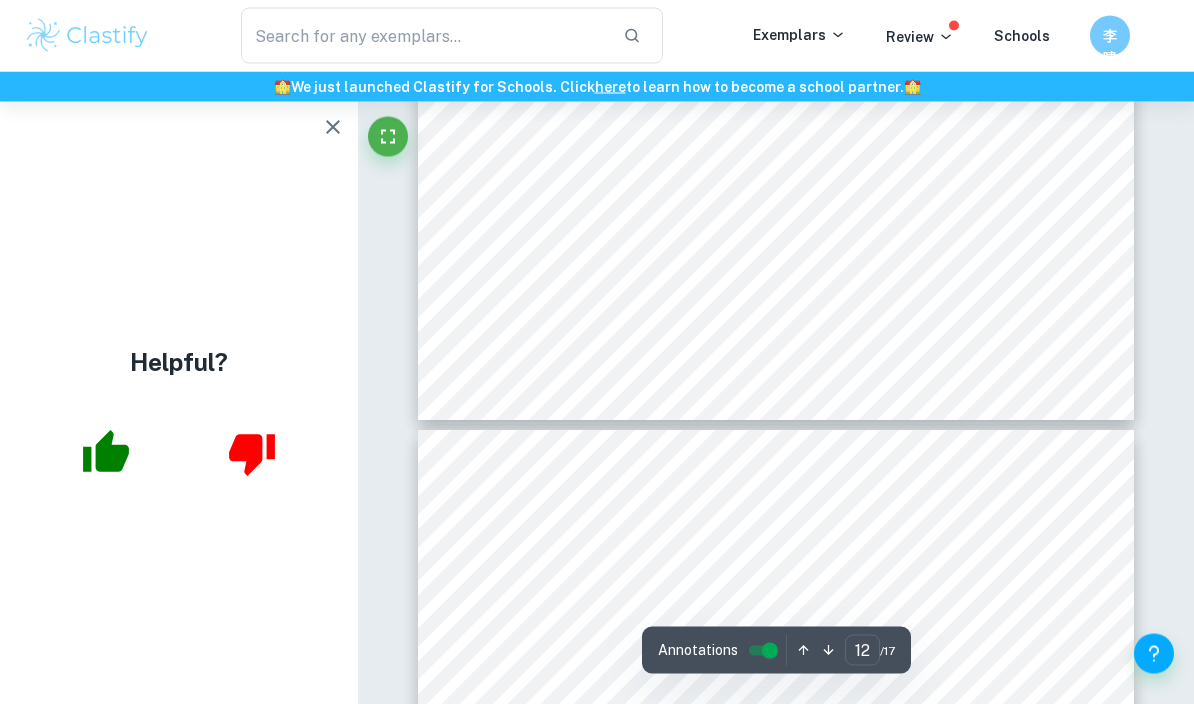 click 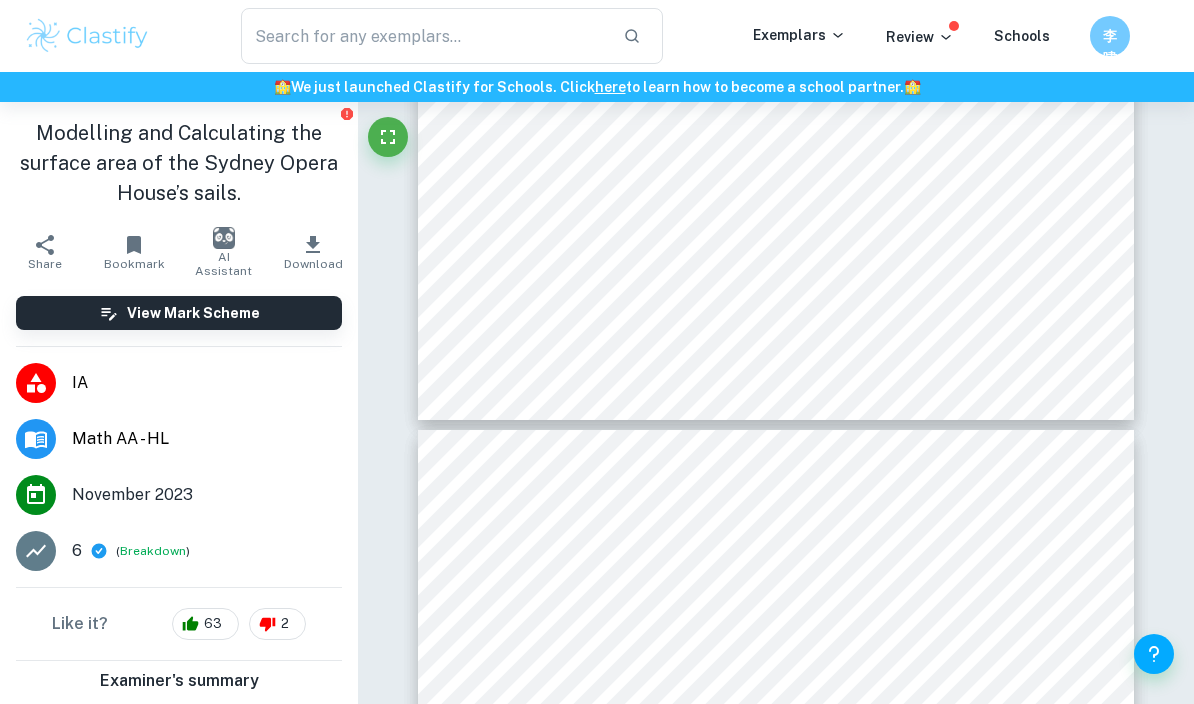 click 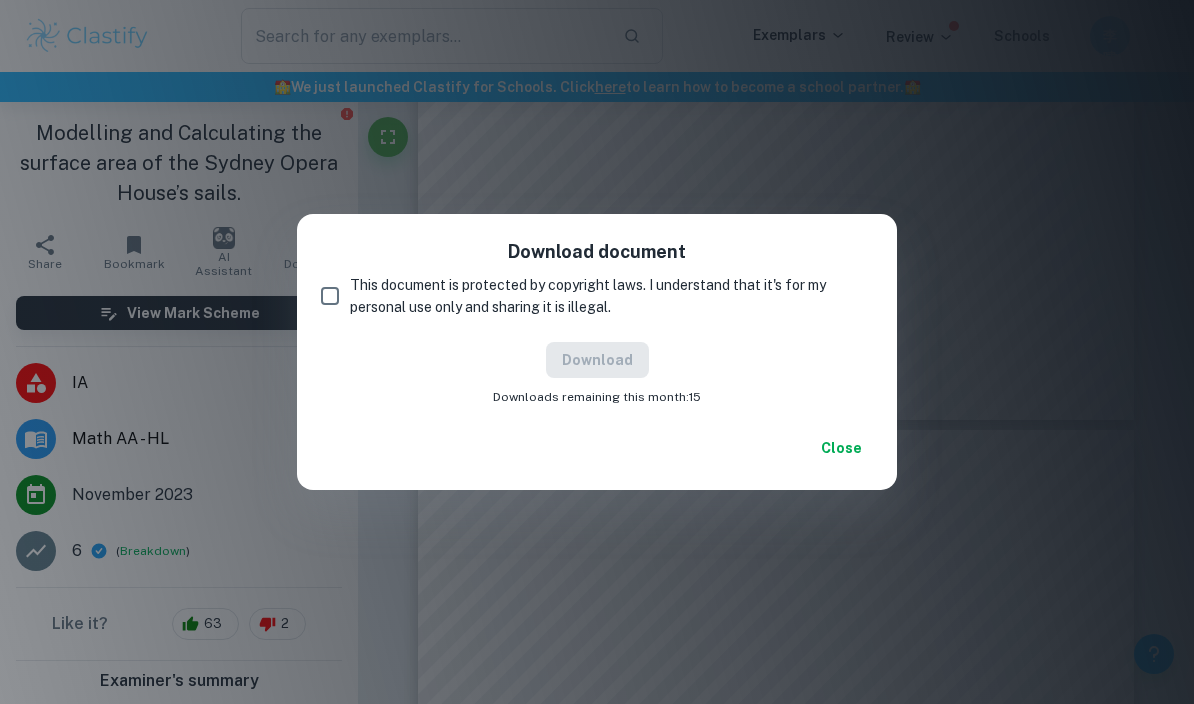 click on "Download document This document is protected by copyright laws. I understand that it's for my personal use only and sharing it is illegal. Download Downloads remaining this month:  15" at bounding box center [597, 322] 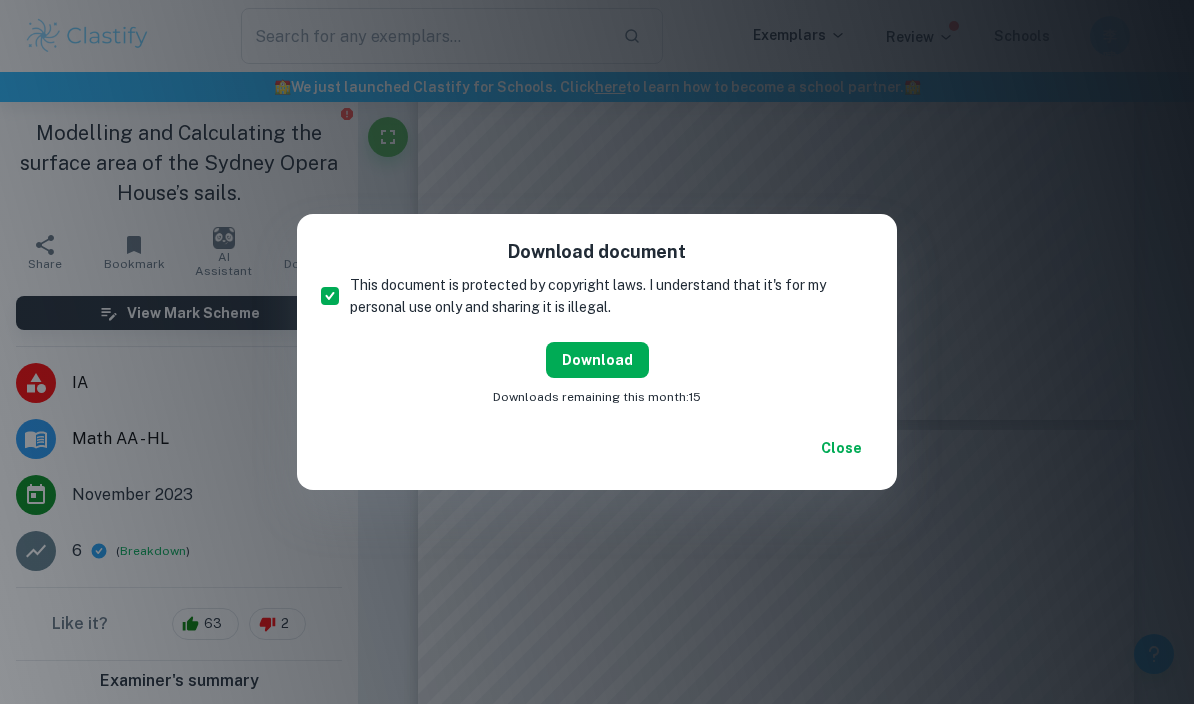 click on "Download" at bounding box center (597, 360) 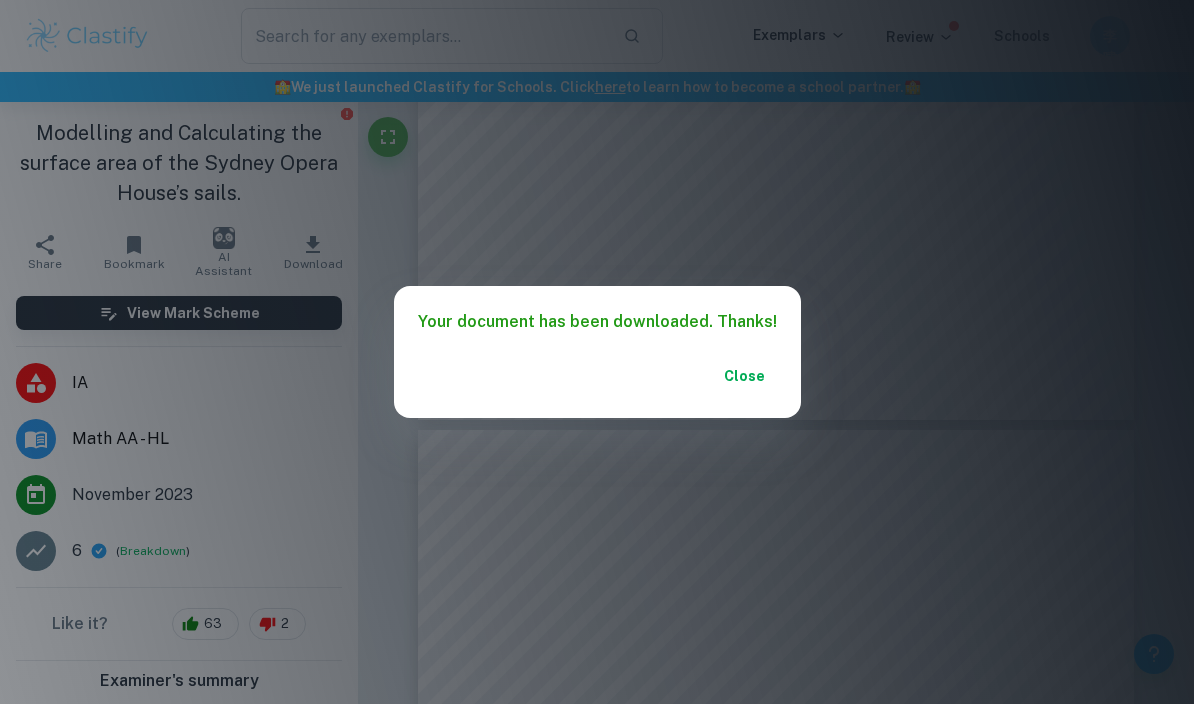 scroll, scrollTop: 3107, scrollLeft: 0, axis: vertical 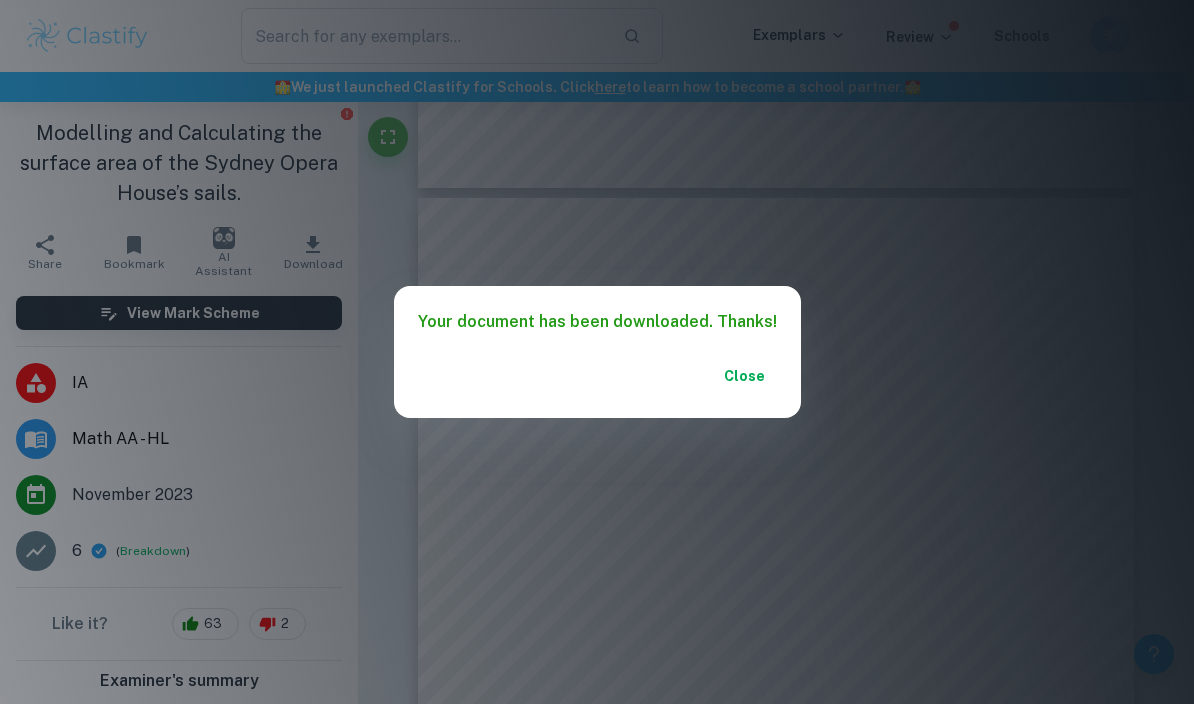click on "Close" at bounding box center (745, 376) 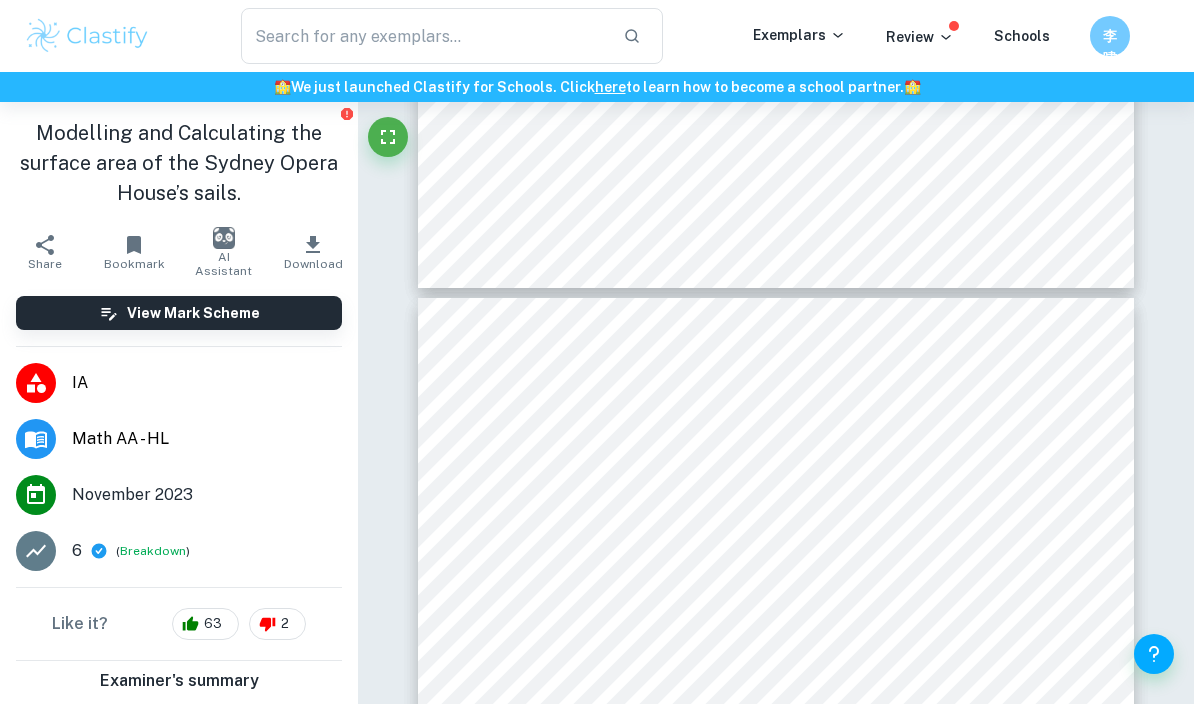 type on "3" 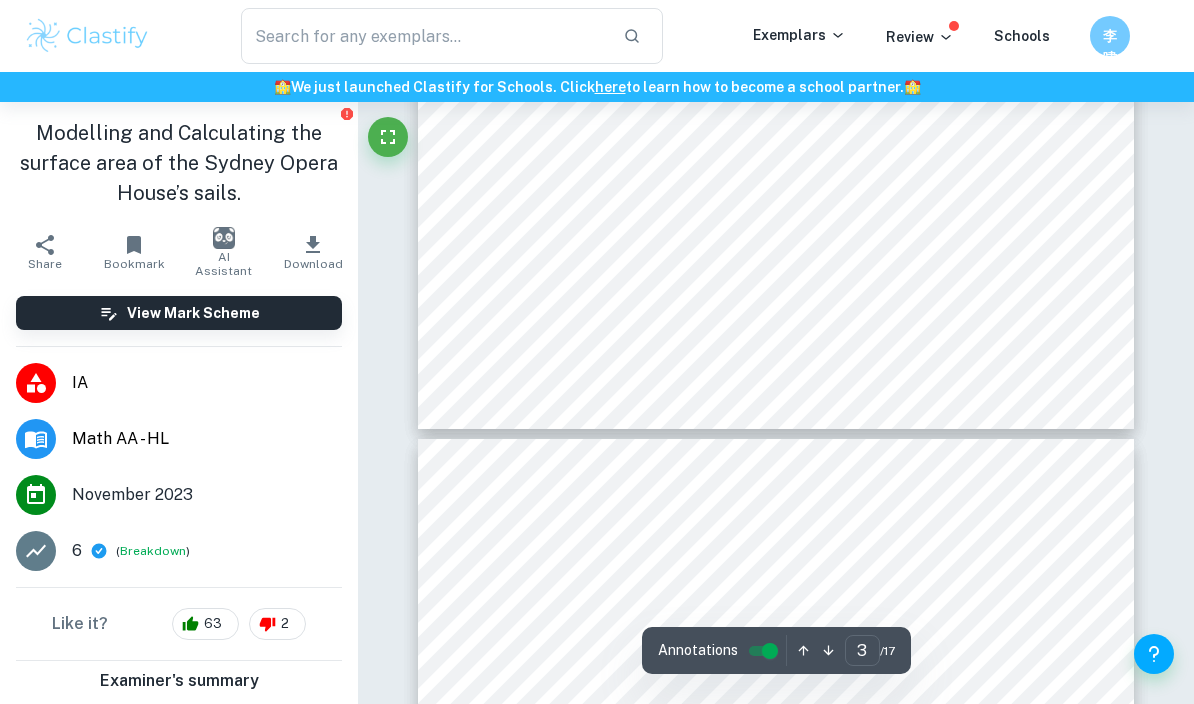 scroll, scrollTop: 2856, scrollLeft: 0, axis: vertical 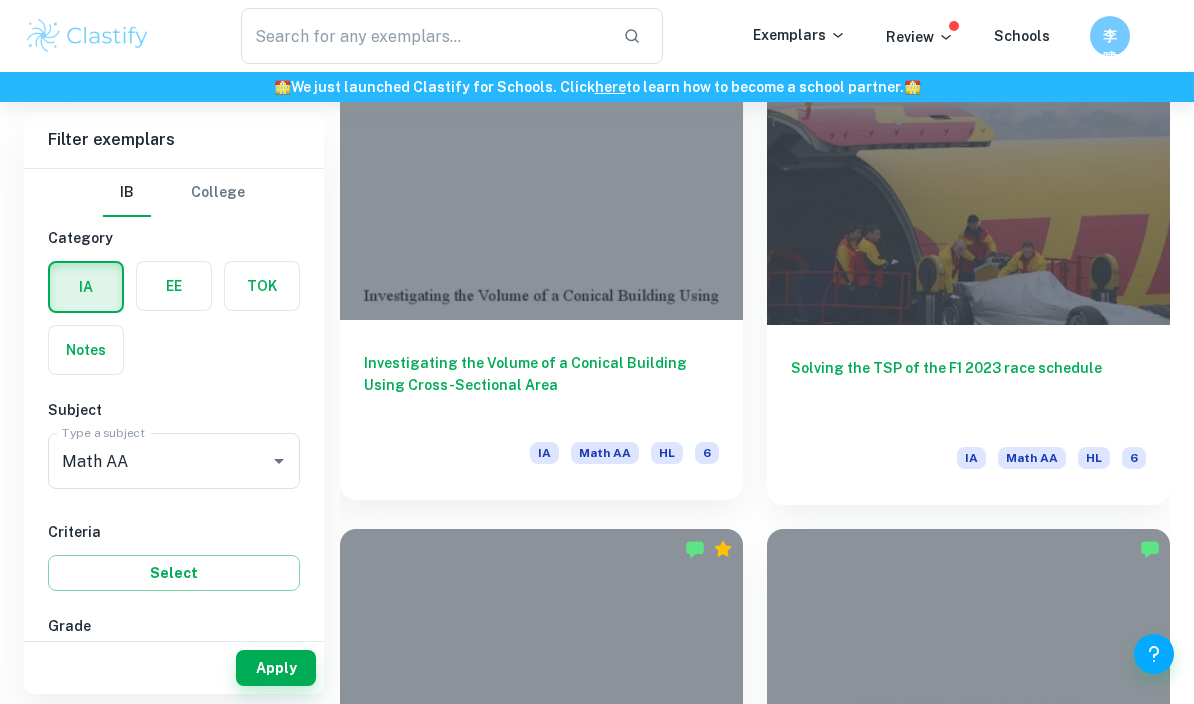 click at bounding box center [541, 169] 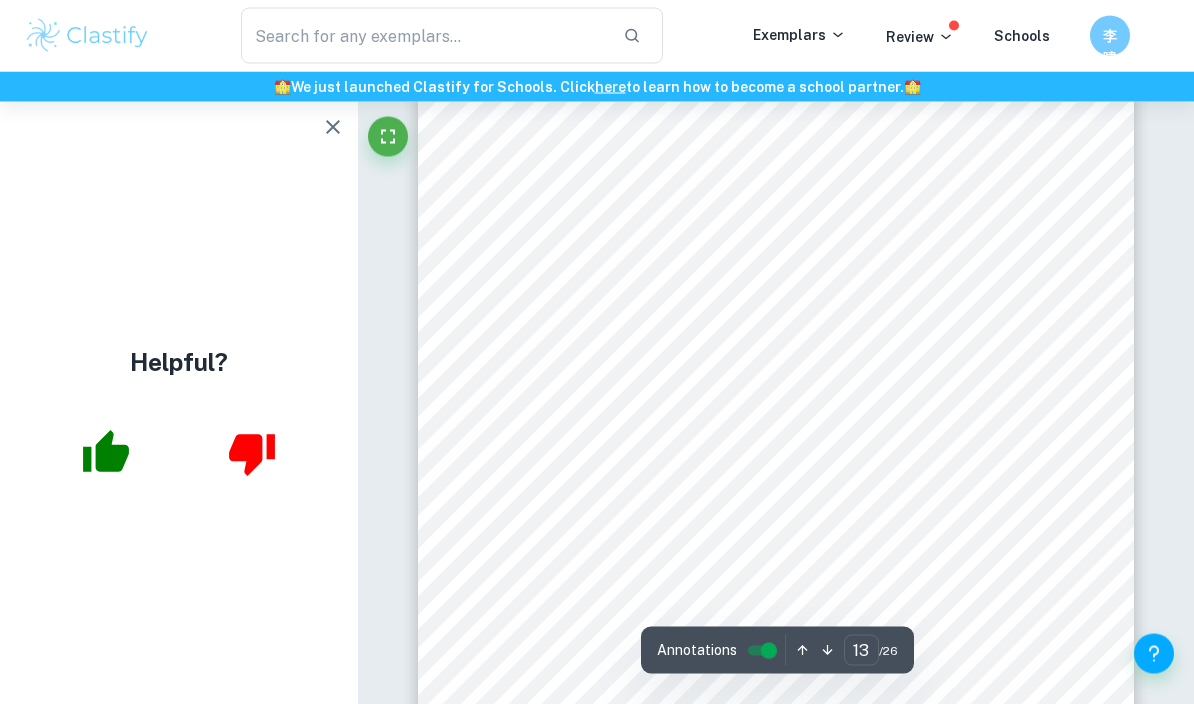 scroll, scrollTop: 11679, scrollLeft: 0, axis: vertical 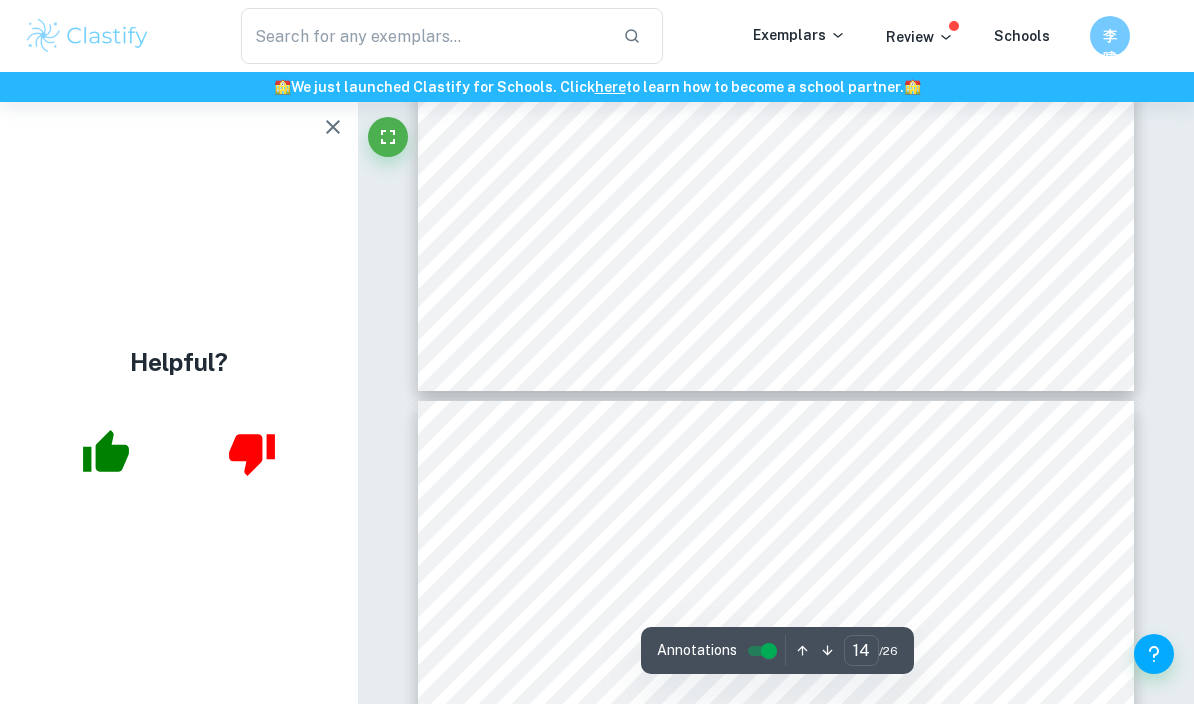 type on "15" 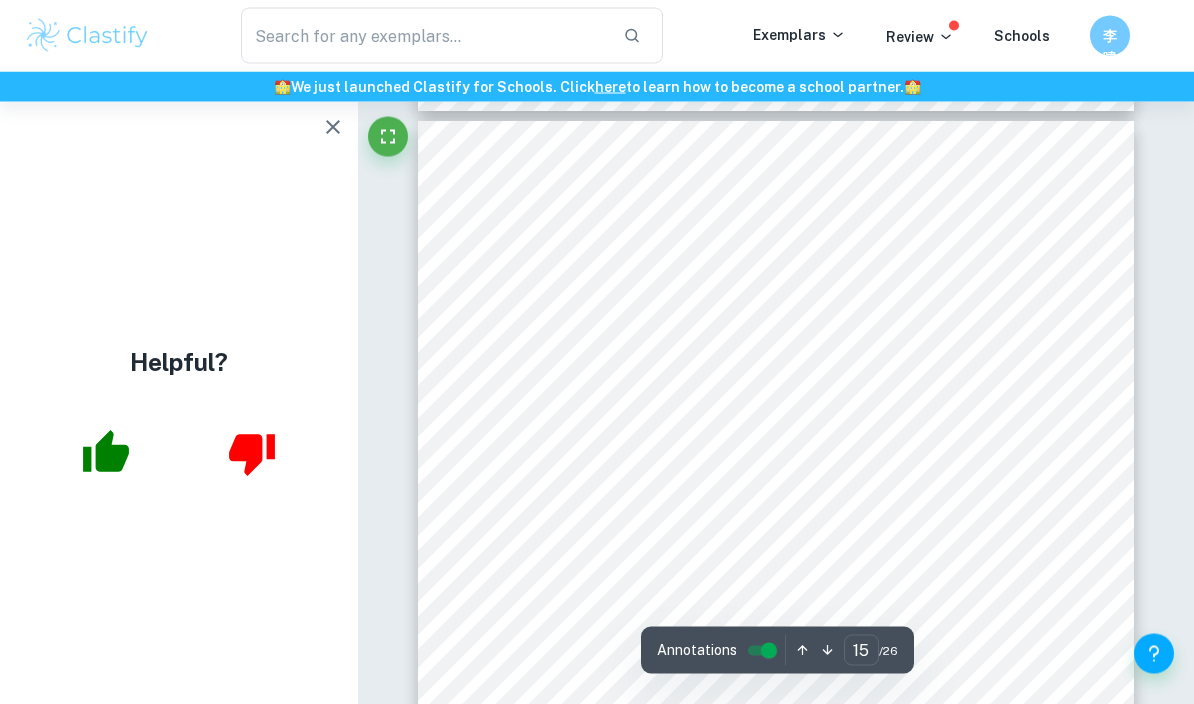 click 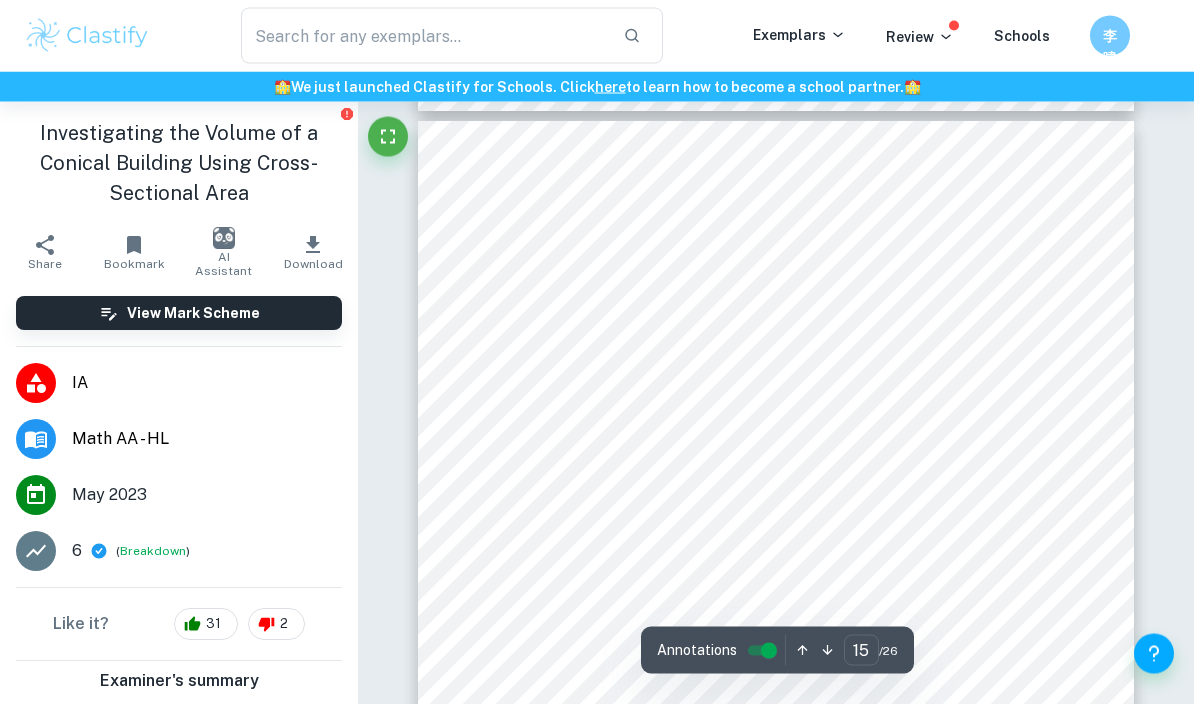 scroll, scrollTop: 13236, scrollLeft: 0, axis: vertical 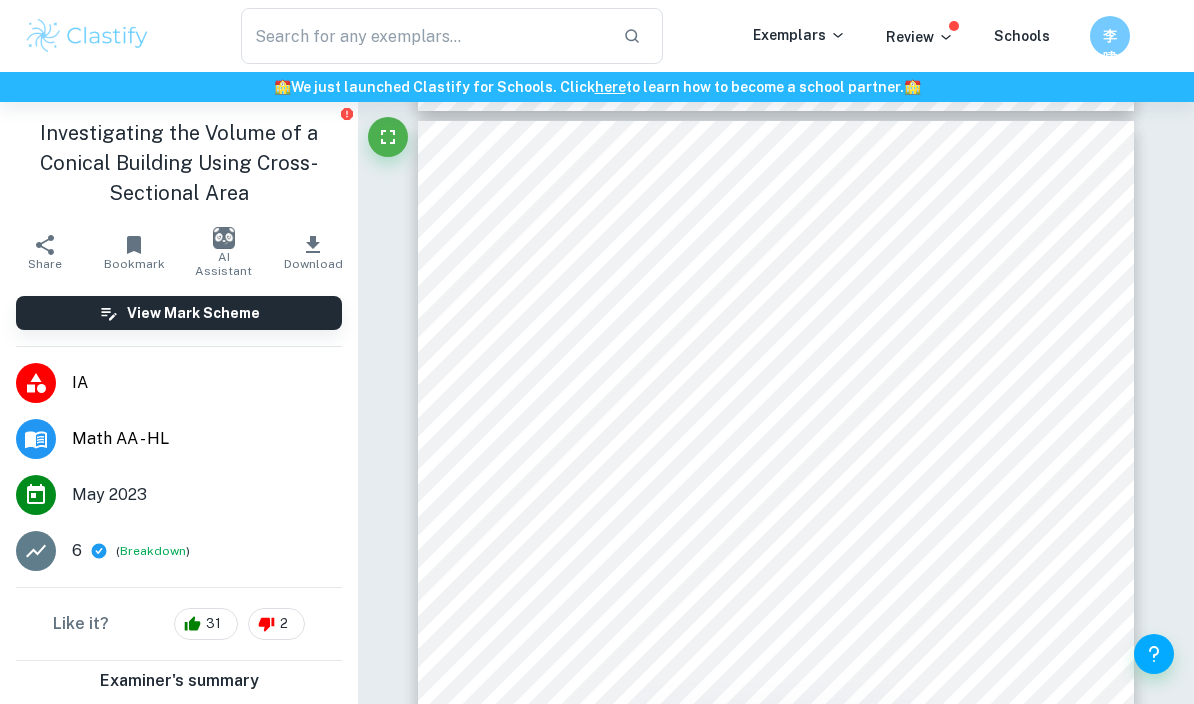 click on "Download" at bounding box center (313, 264) 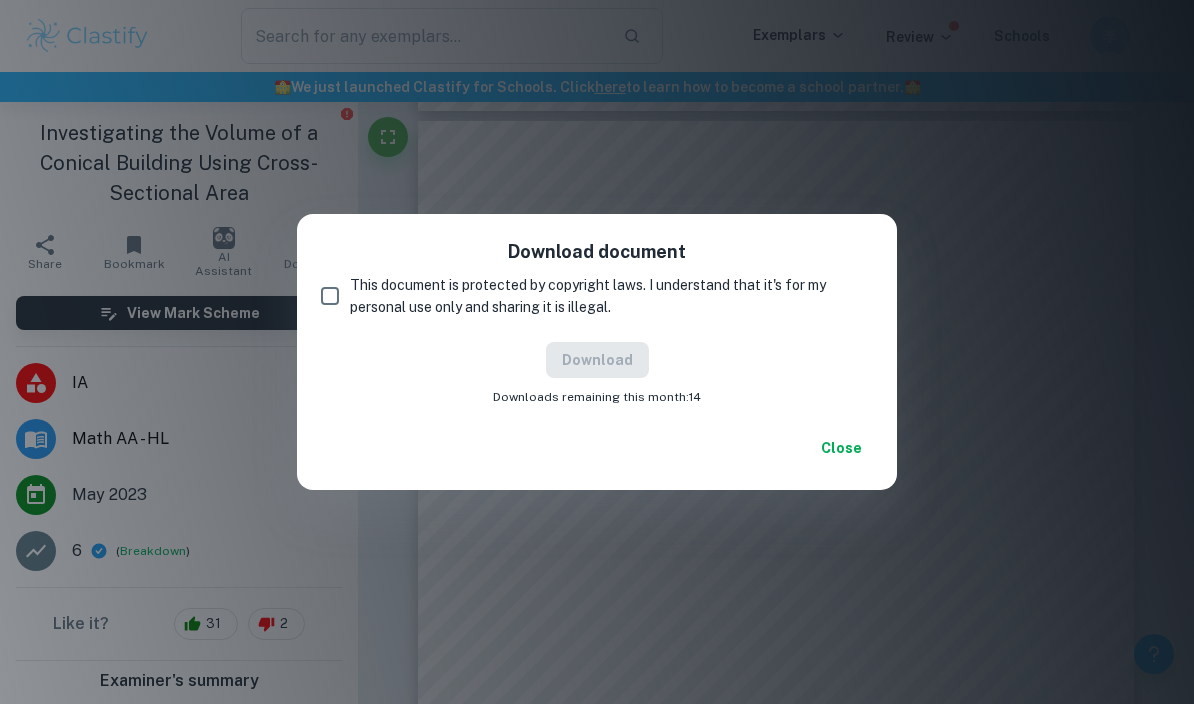click on "This document is protected by copyright laws. I understand that it's for my personal use only and sharing it is illegal." at bounding box center [330, 296] 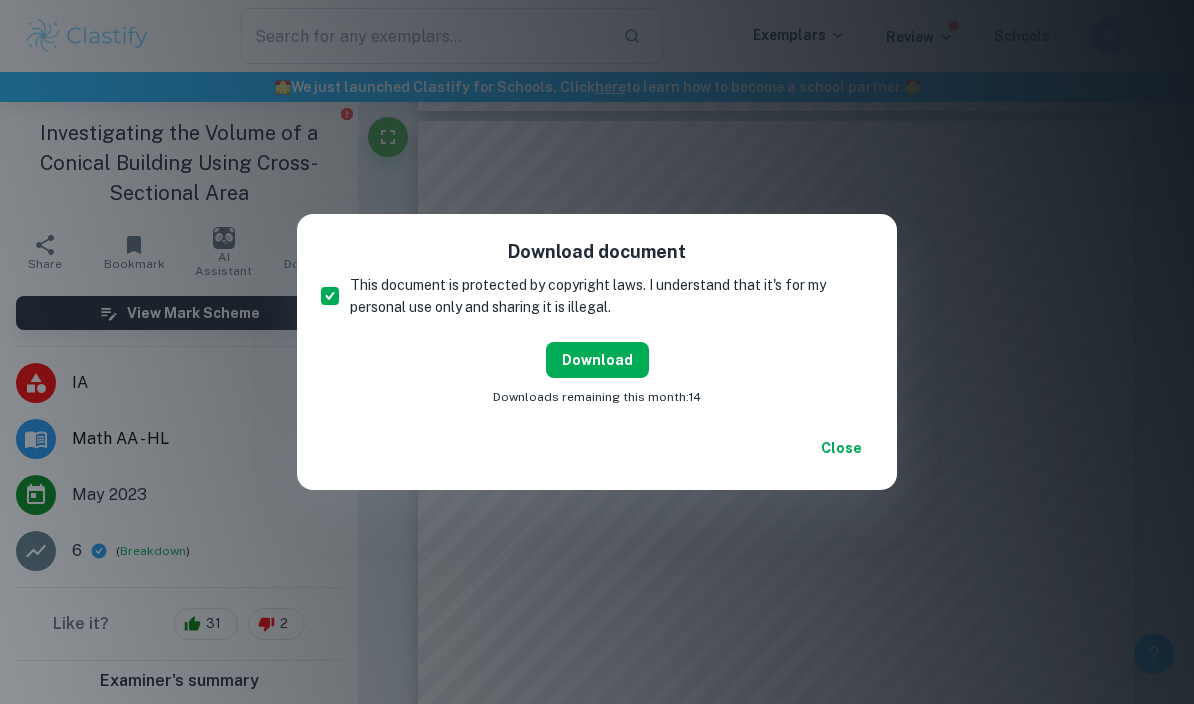 click on "Download" at bounding box center (597, 360) 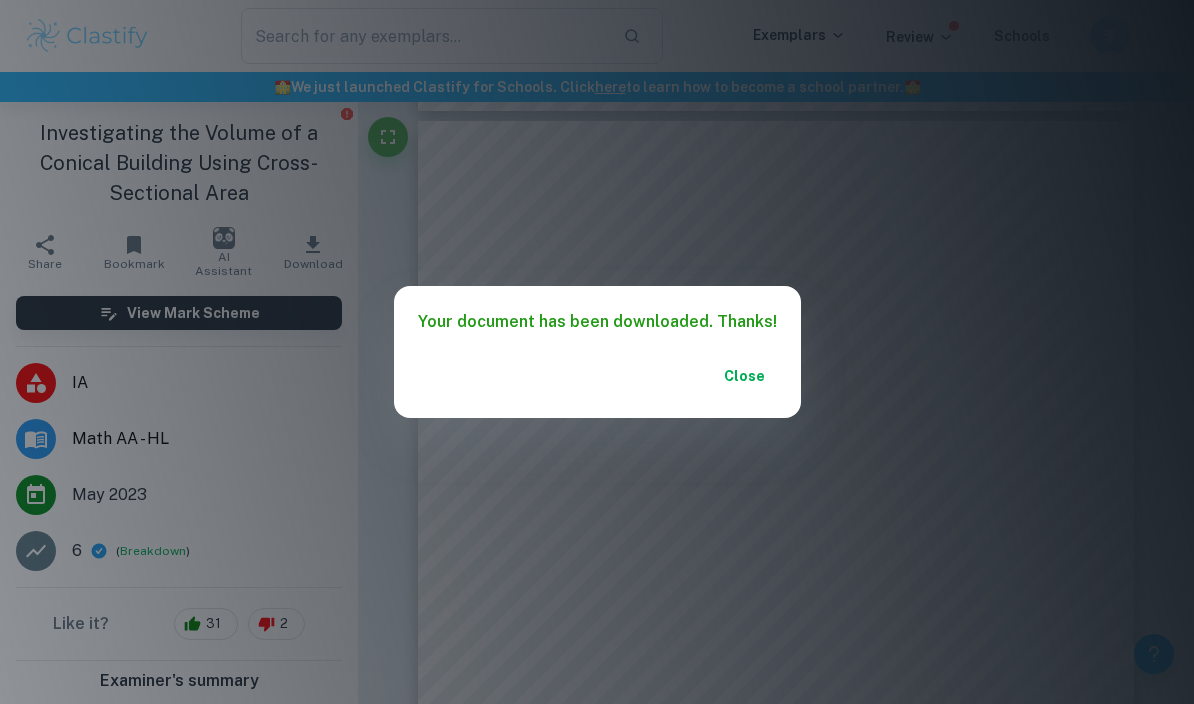 click on "Close" at bounding box center [745, 376] 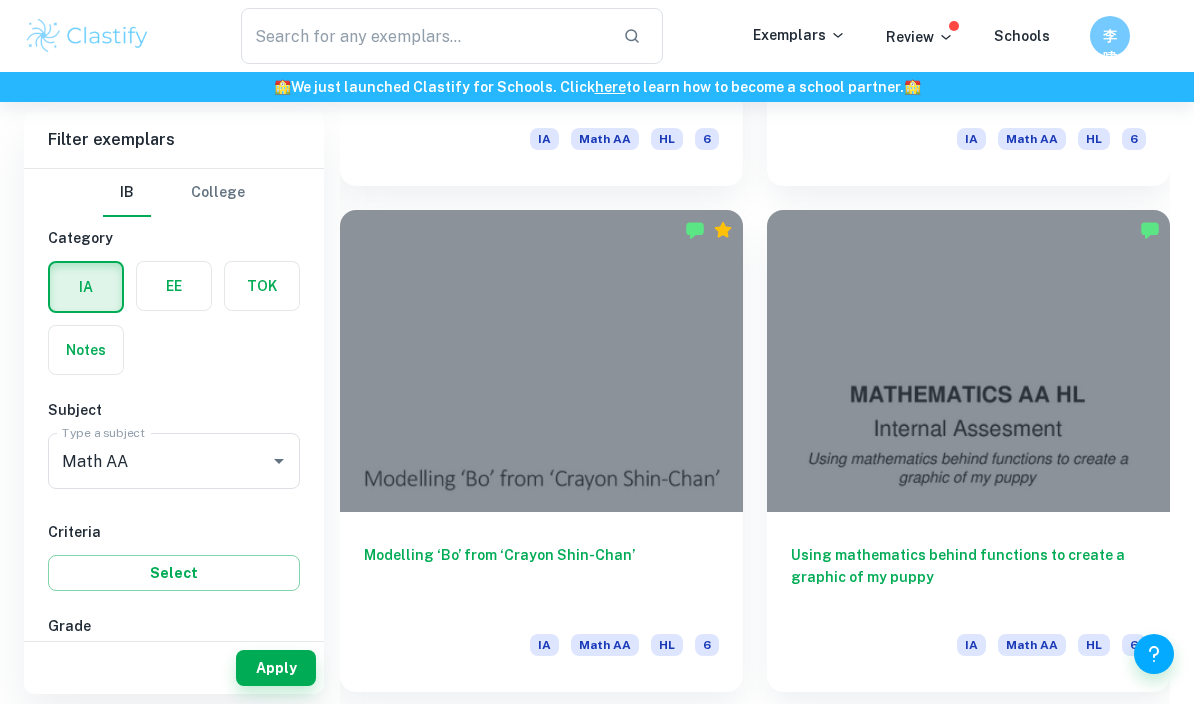 scroll, scrollTop: 6537, scrollLeft: 0, axis: vertical 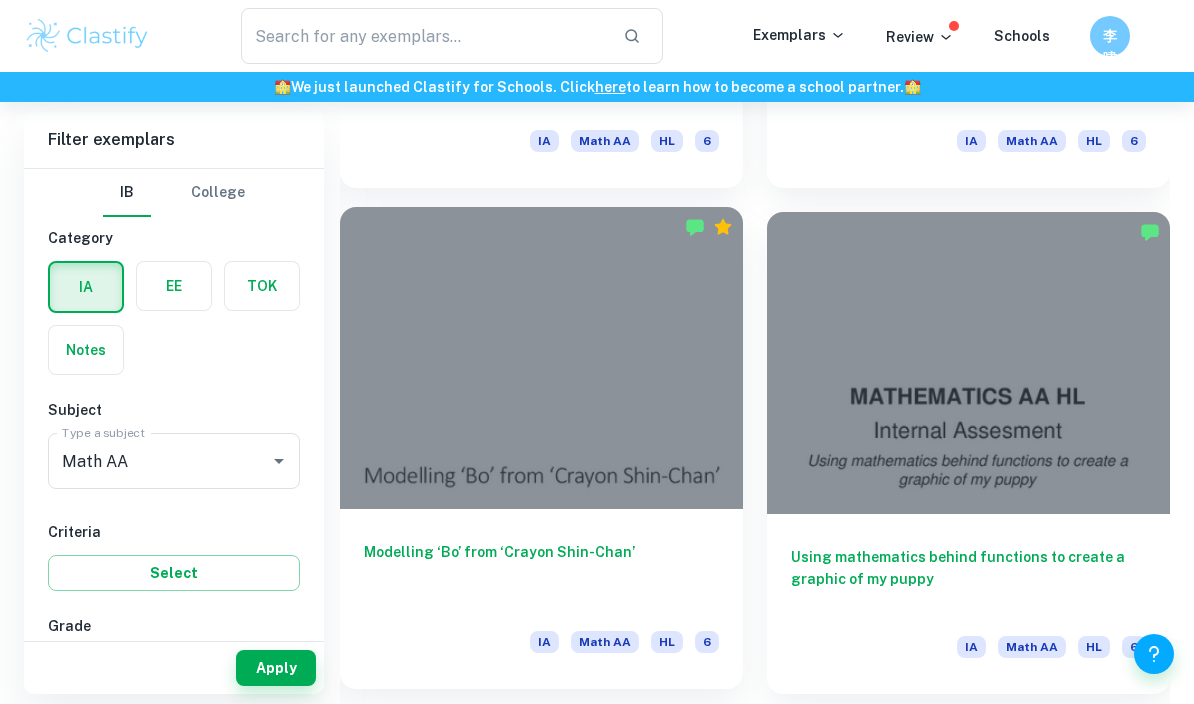 click at bounding box center (541, 358) 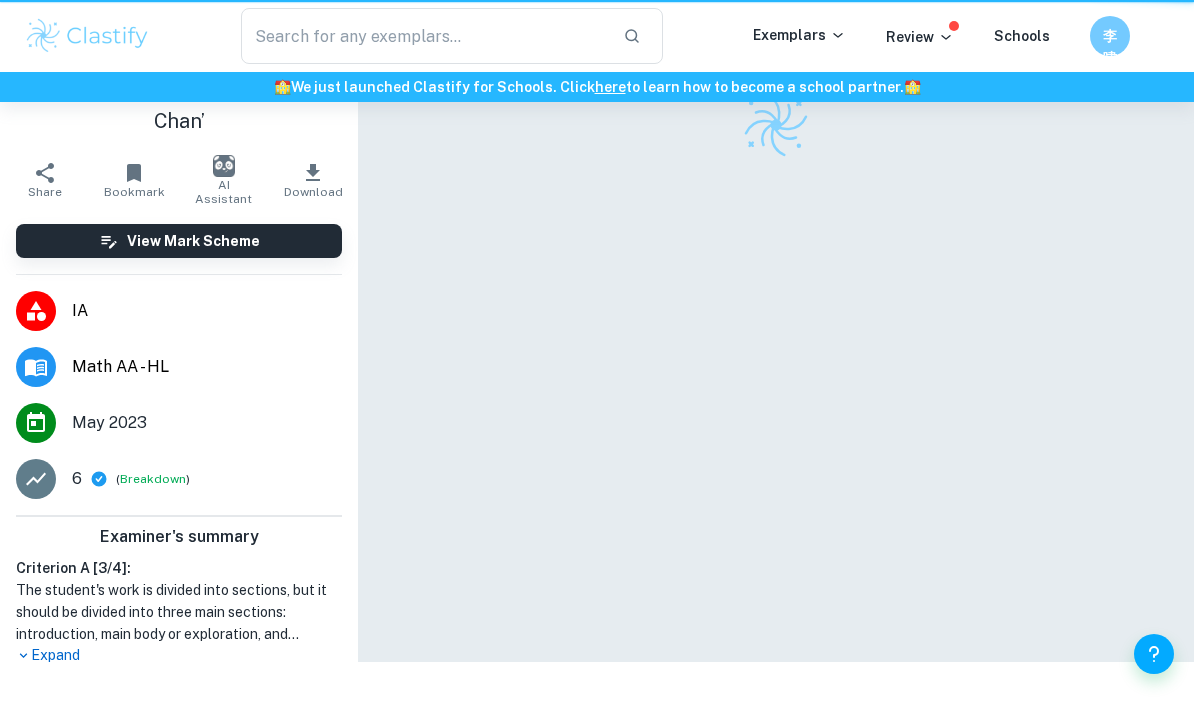 scroll, scrollTop: 0, scrollLeft: 0, axis: both 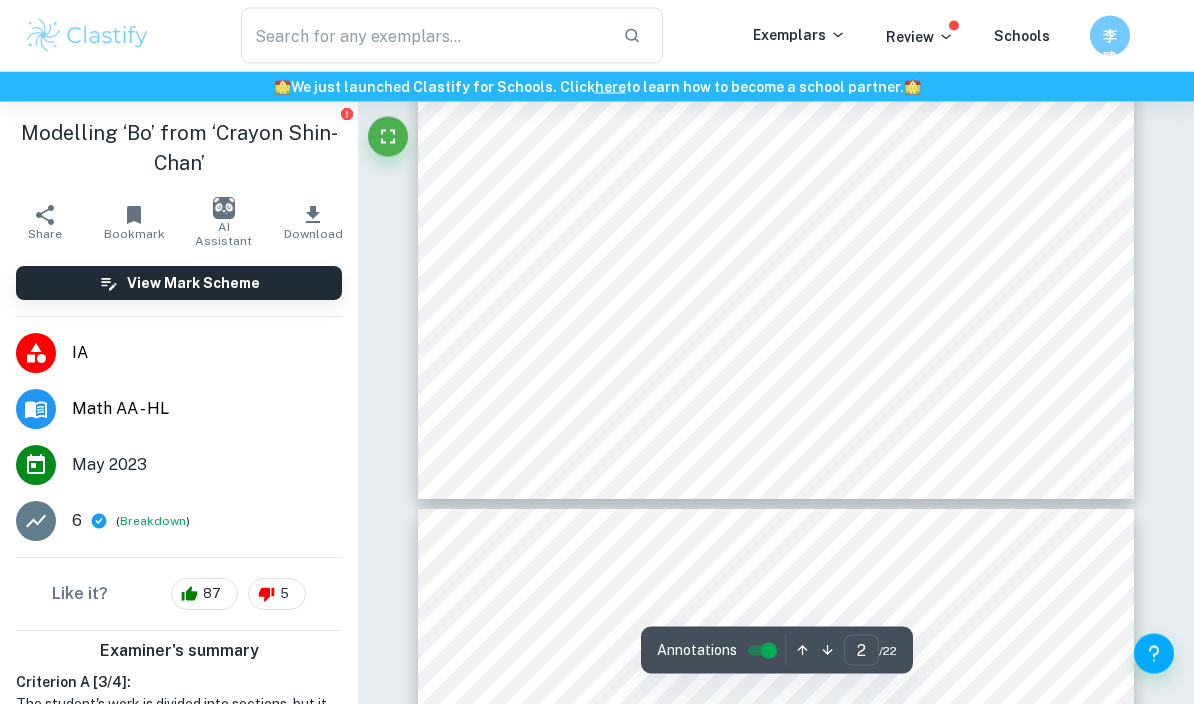 type on "3" 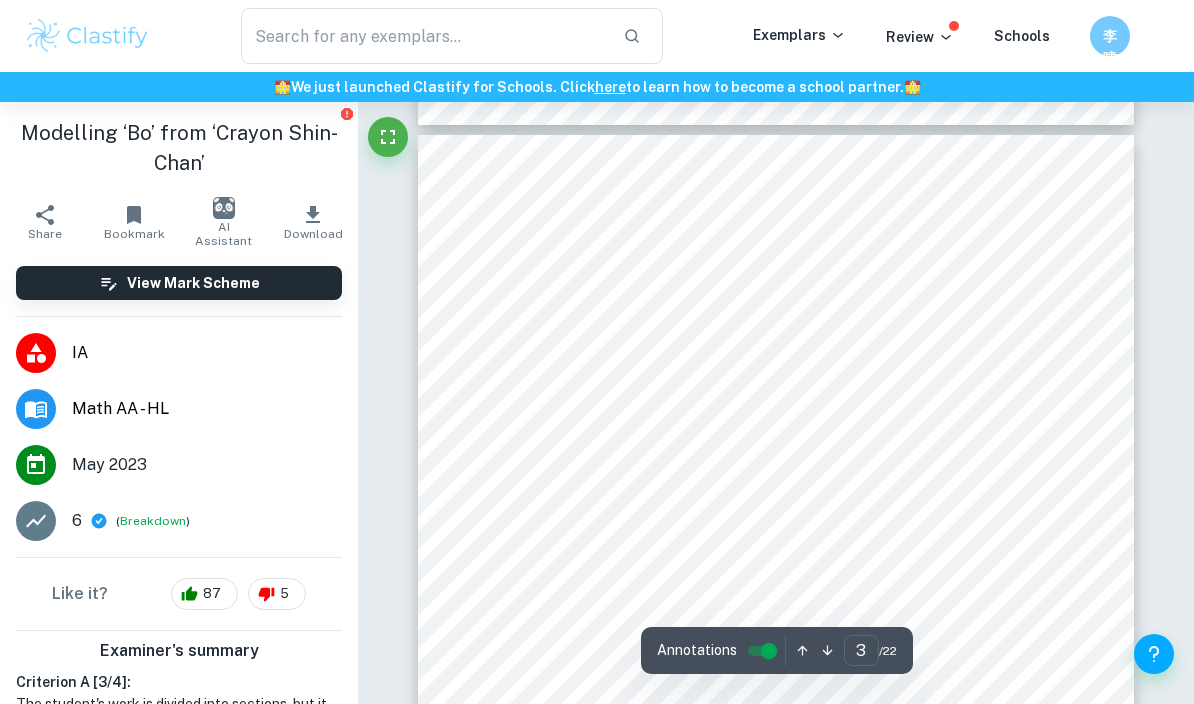scroll, scrollTop: 2108, scrollLeft: 0, axis: vertical 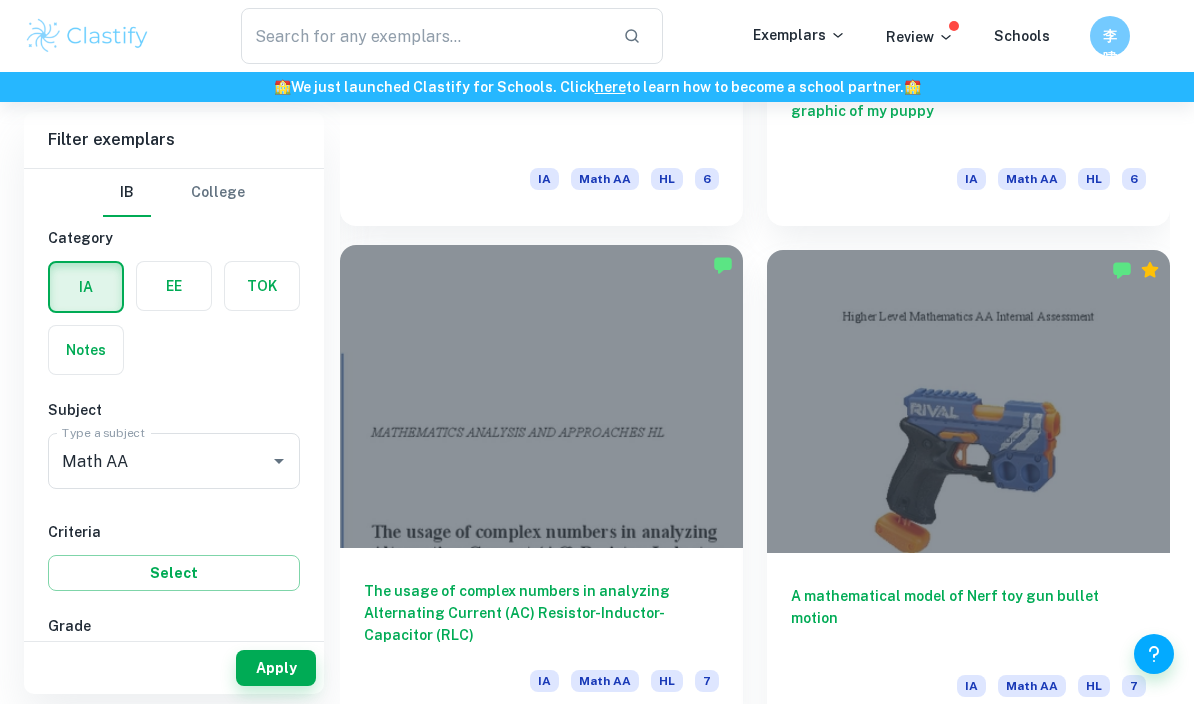 click at bounding box center (541, 396) 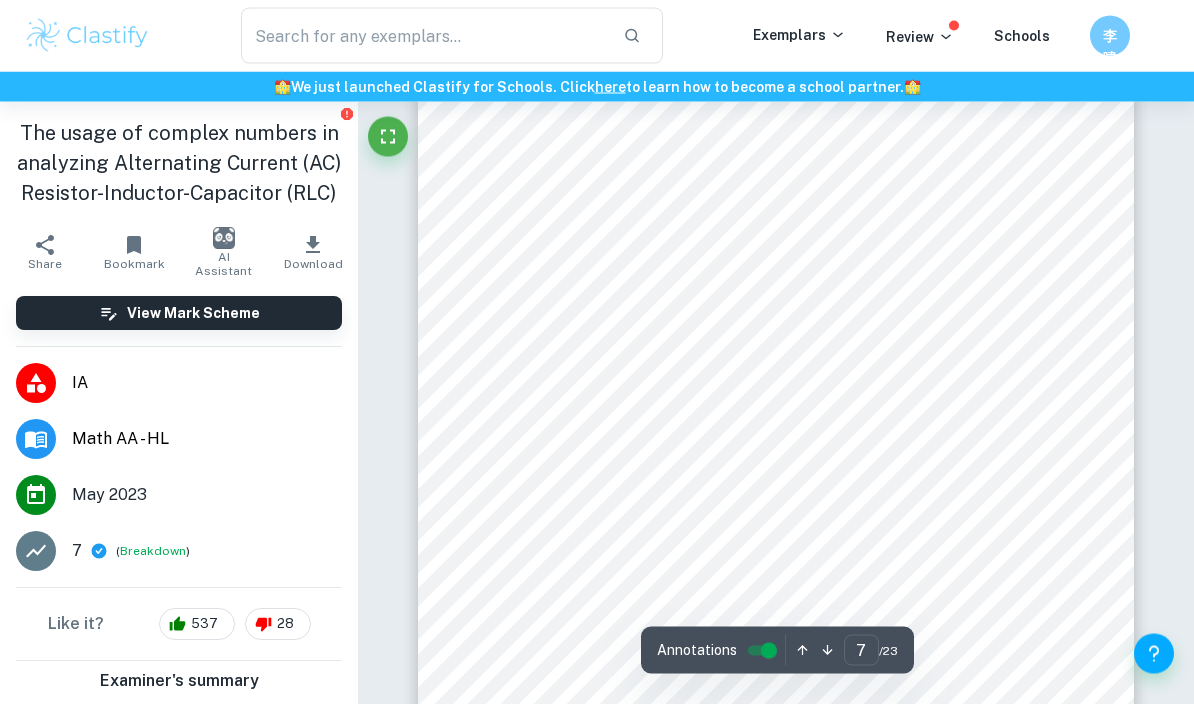 scroll, scrollTop: 6317, scrollLeft: 0, axis: vertical 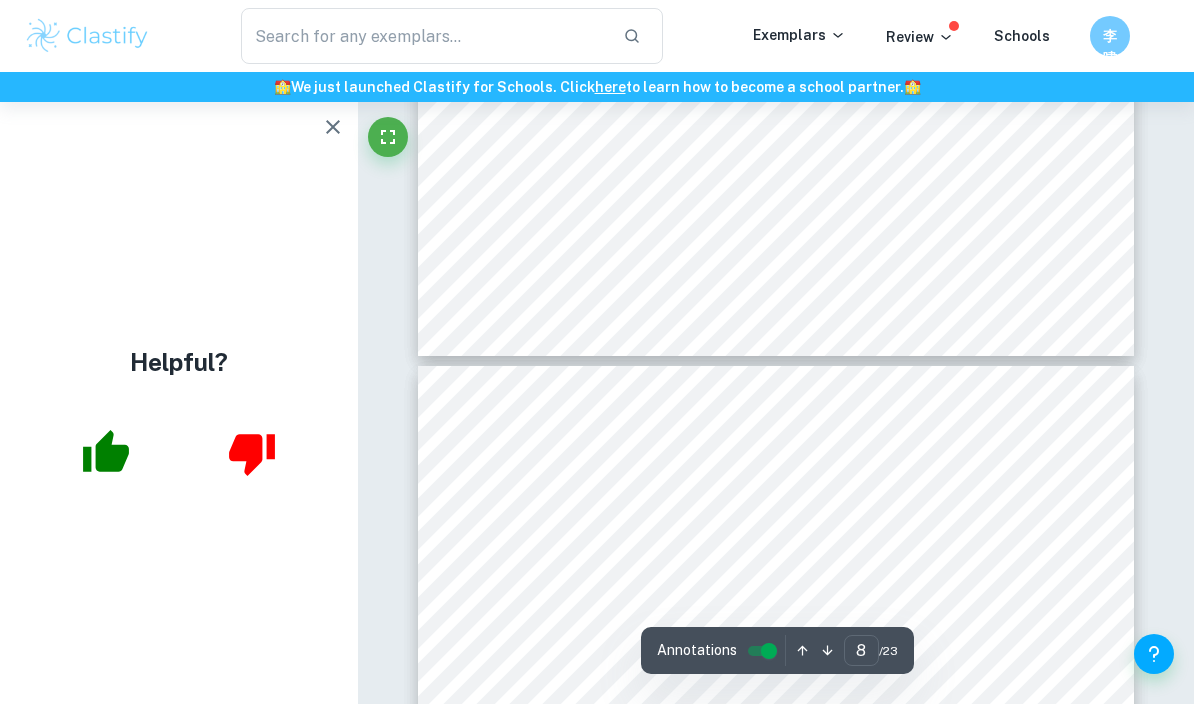 type on "9" 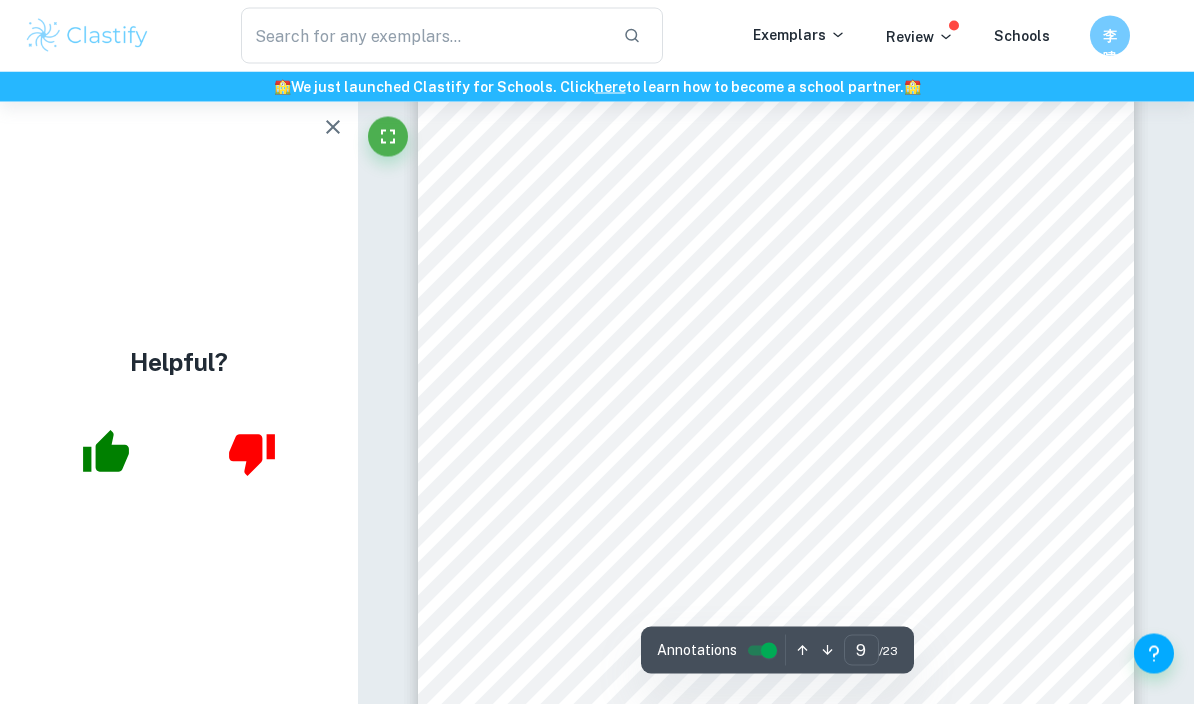 scroll, scrollTop: 8457, scrollLeft: 0, axis: vertical 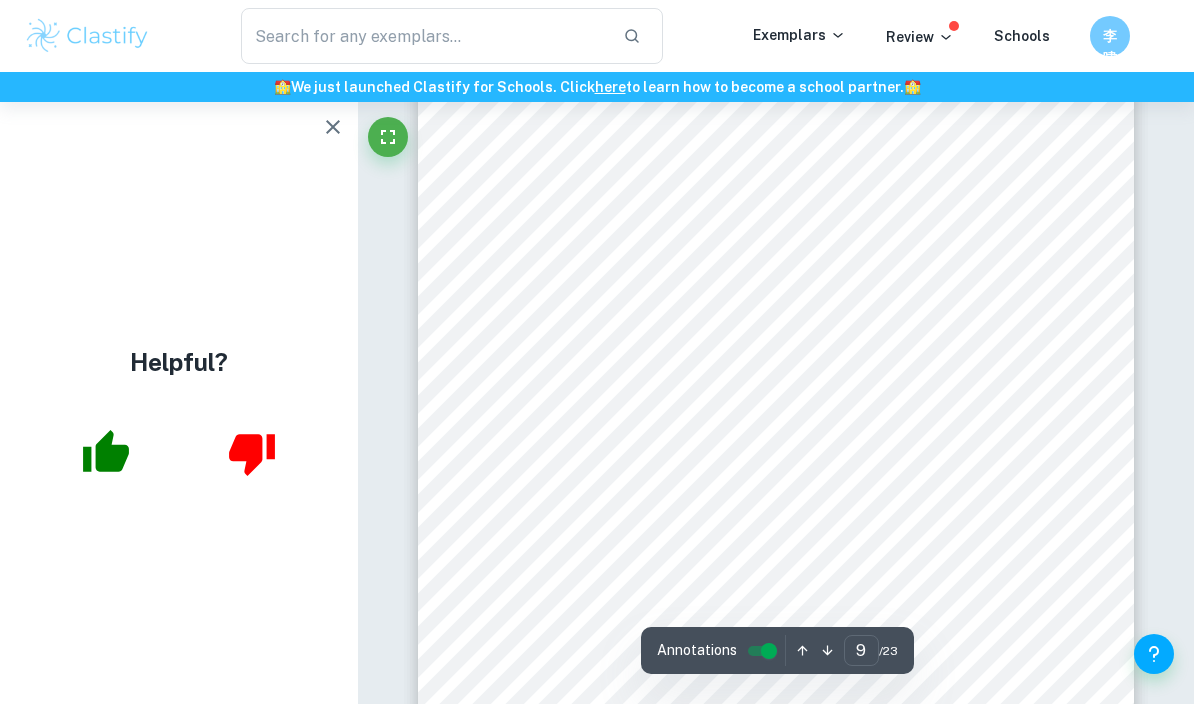 click 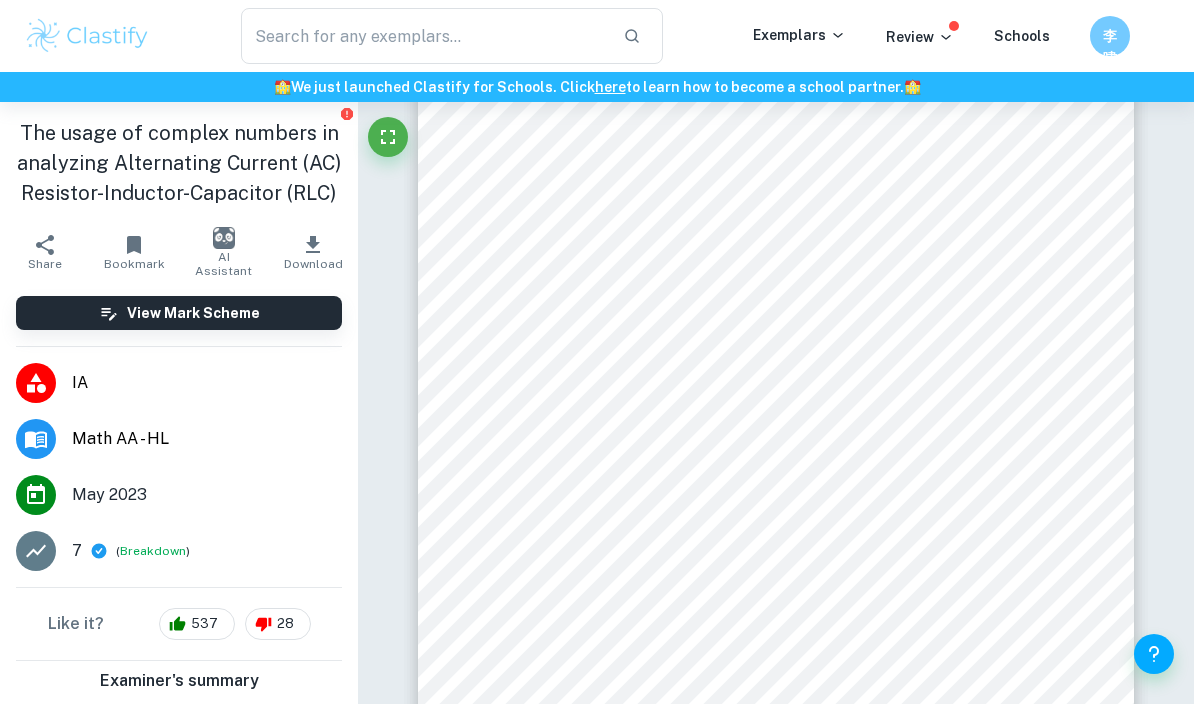 click 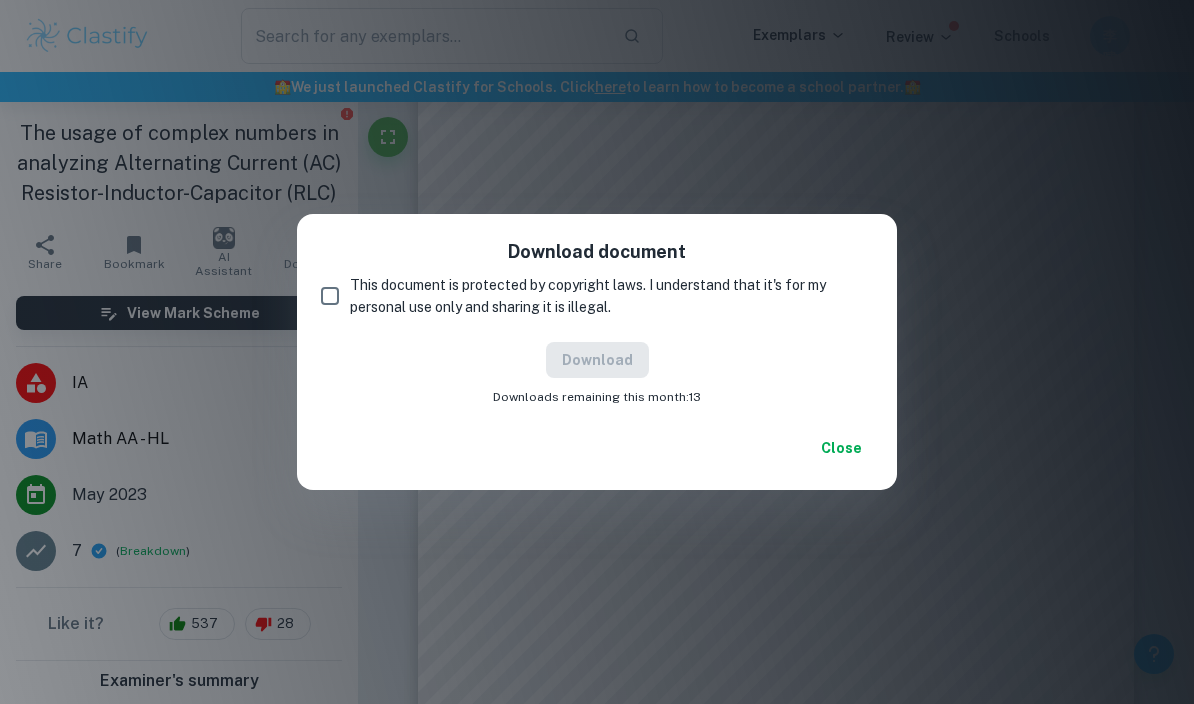 click on "This document is protected by copyright laws. I understand that it's for my personal use only and sharing it is illegal." at bounding box center [330, 296] 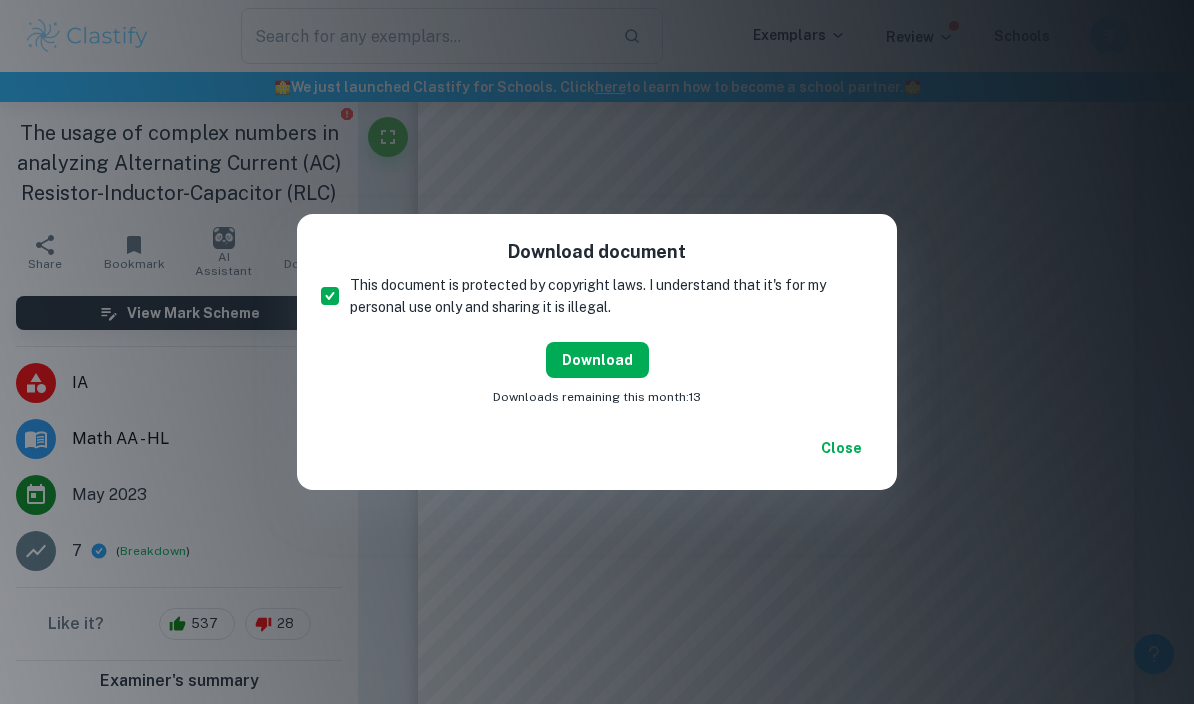 click on "Download" at bounding box center (597, 360) 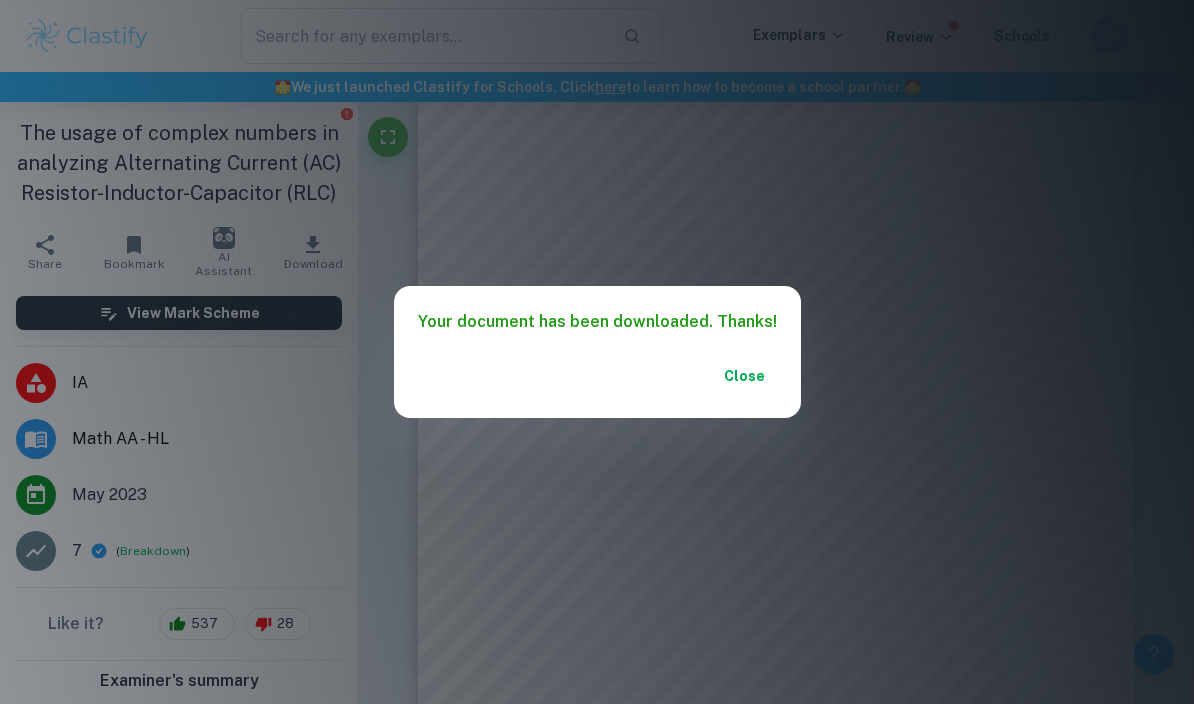 click on "Close" at bounding box center (745, 376) 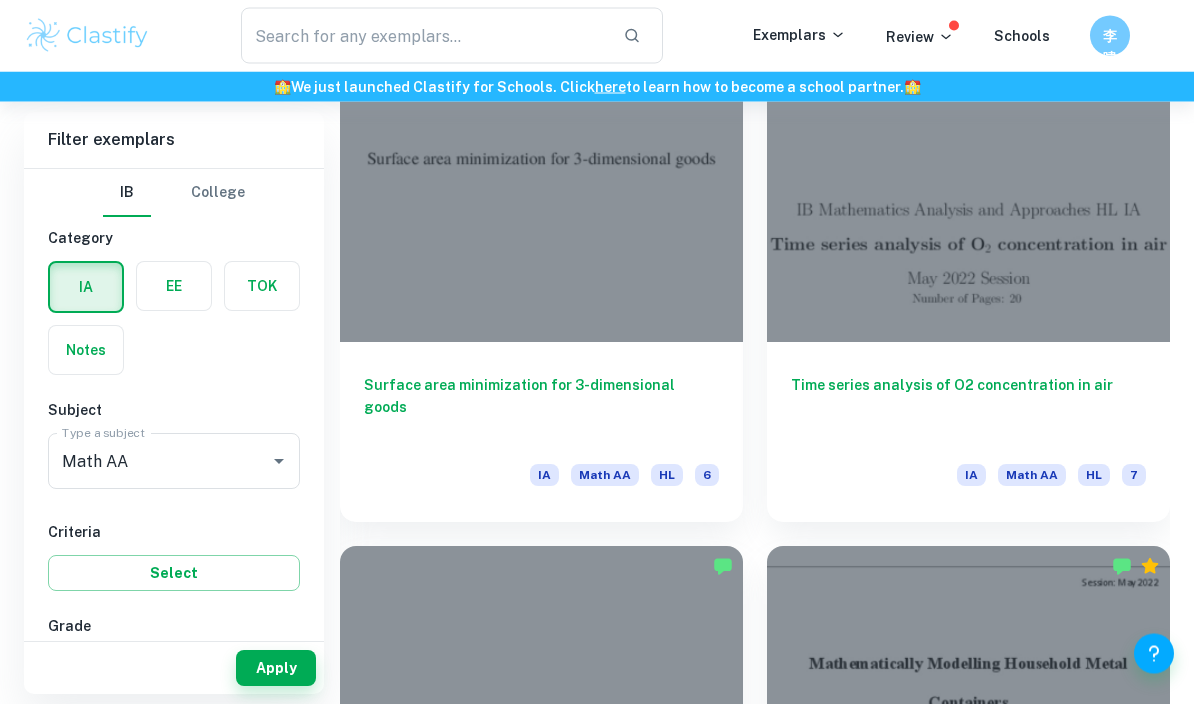 scroll, scrollTop: 10253, scrollLeft: 0, axis: vertical 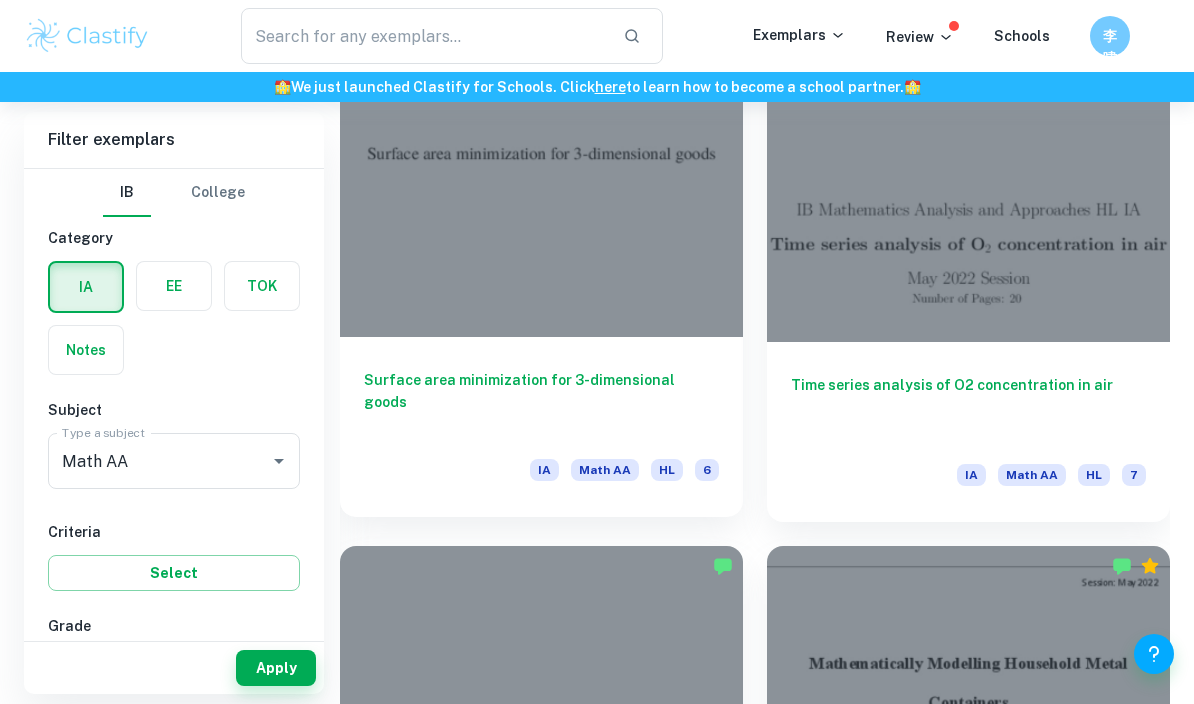 click at bounding box center [541, 186] 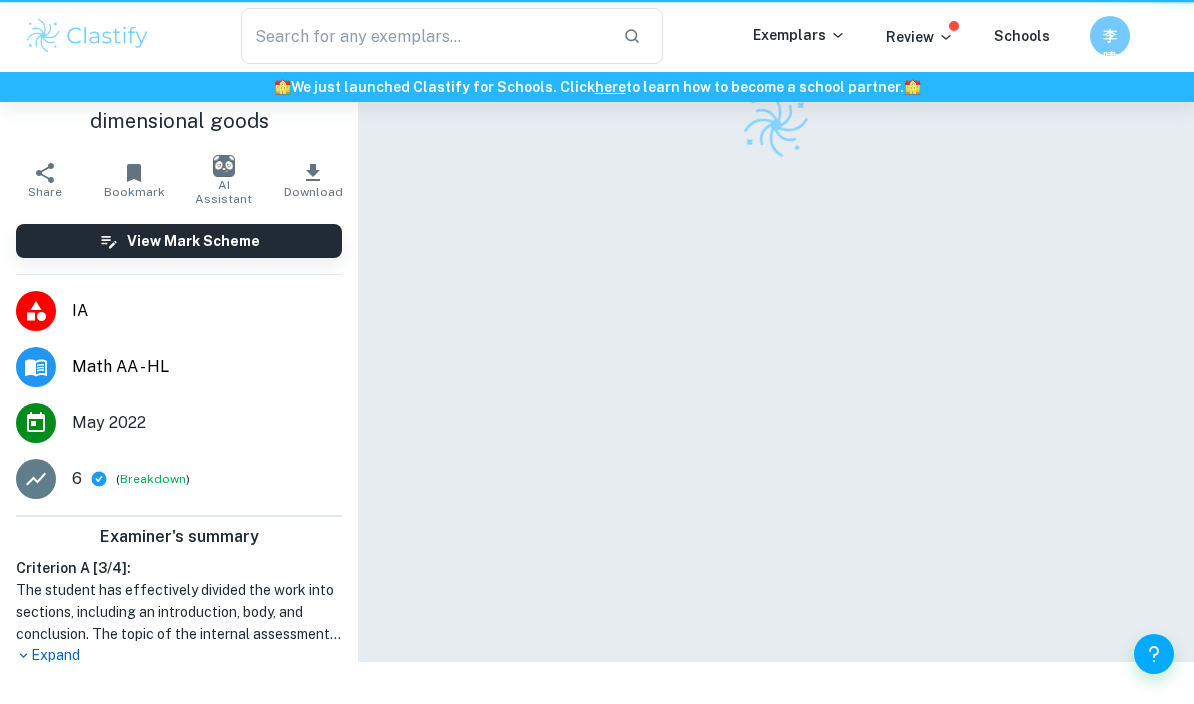 scroll, scrollTop: 0, scrollLeft: 0, axis: both 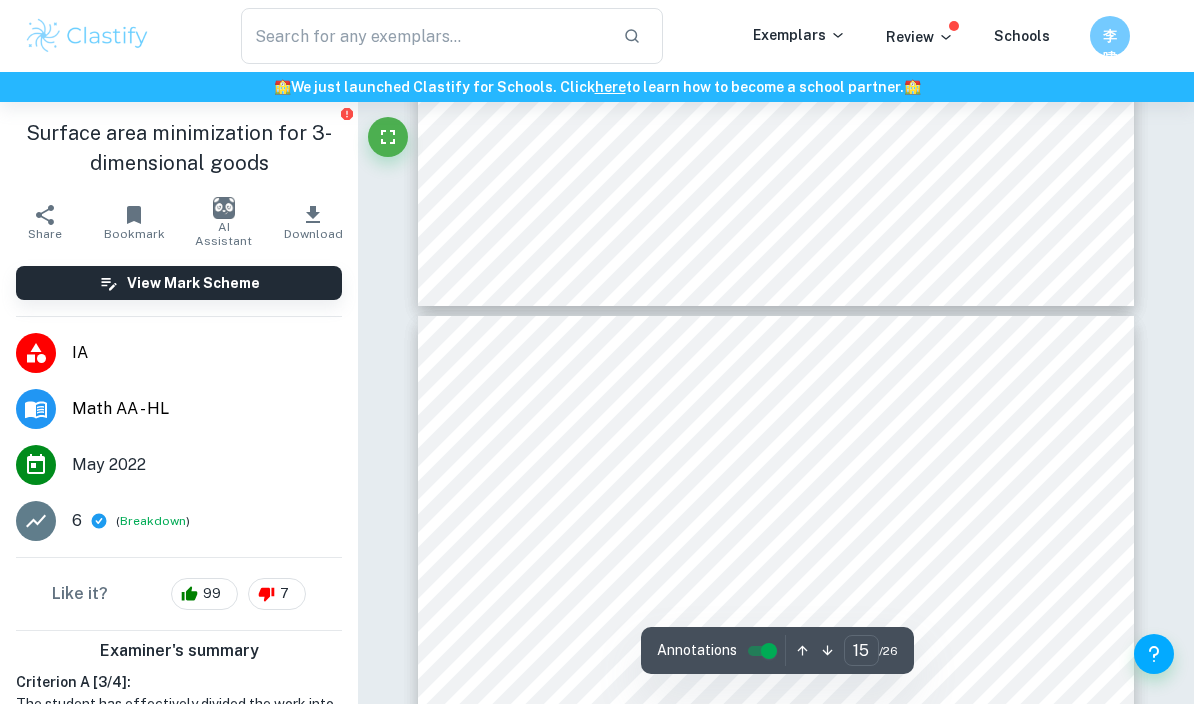 type on "14" 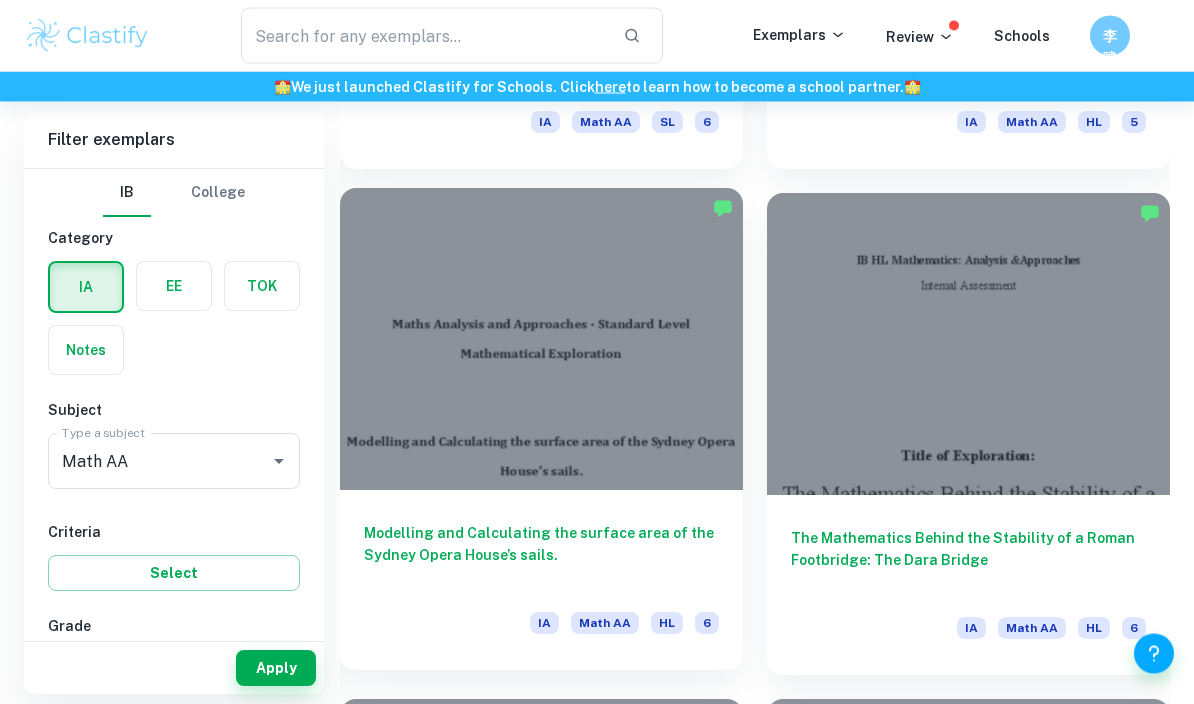 scroll, scrollTop: 12125, scrollLeft: 0, axis: vertical 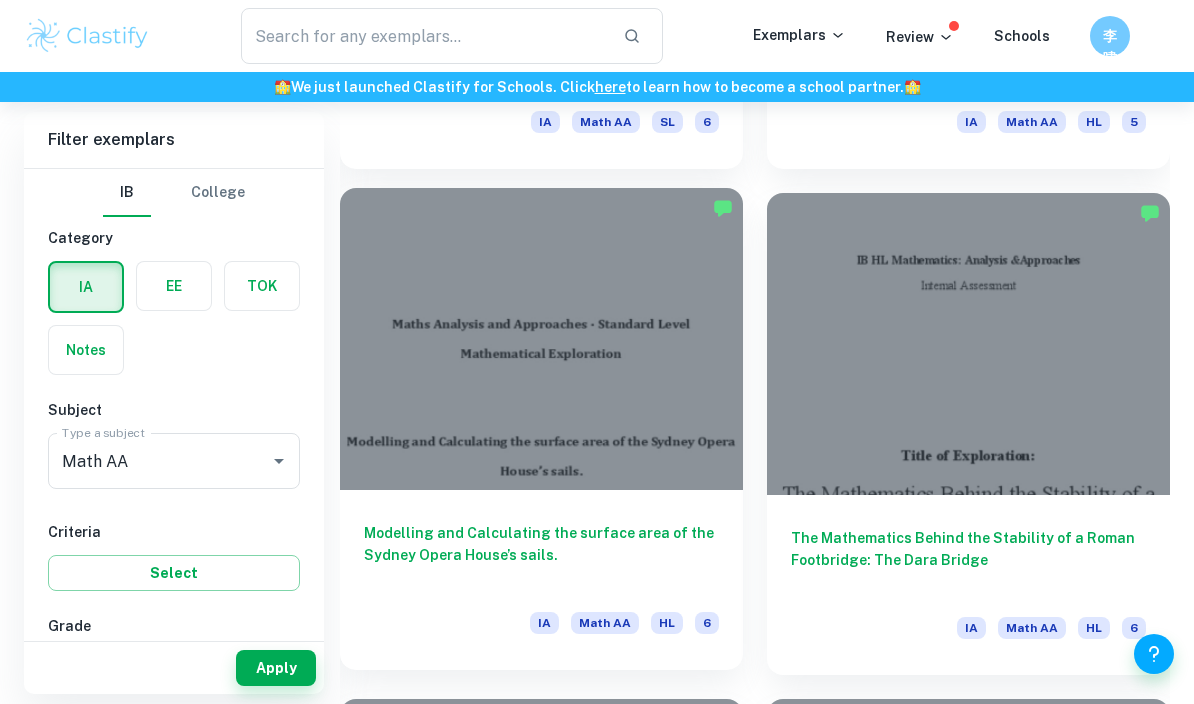 click at bounding box center [541, 339] 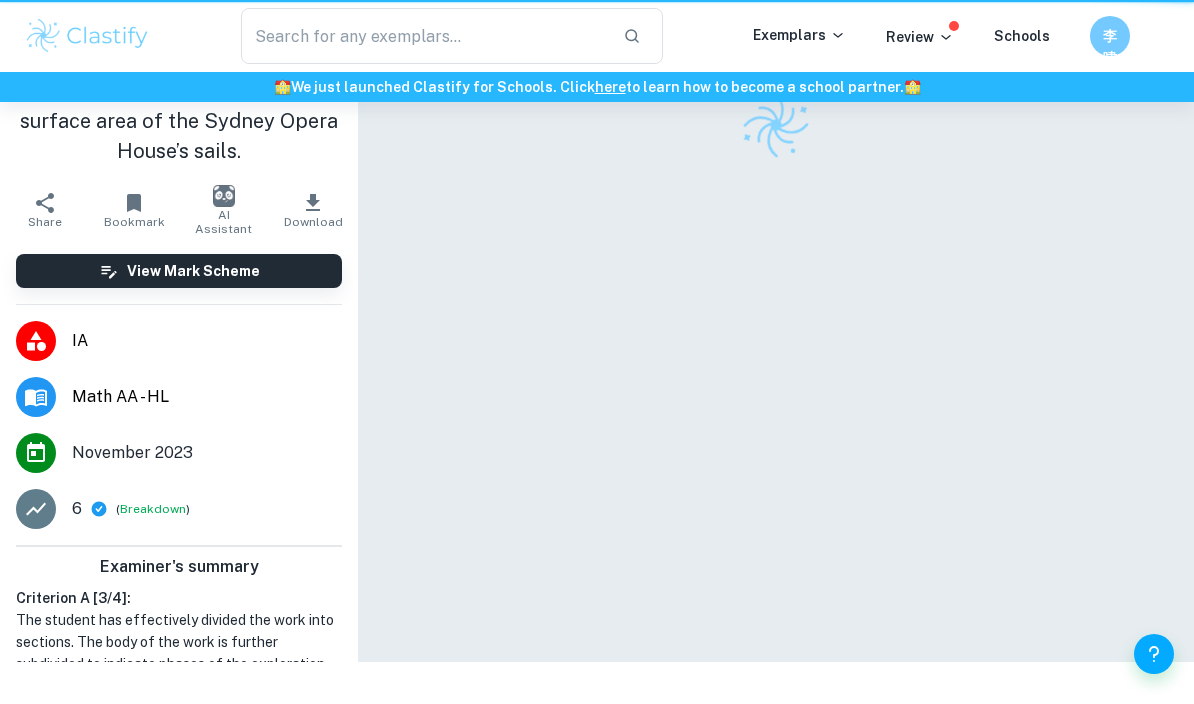 scroll, scrollTop: 0, scrollLeft: 0, axis: both 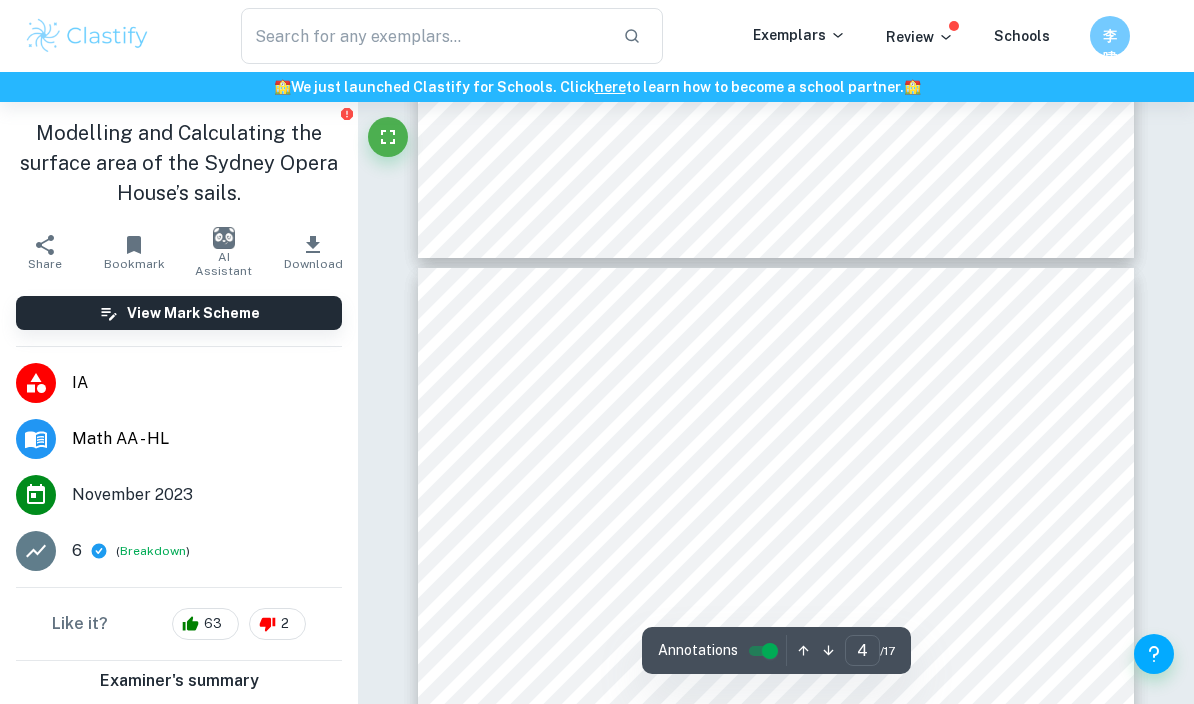 type on "3" 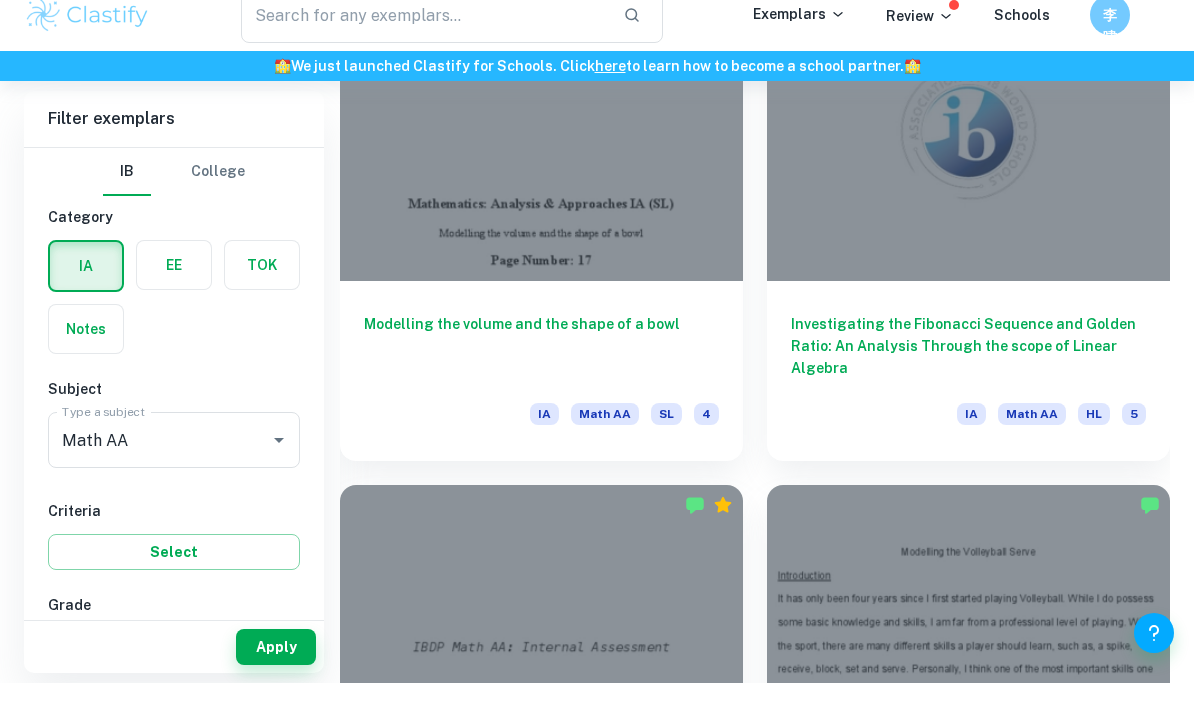 scroll, scrollTop: 10819, scrollLeft: 0, axis: vertical 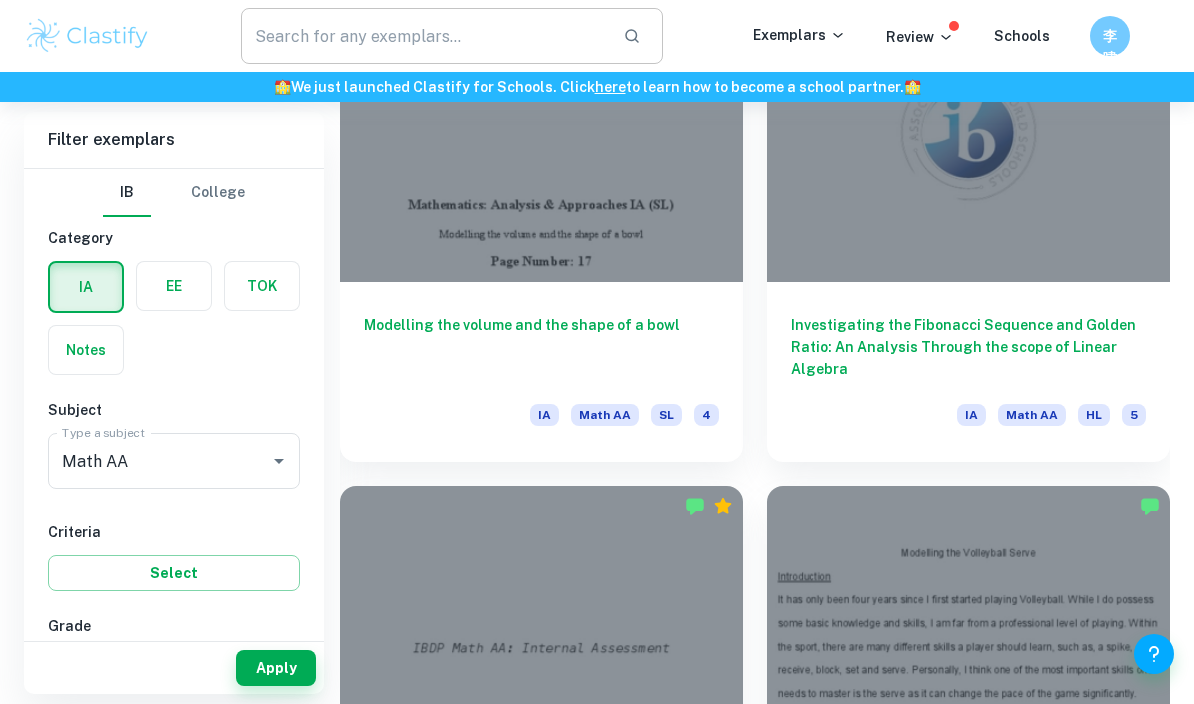 click at bounding box center (423, 36) 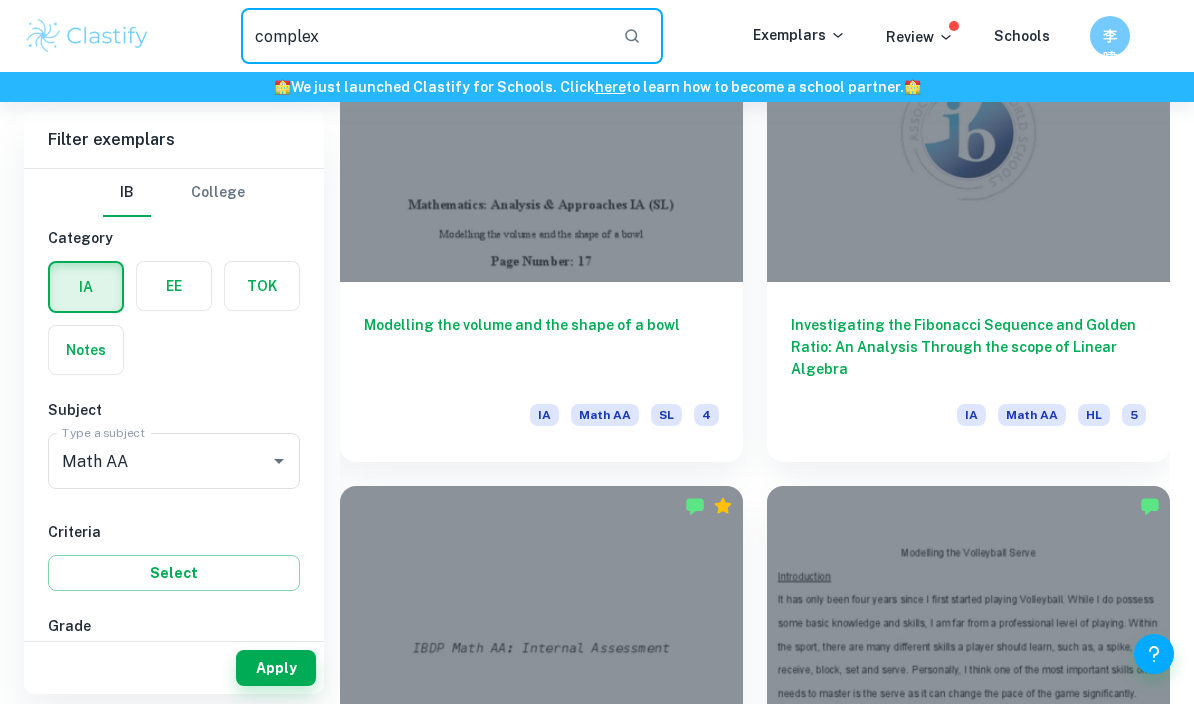 type on "complex" 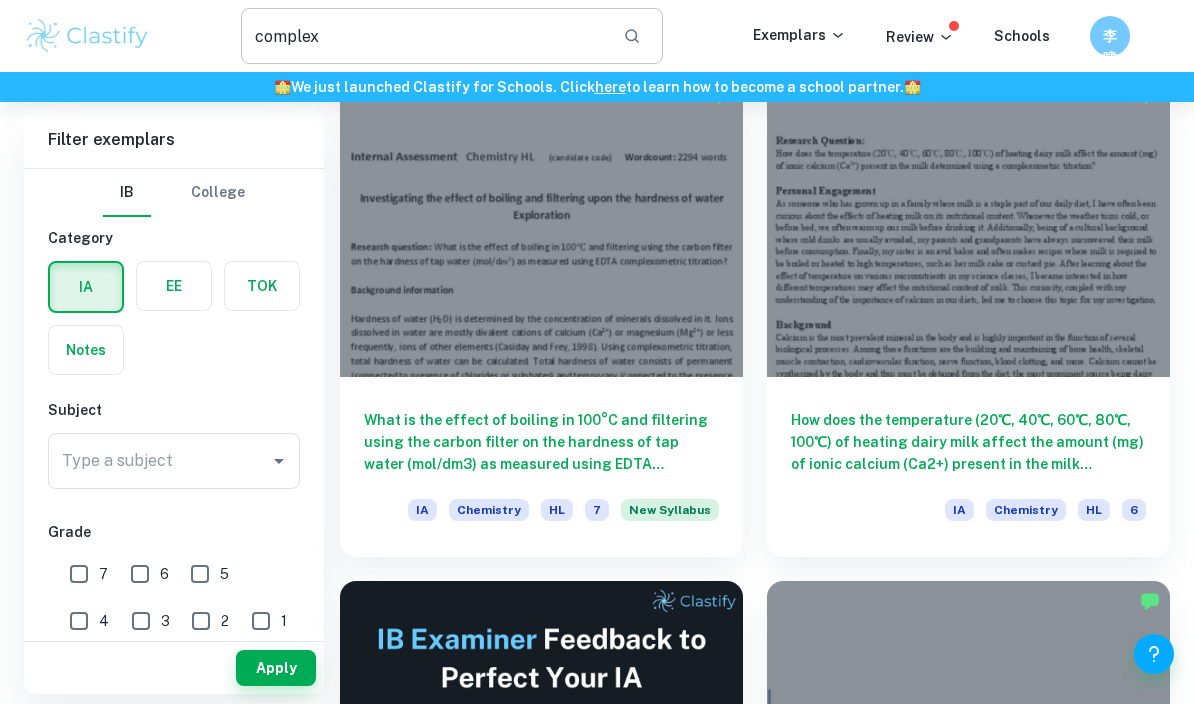 scroll, scrollTop: 148, scrollLeft: 0, axis: vertical 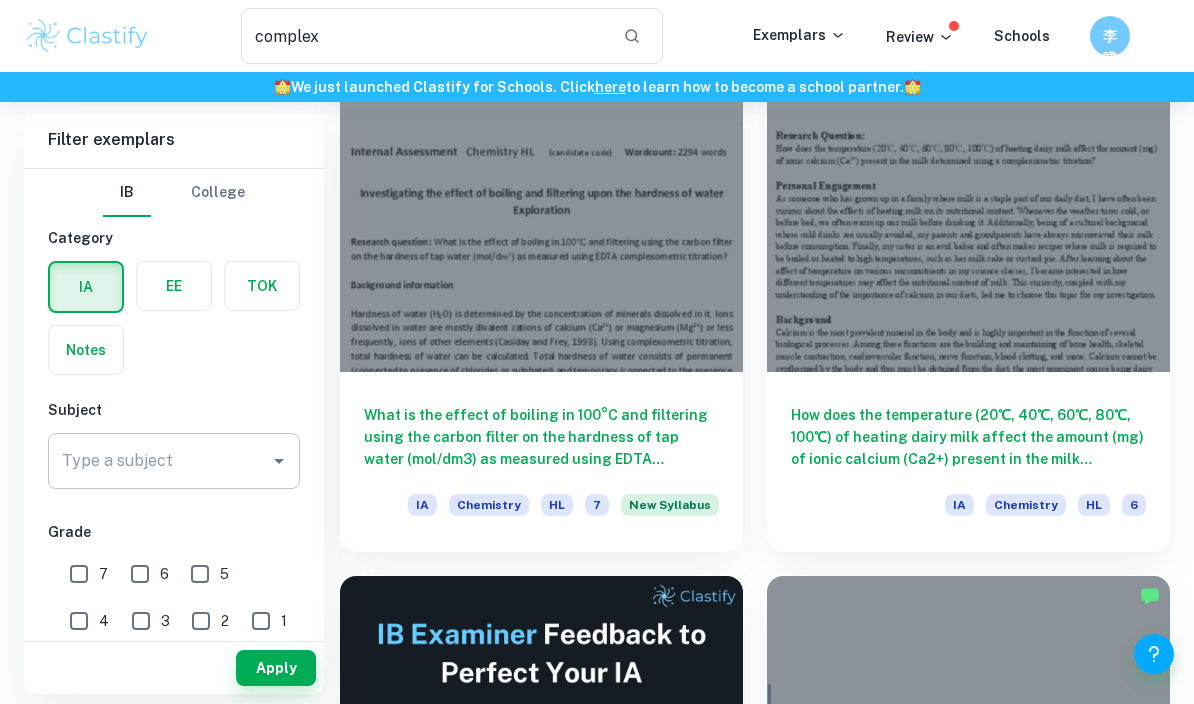 click on "Type a subject" at bounding box center [159, 461] 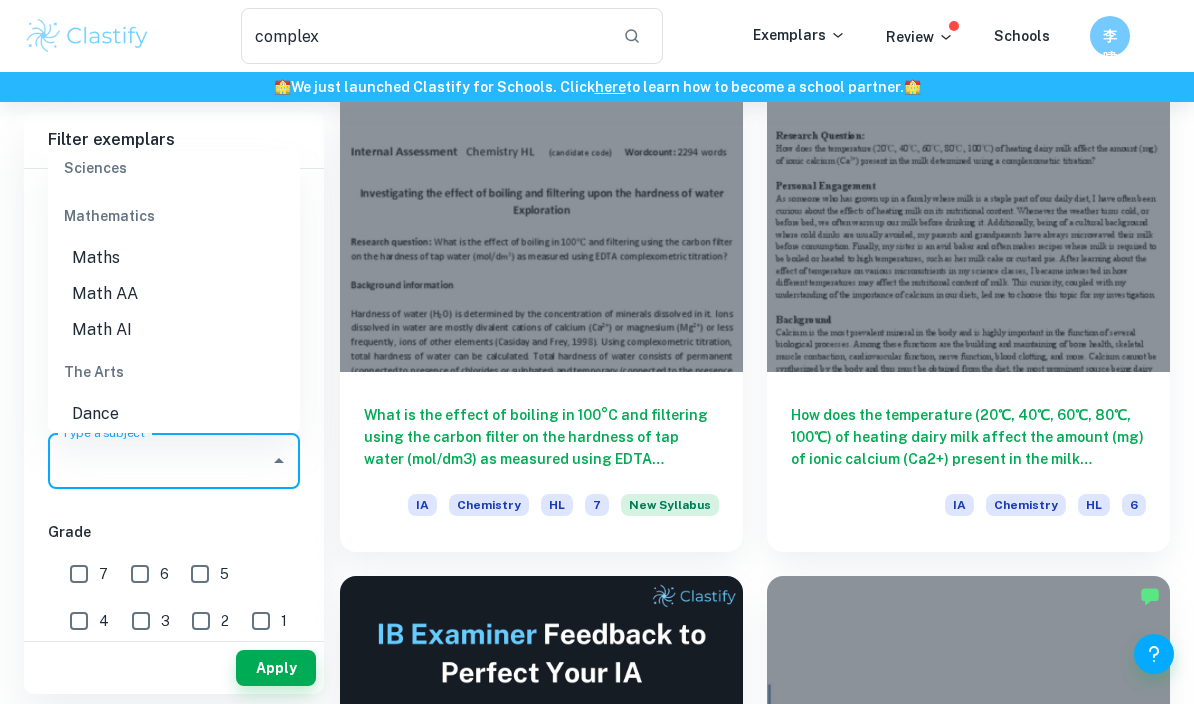 scroll, scrollTop: 2792, scrollLeft: 0, axis: vertical 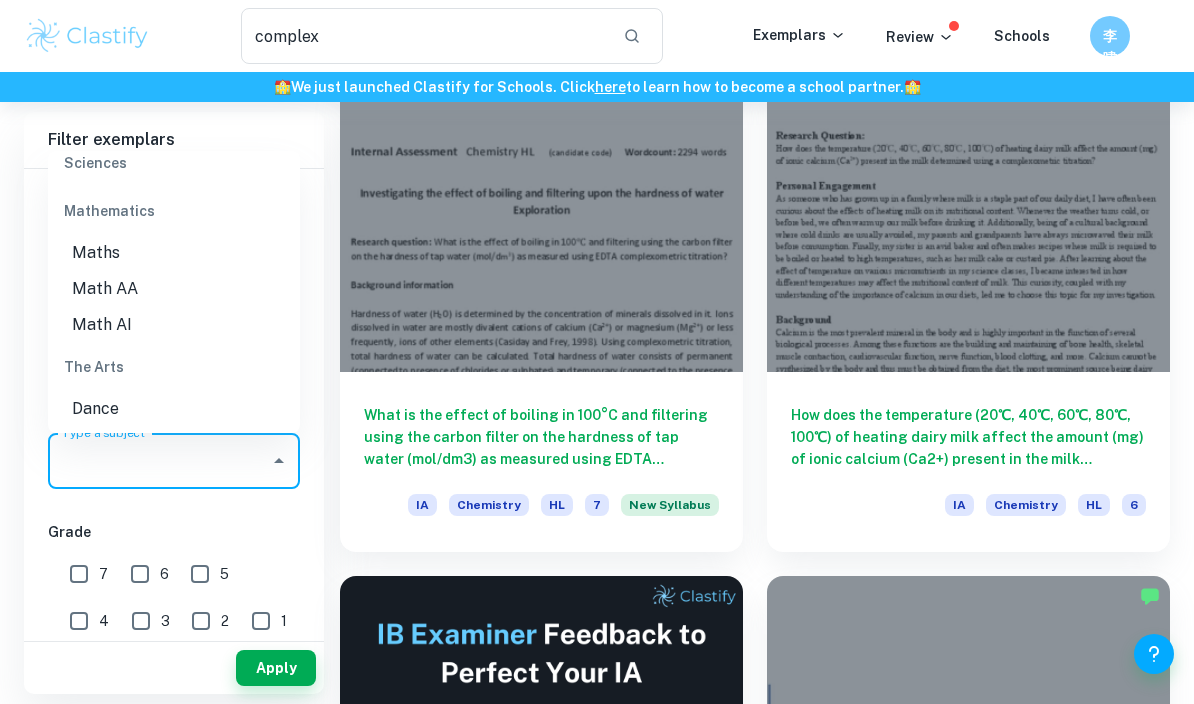 click on "Math AA" at bounding box center [174, 289] 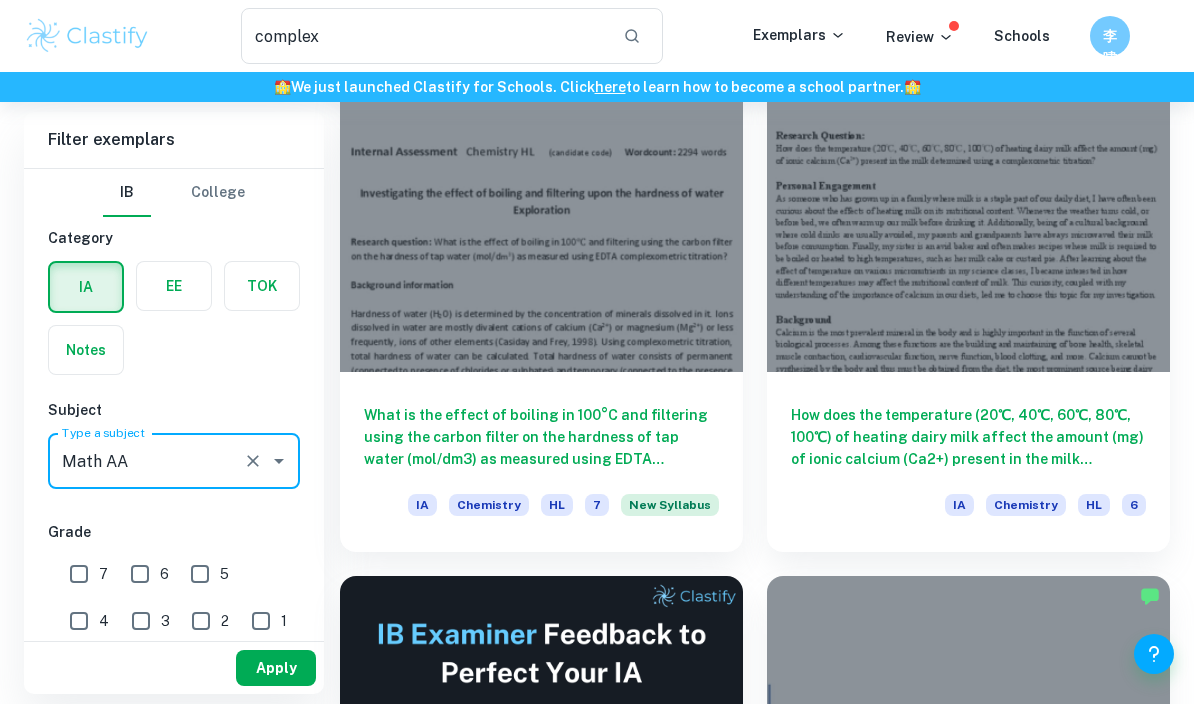 click on "Apply" at bounding box center [276, 668] 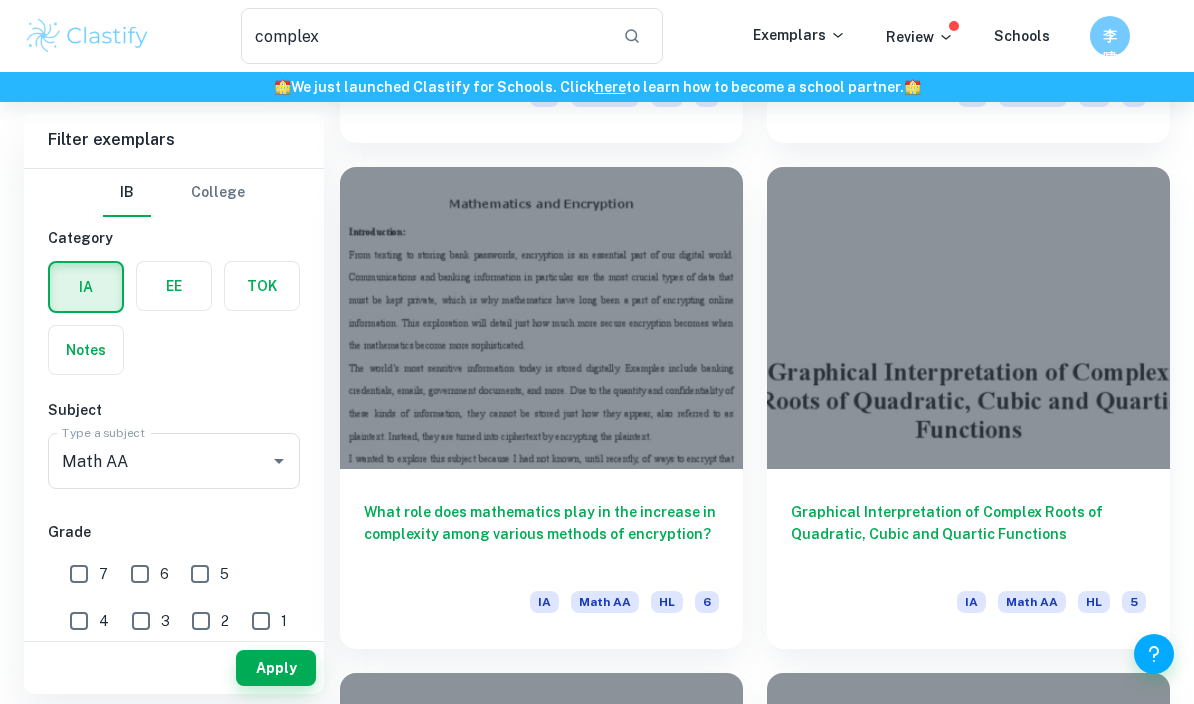 scroll, scrollTop: 1593, scrollLeft: 0, axis: vertical 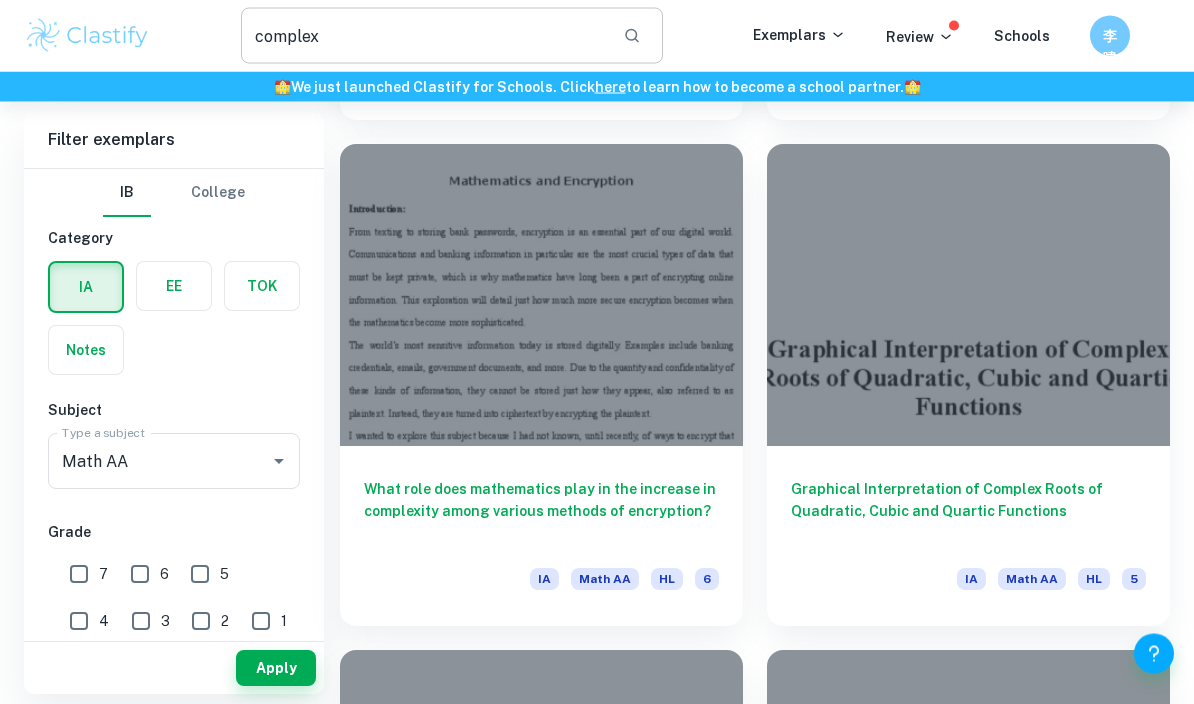click on "complex" at bounding box center [423, 36] 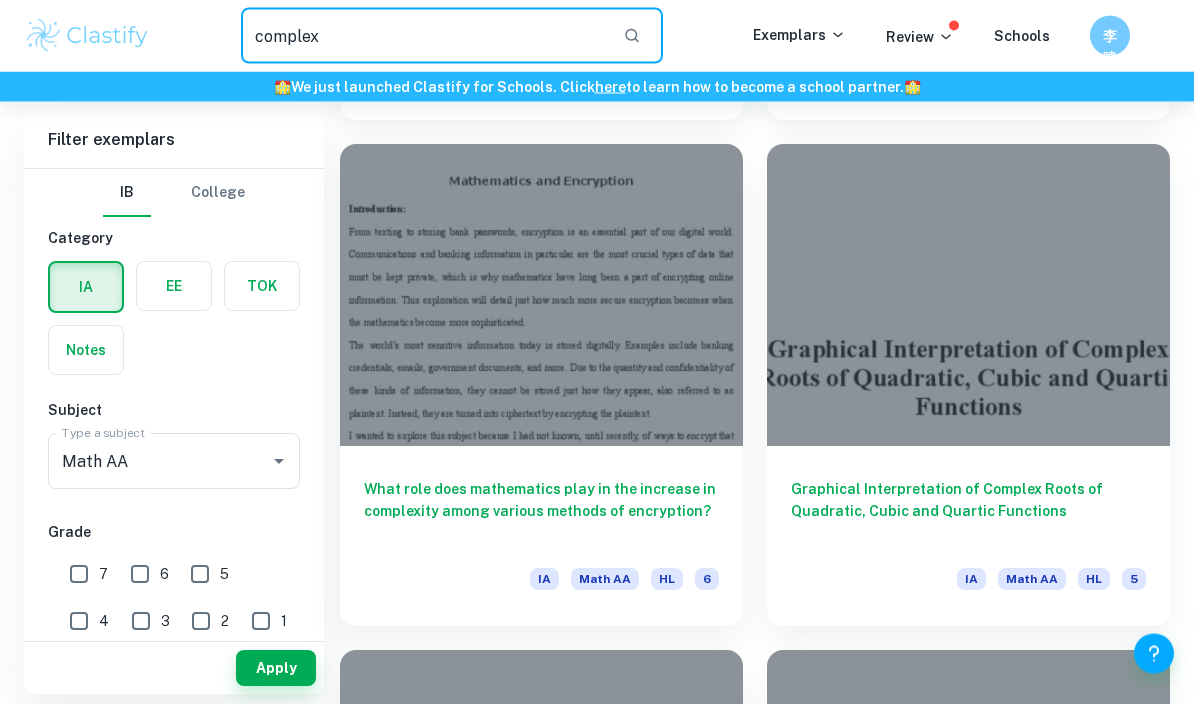 scroll, scrollTop: 1593, scrollLeft: 0, axis: vertical 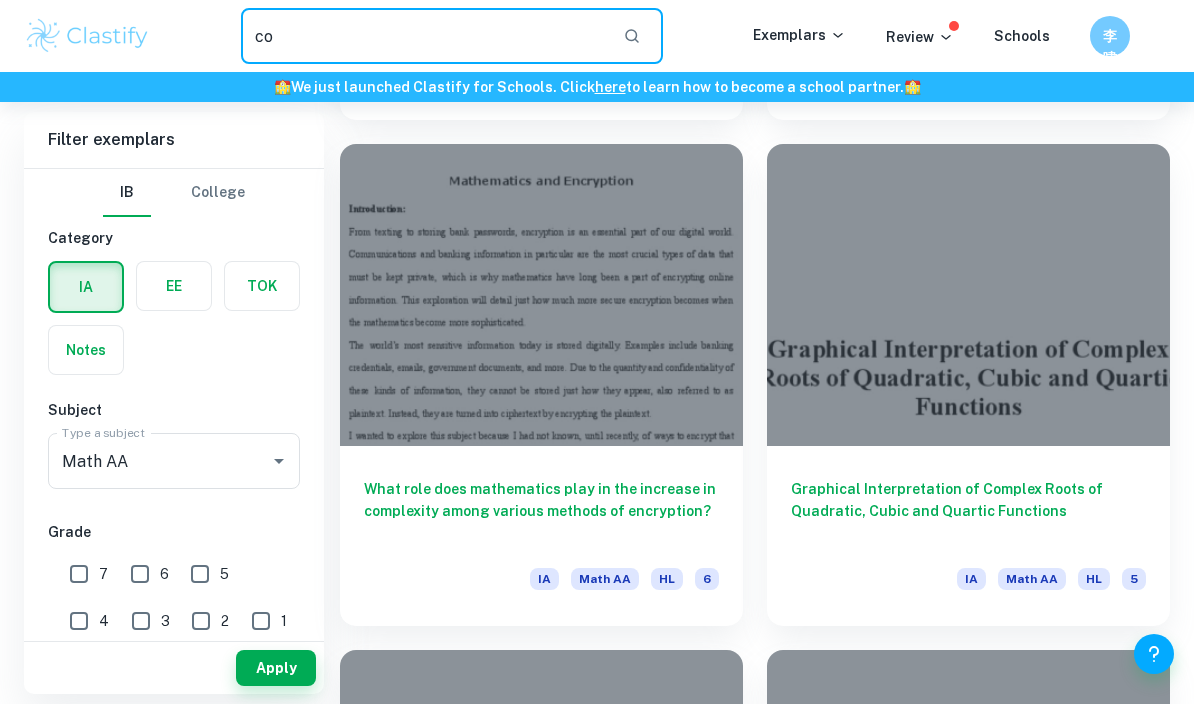 type on "c" 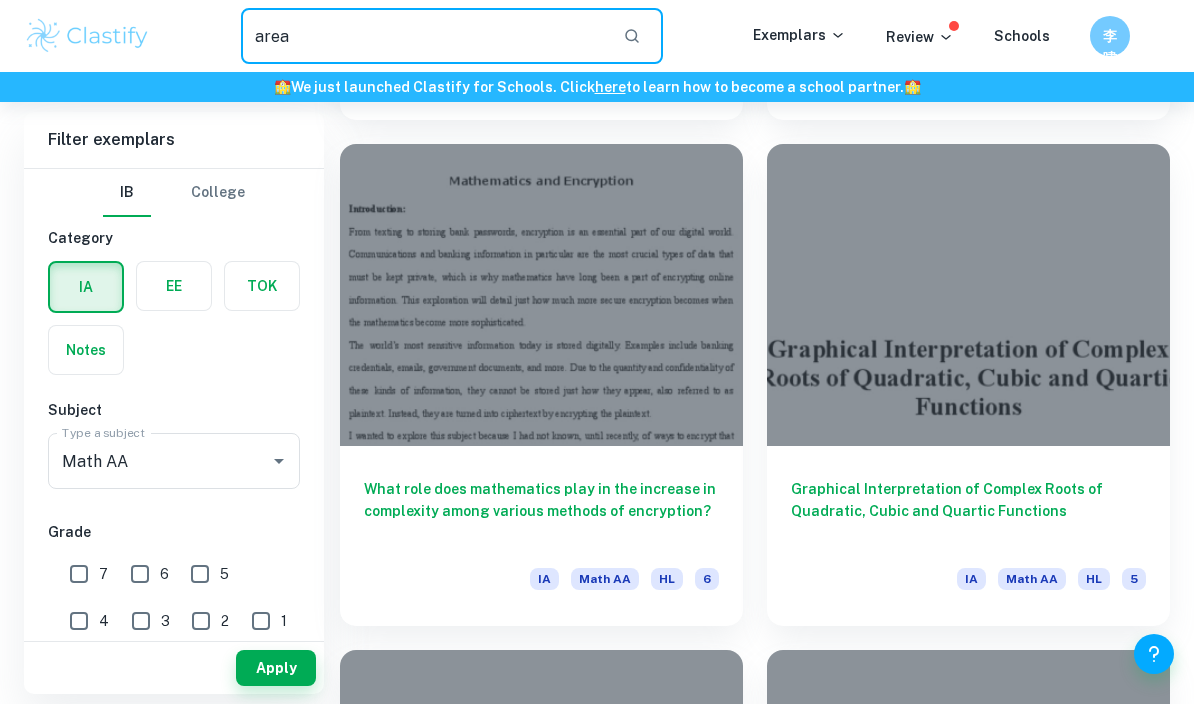 type on "area" 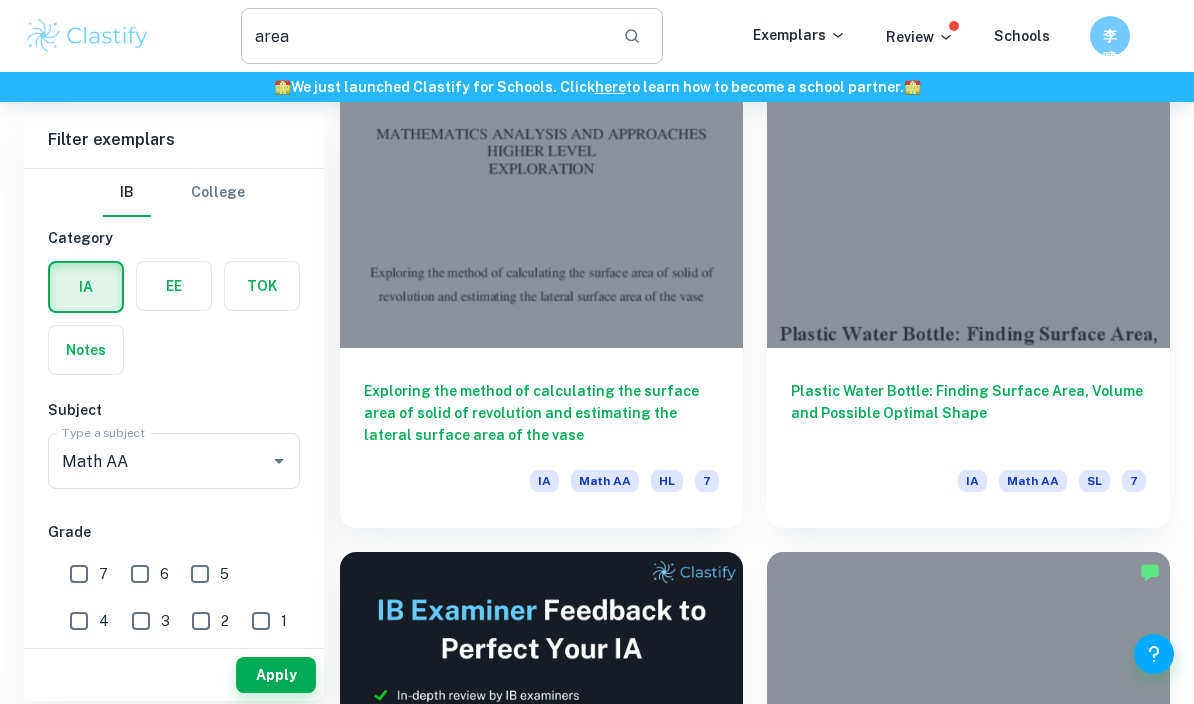 scroll, scrollTop: 94, scrollLeft: 0, axis: vertical 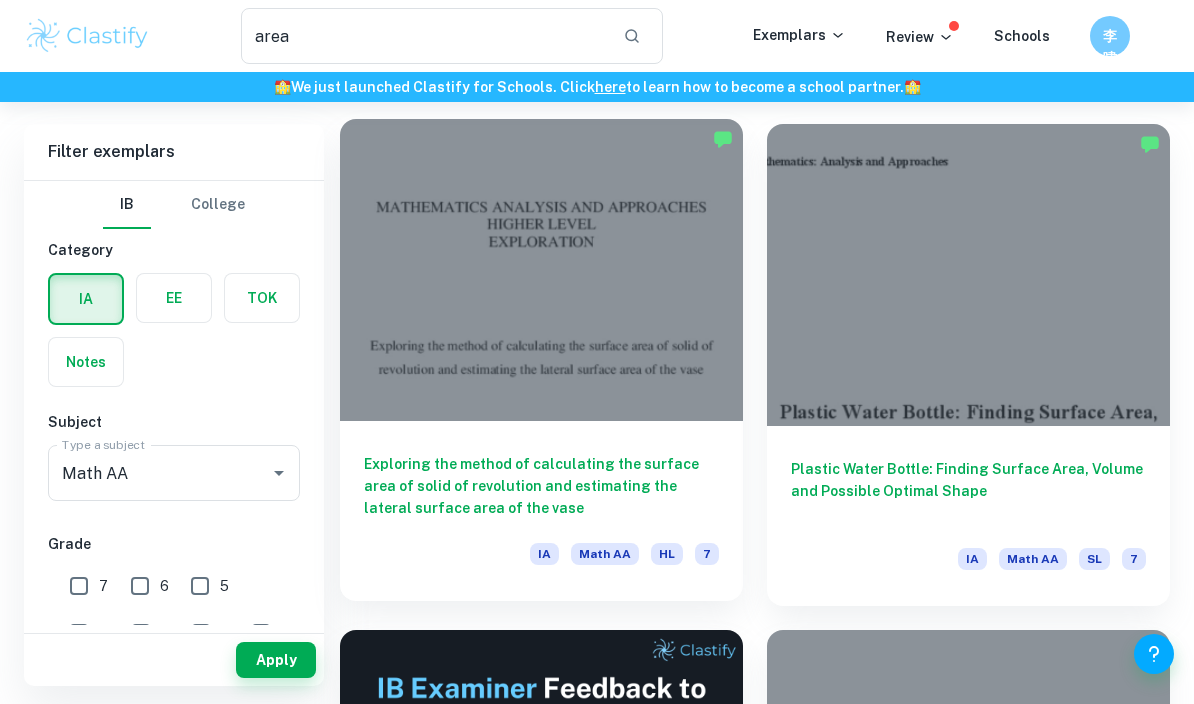 click at bounding box center [541, 270] 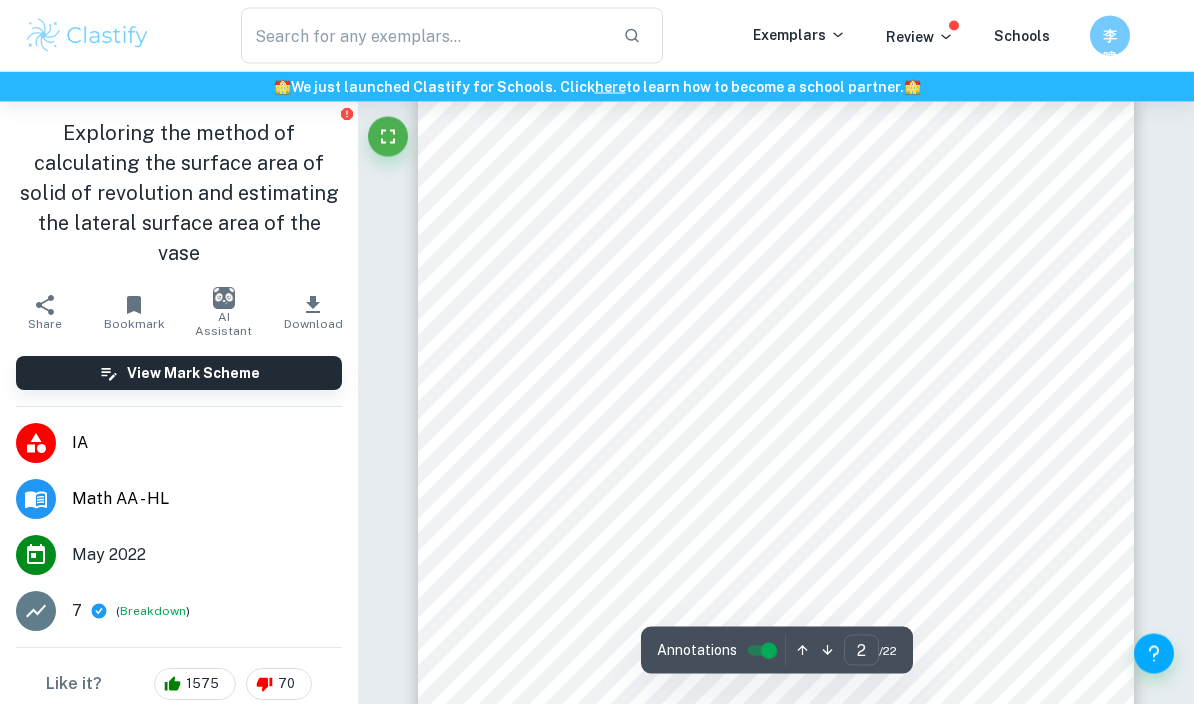 scroll, scrollTop: 1257, scrollLeft: 0, axis: vertical 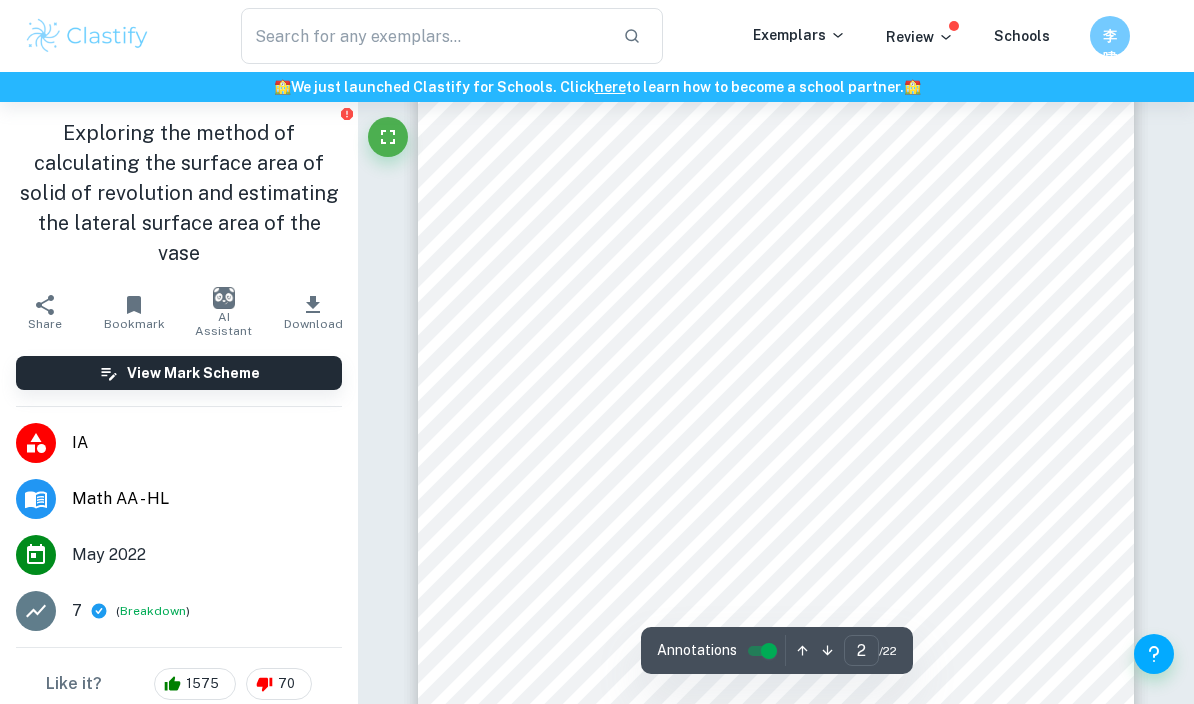 click on "1 1. Introduction Figure 1. Photo of the vase (Student’s own work) In my free time, I enjoy refurbishing old, and dull objects that surround me and otherwise would be thrown away. It includes old wooden furniture and a variety of decorations made of different materials. This hobby complies with the idea of a circular system that I developed during my geography lessons which places importance on reusing and recycling things and resources. I am also a provident person who does not like it when something is wasted, therefore I always try to minimize the costs and loss of resources. My next project involves painting a glass vase presented in Figure 1. that, in my opinion, is dull and would look definitely more interesting with a vibrant finish. I opt in using the acrylic enamel which ensures the long- lasting of the final product so that it will serve longer and it complies with my eco-friendly attitude. However, this paint is very expensive and I would like to calculate the surface area of" at bounding box center [776, 511] 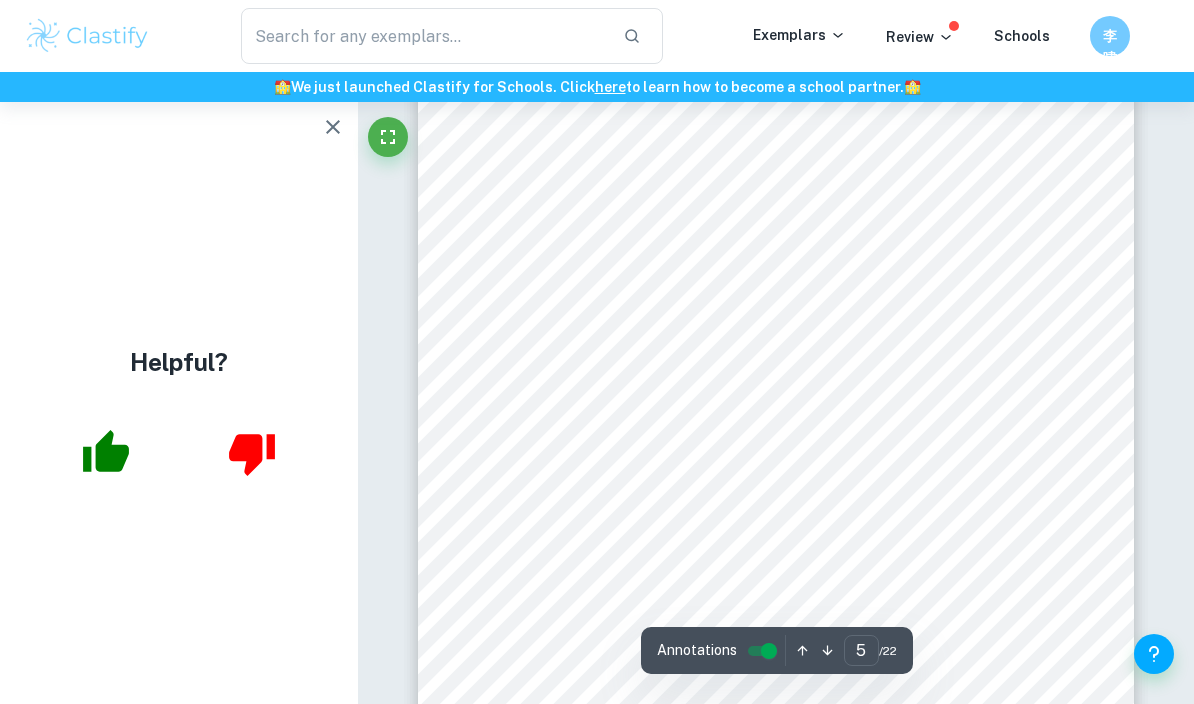 scroll, scrollTop: 4392, scrollLeft: 0, axis: vertical 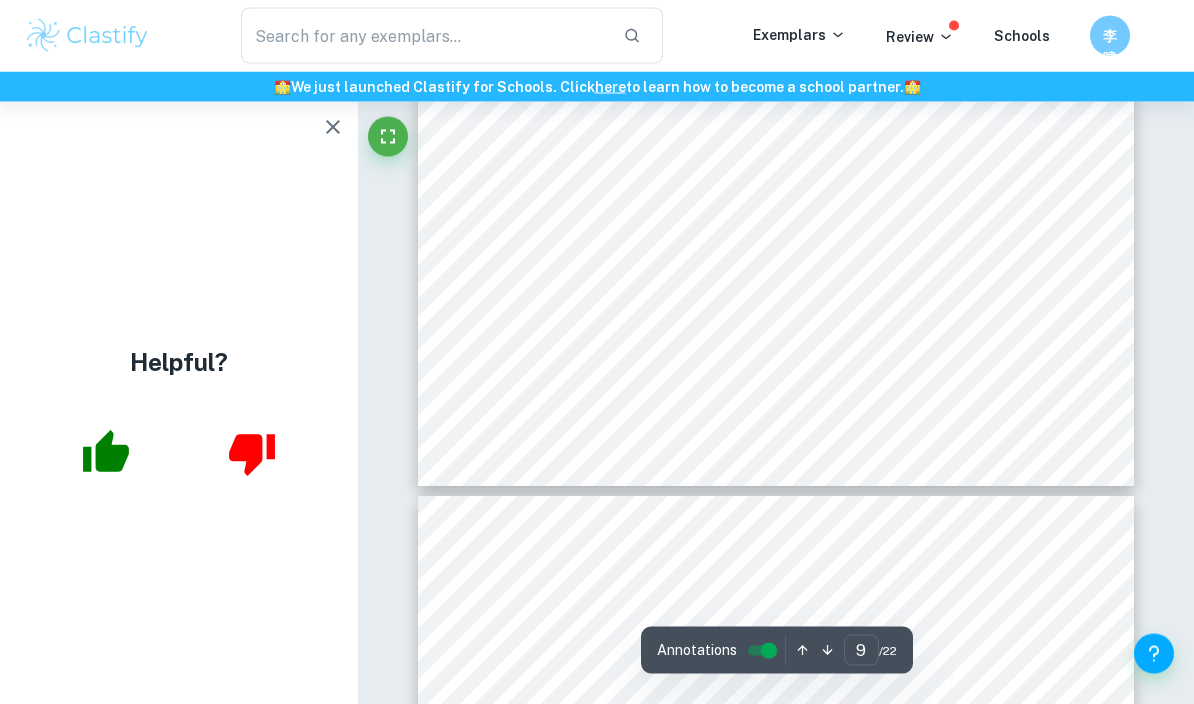 type on "10" 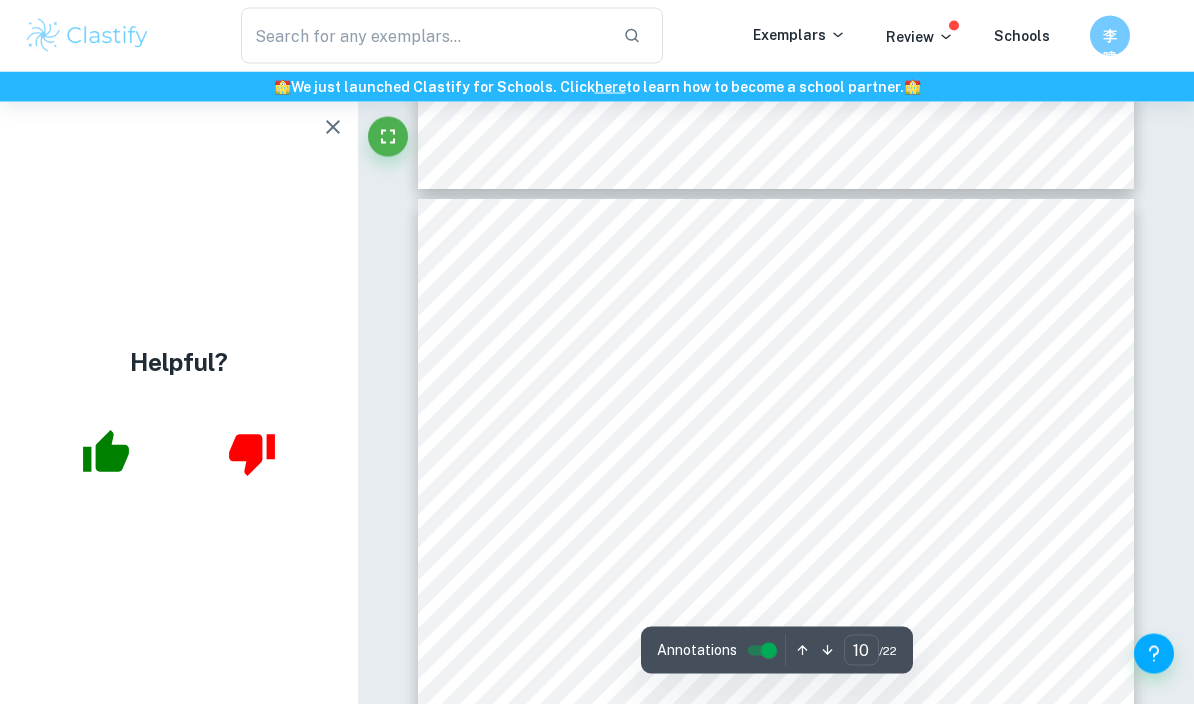 click 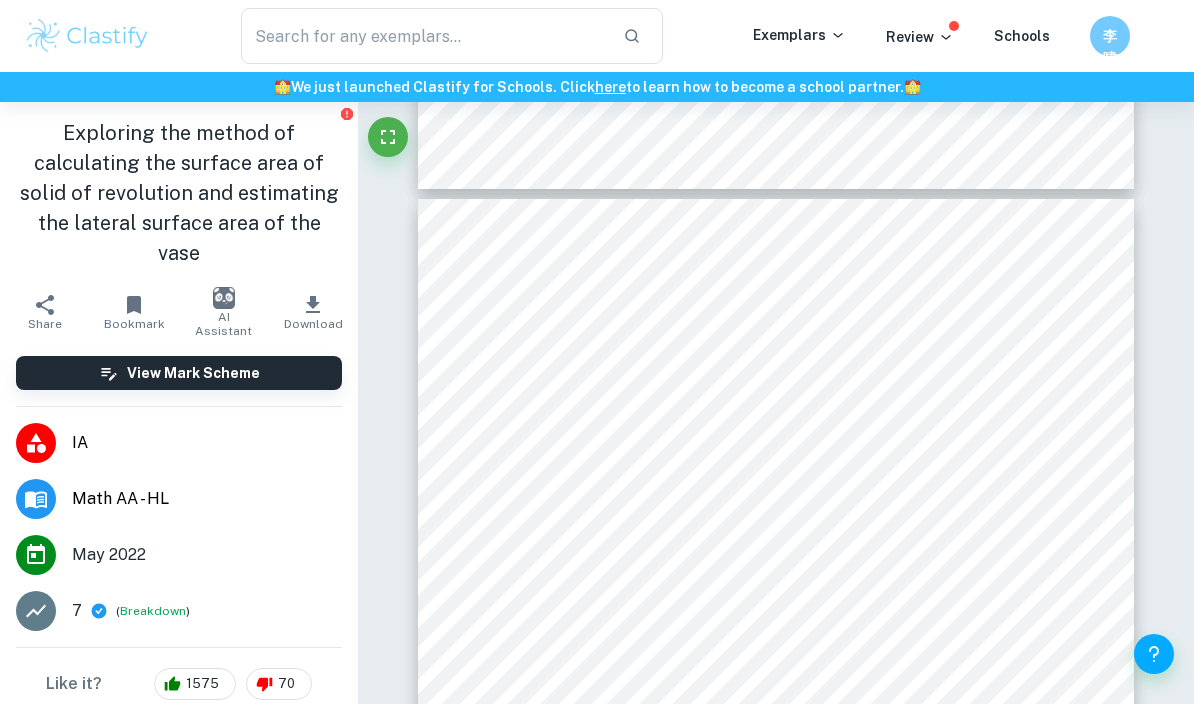 click on "Download" at bounding box center [313, 324] 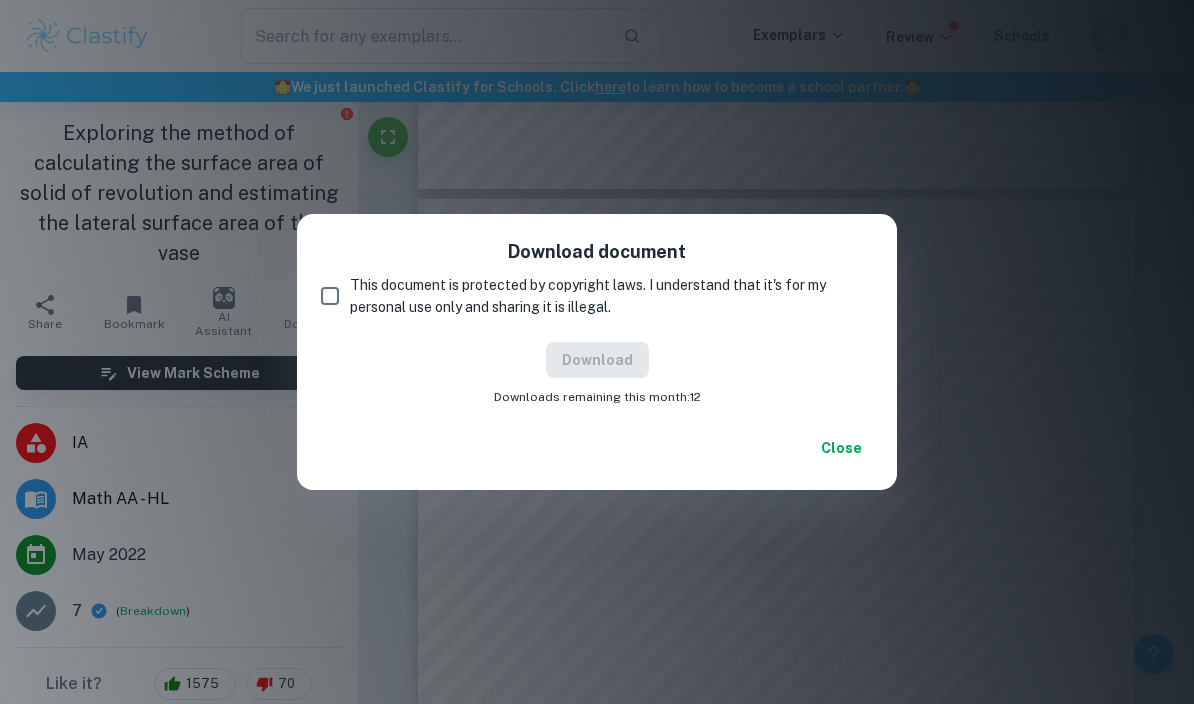 click on "Download document This document is protected by copyright laws. I understand that it's for my personal use only and sharing it is illegal. Download Downloads remaining this month:  12" at bounding box center [597, 322] 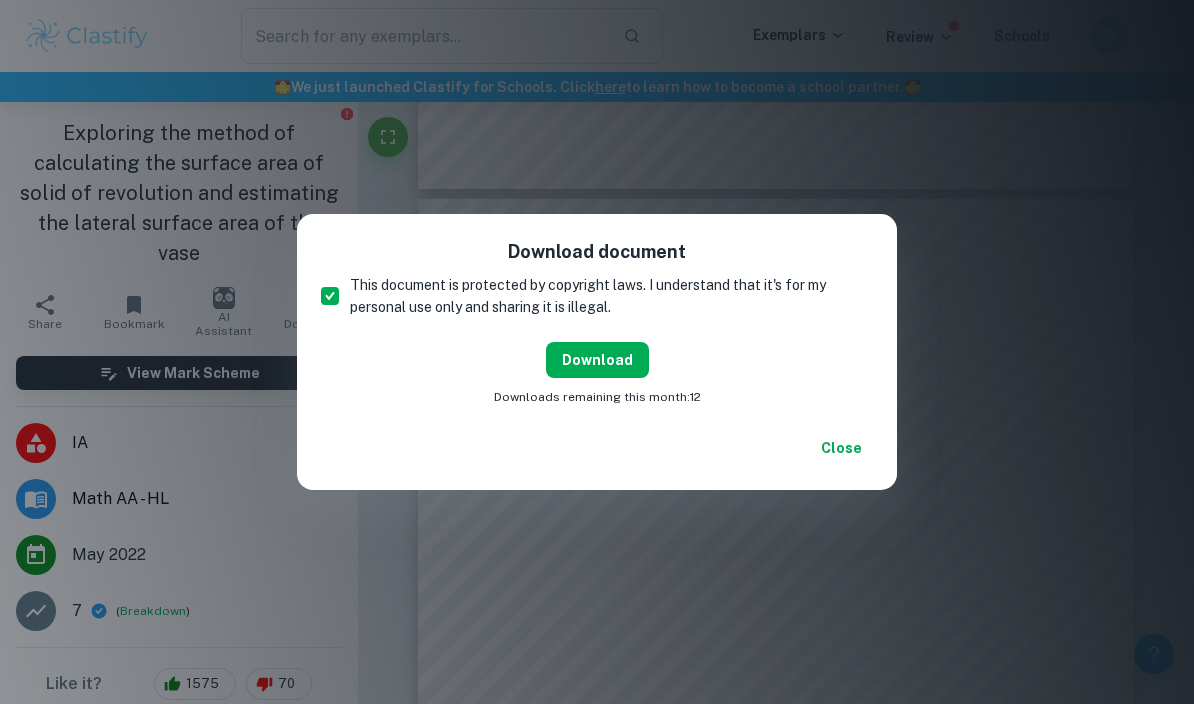 click on "Download" at bounding box center [597, 360] 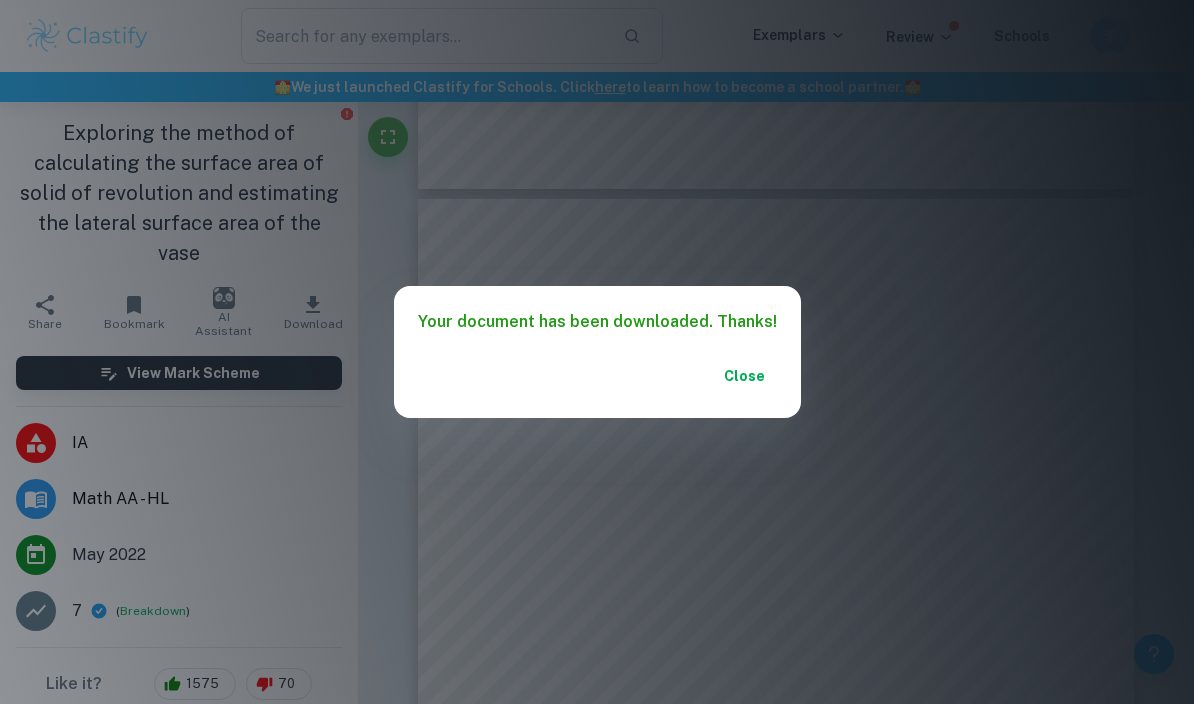 click on "Close" at bounding box center [745, 376] 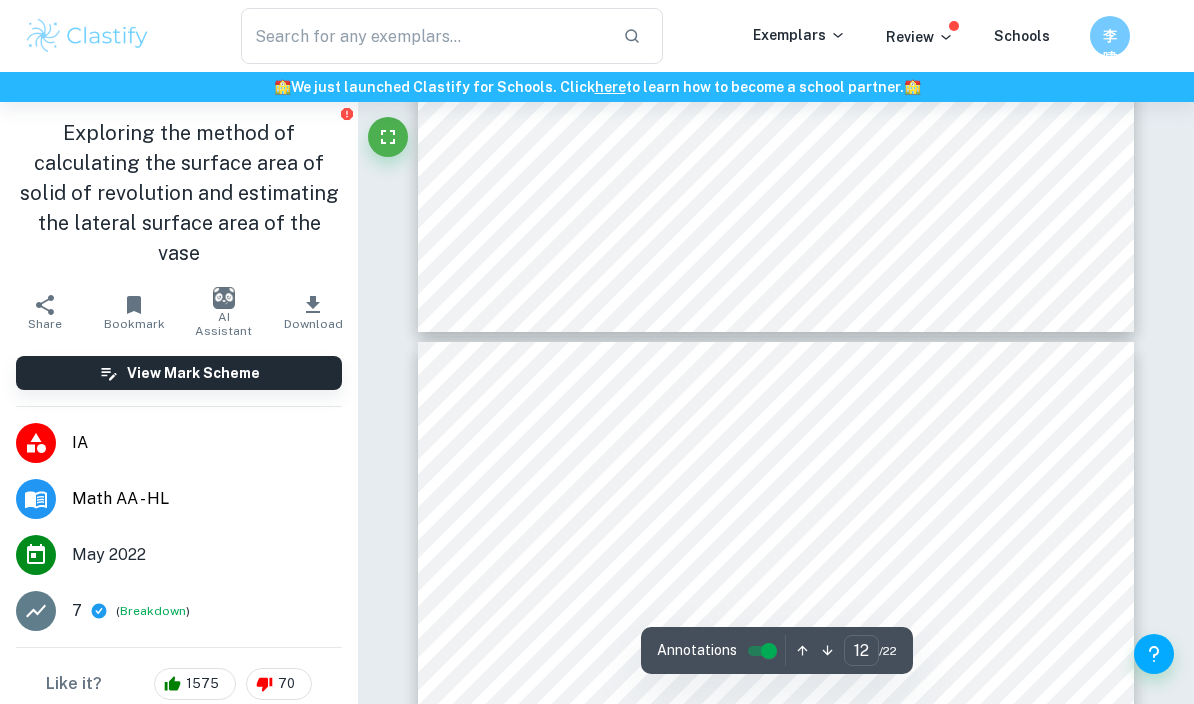 type on "11" 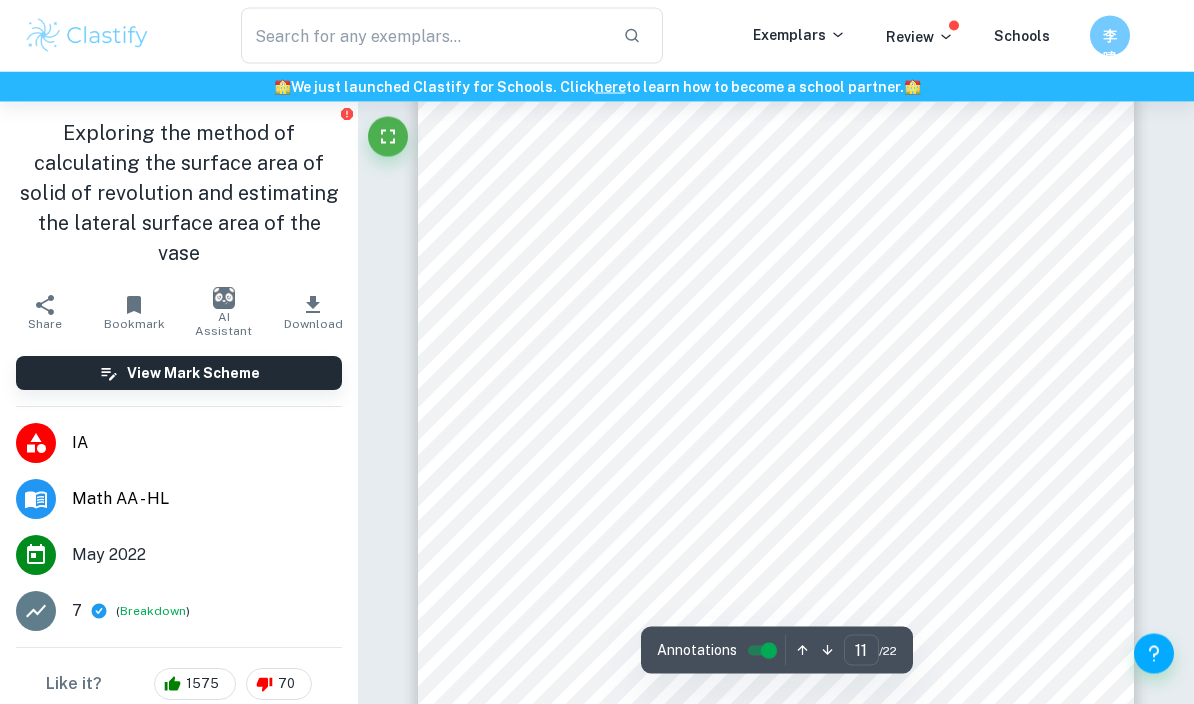 type on "area" 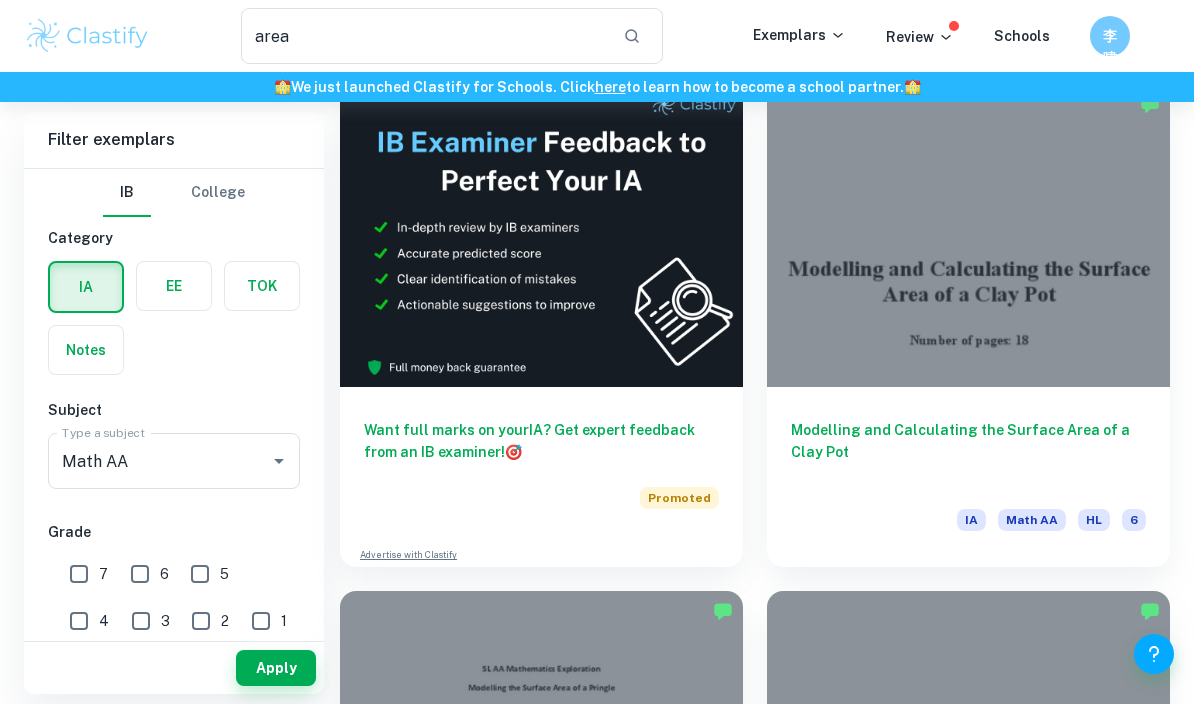 scroll, scrollTop: 758, scrollLeft: 0, axis: vertical 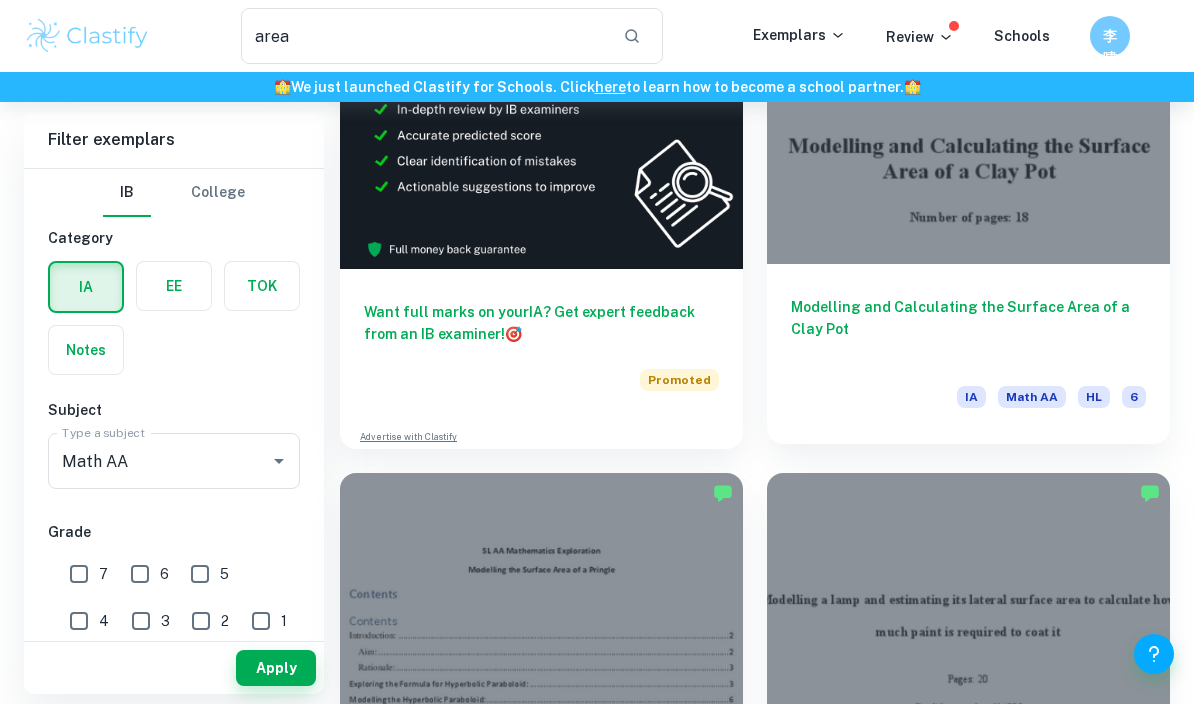 click at bounding box center [968, 112] 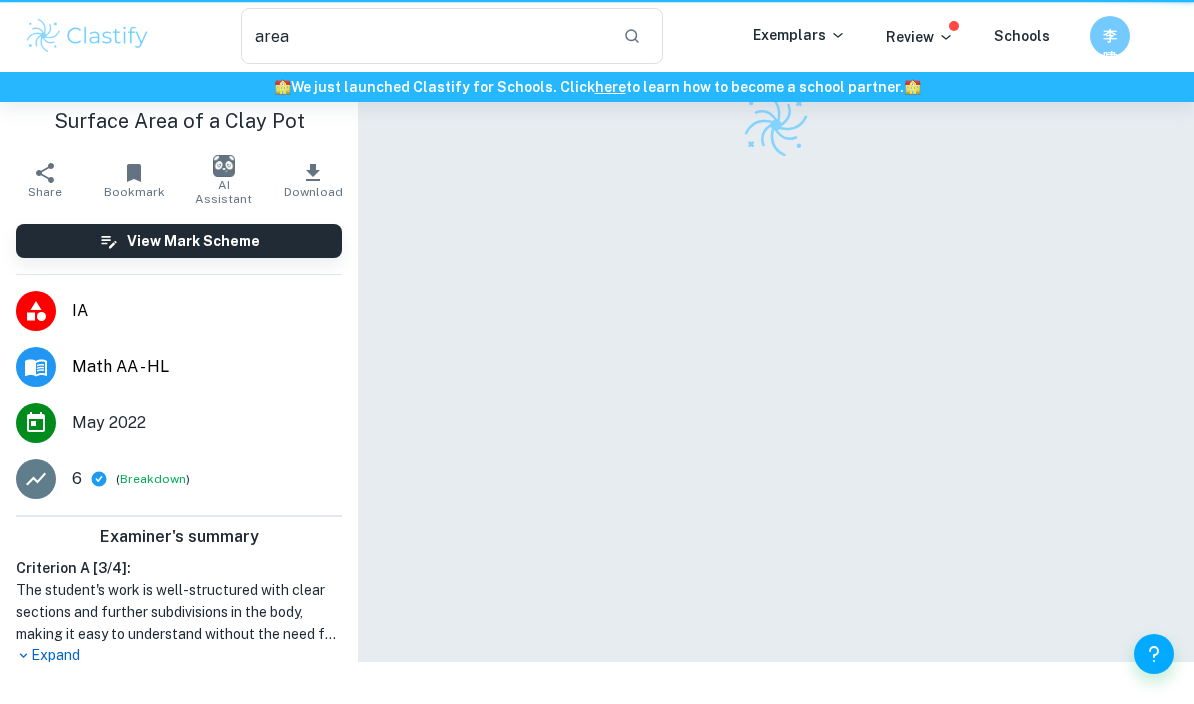 type 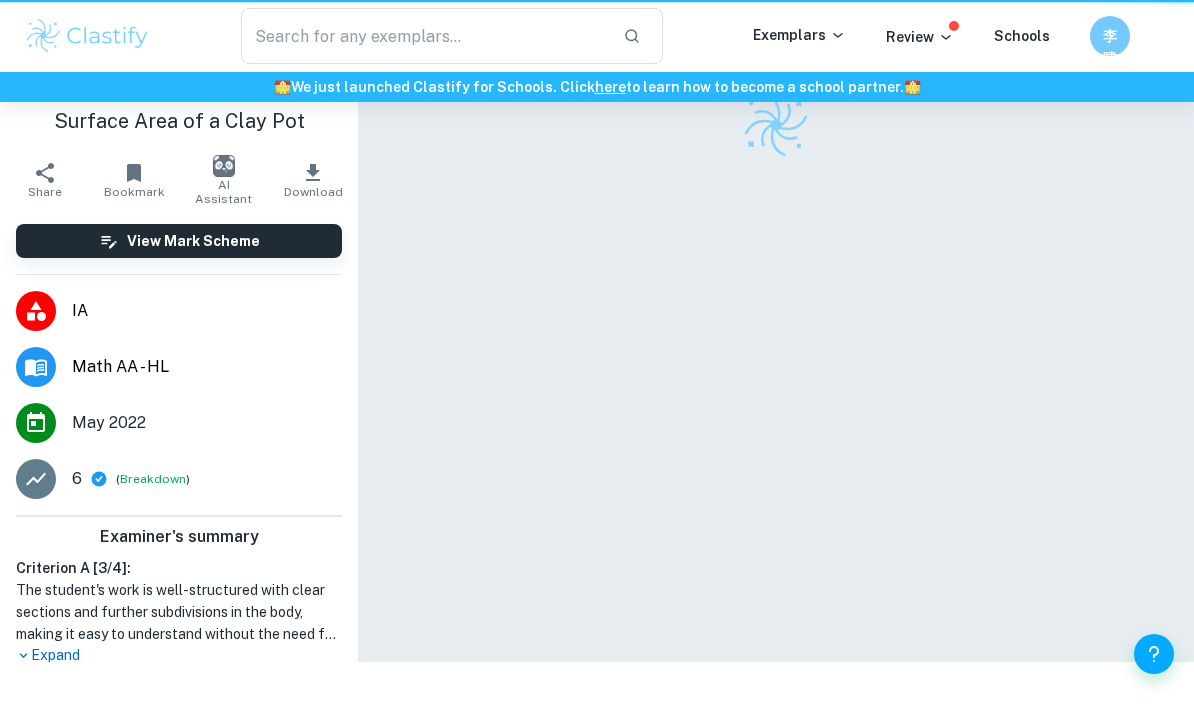scroll, scrollTop: 0, scrollLeft: 0, axis: both 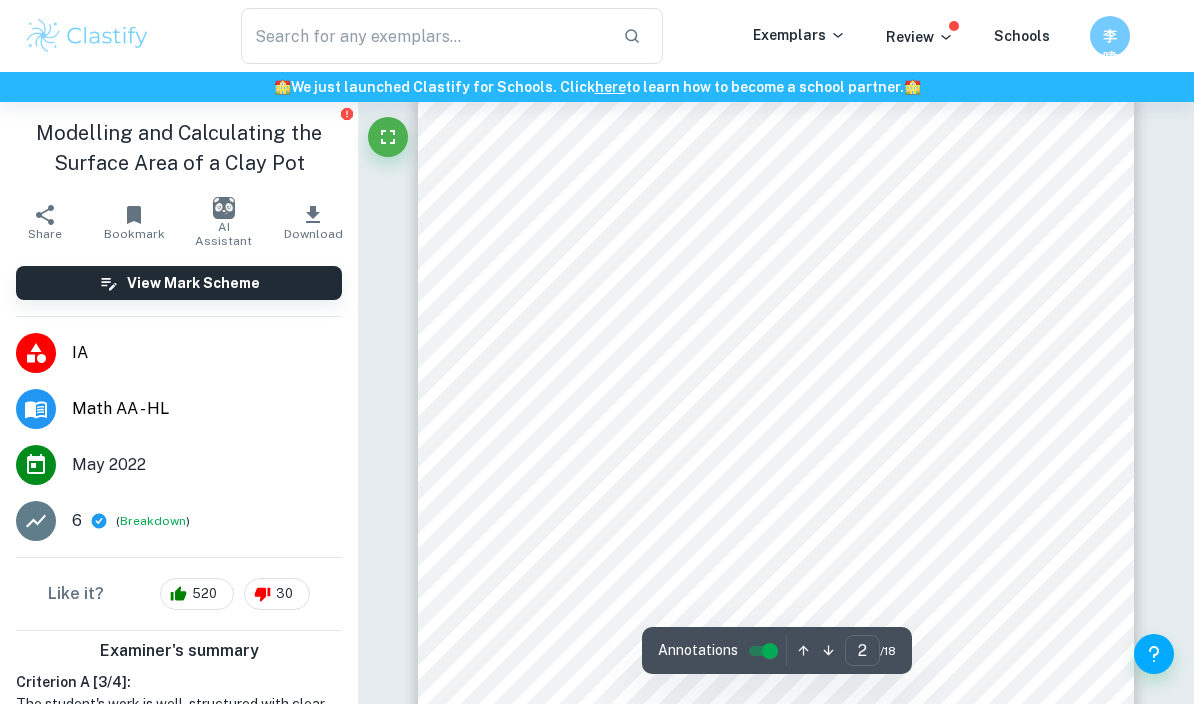 type on "3" 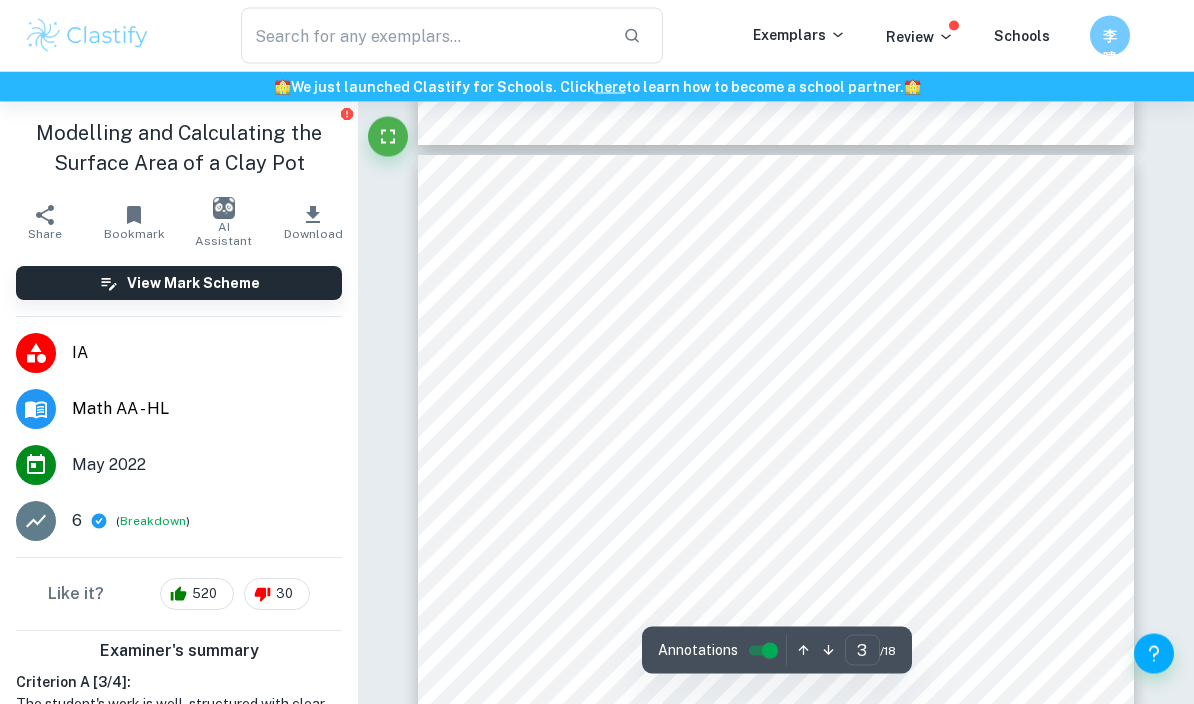 scroll, scrollTop: 2121, scrollLeft: 0, axis: vertical 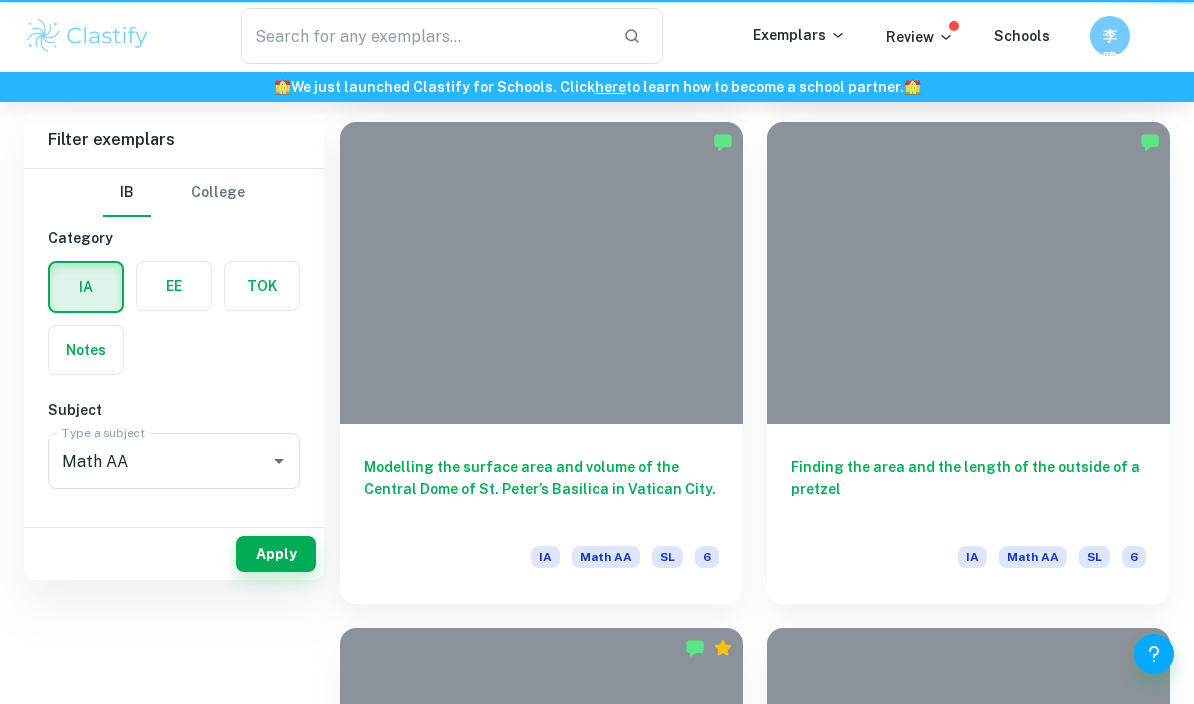 type on "area" 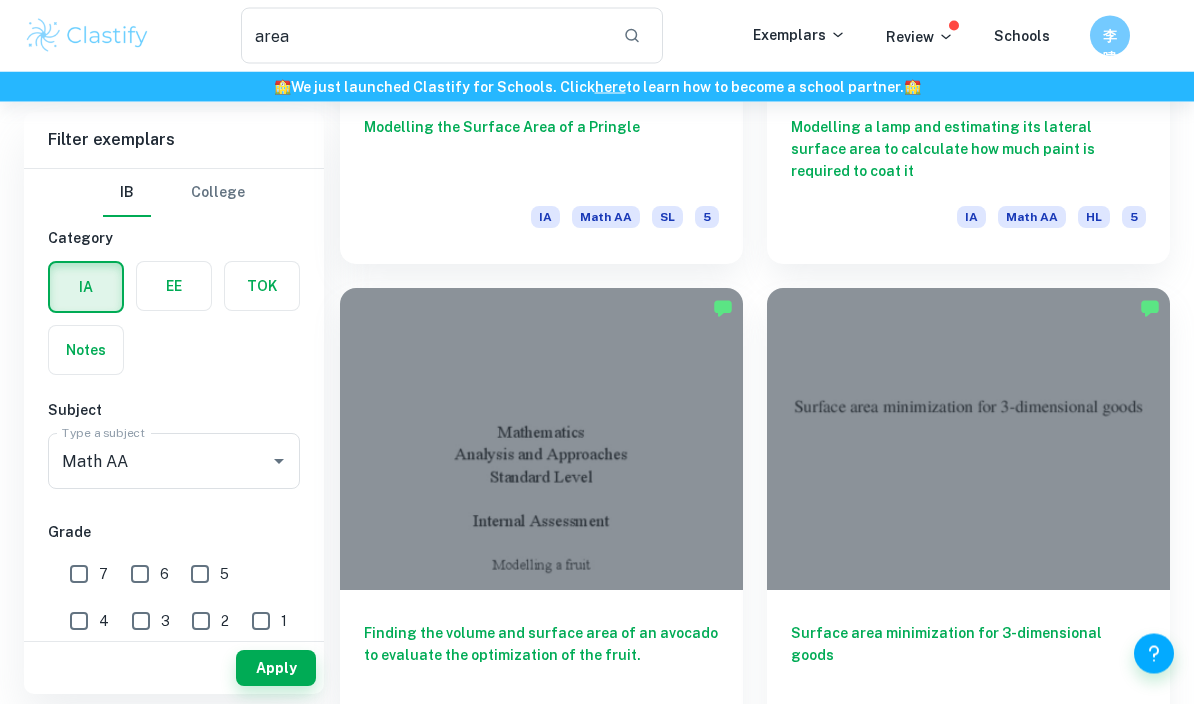scroll, scrollTop: 1451, scrollLeft: 0, axis: vertical 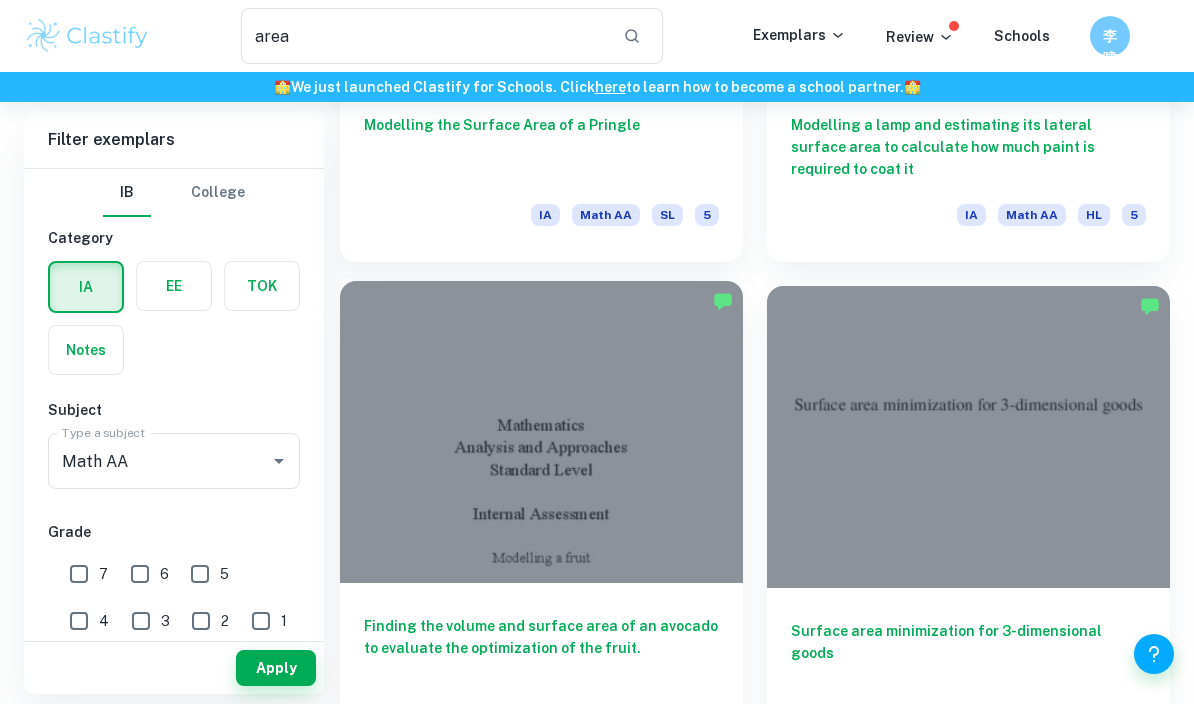 click at bounding box center (541, 432) 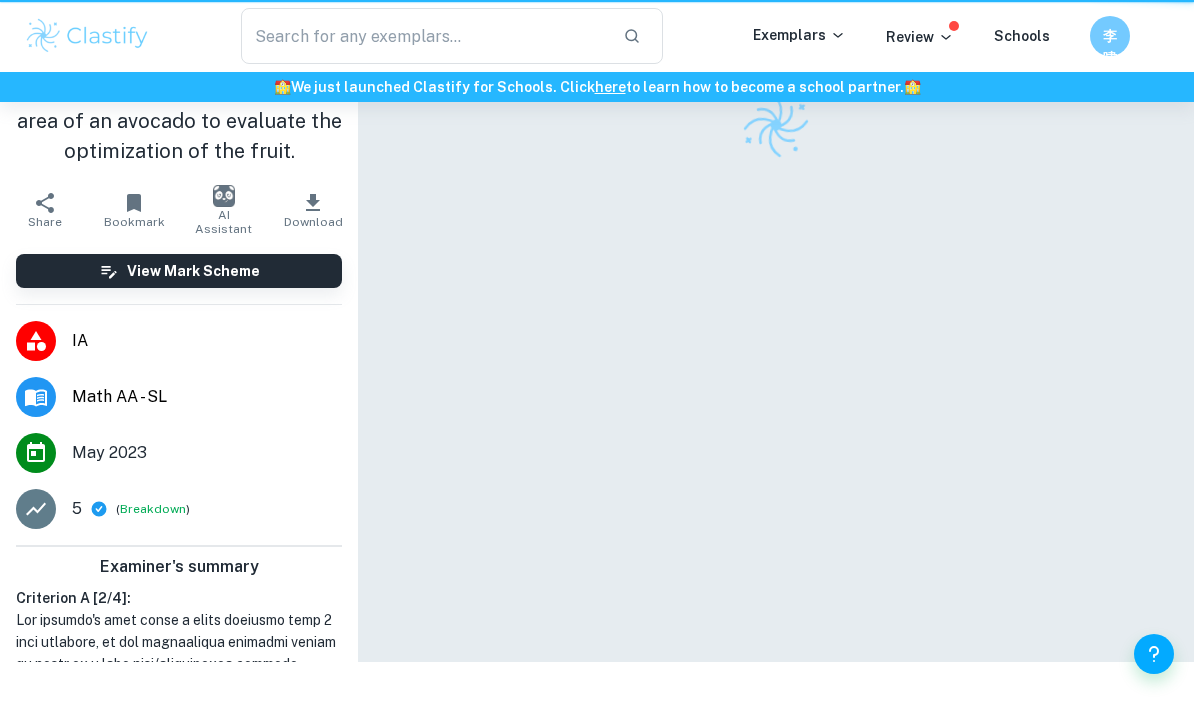 scroll, scrollTop: 0, scrollLeft: 0, axis: both 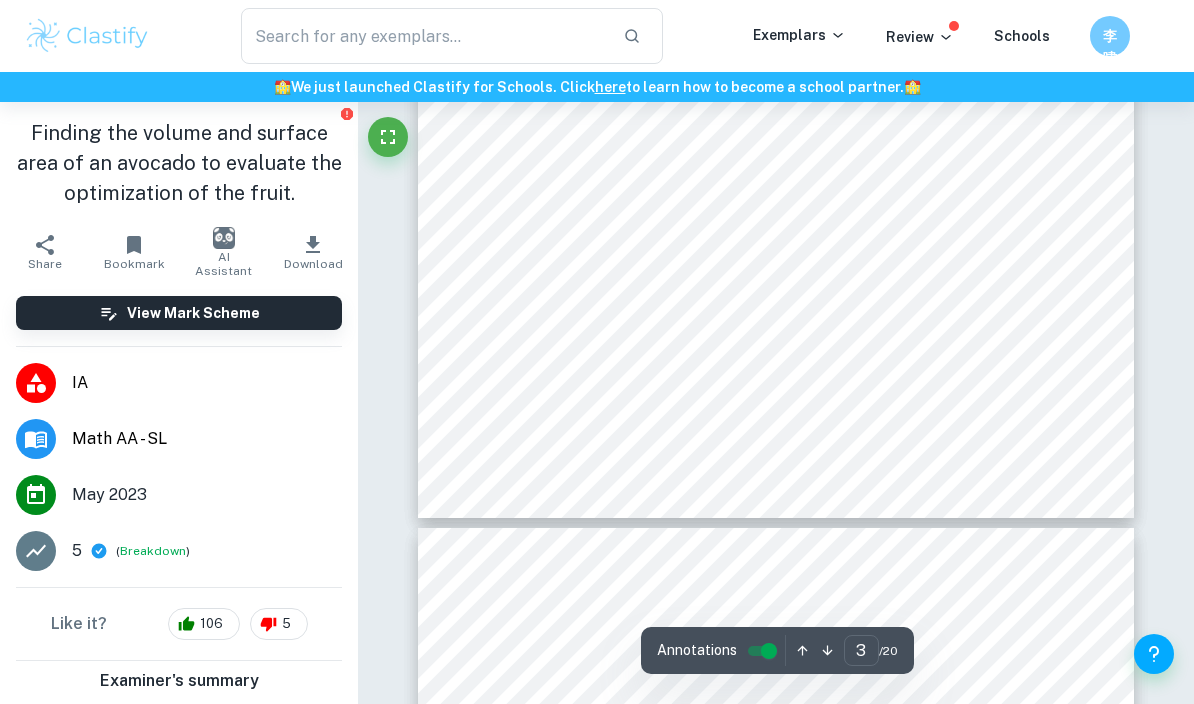 type on "4" 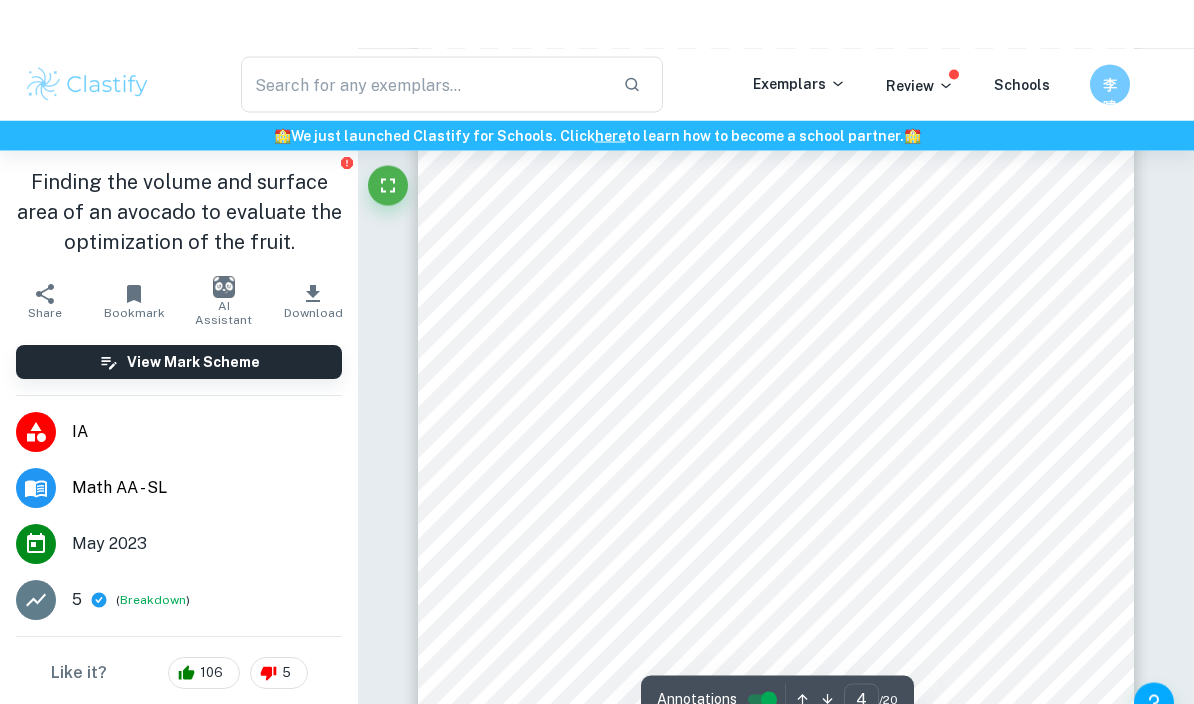 scroll, scrollTop: 3262, scrollLeft: 0, axis: vertical 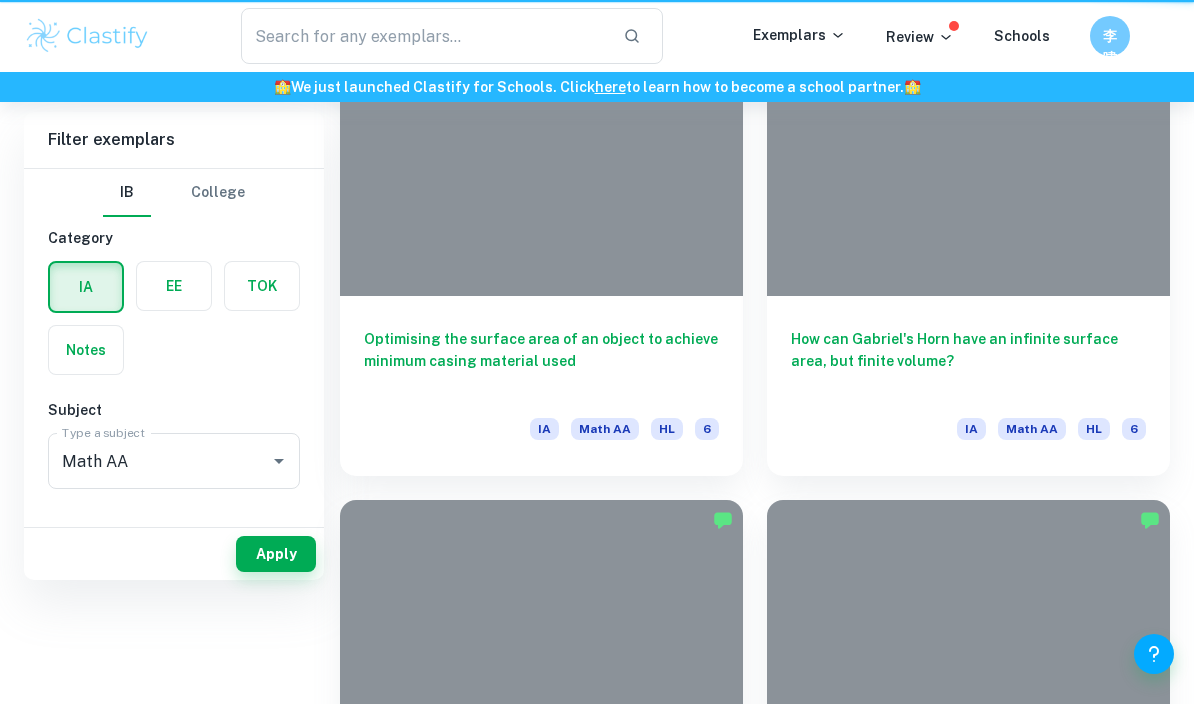type on "area" 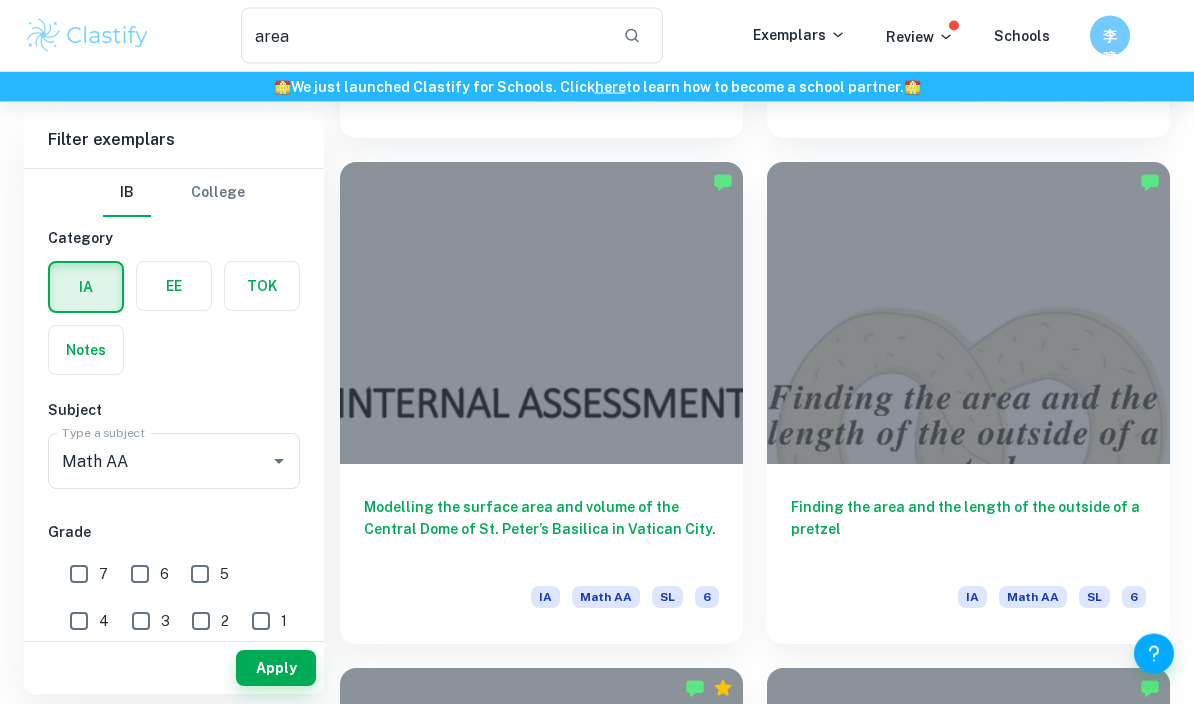 scroll, scrollTop: 2083, scrollLeft: 0, axis: vertical 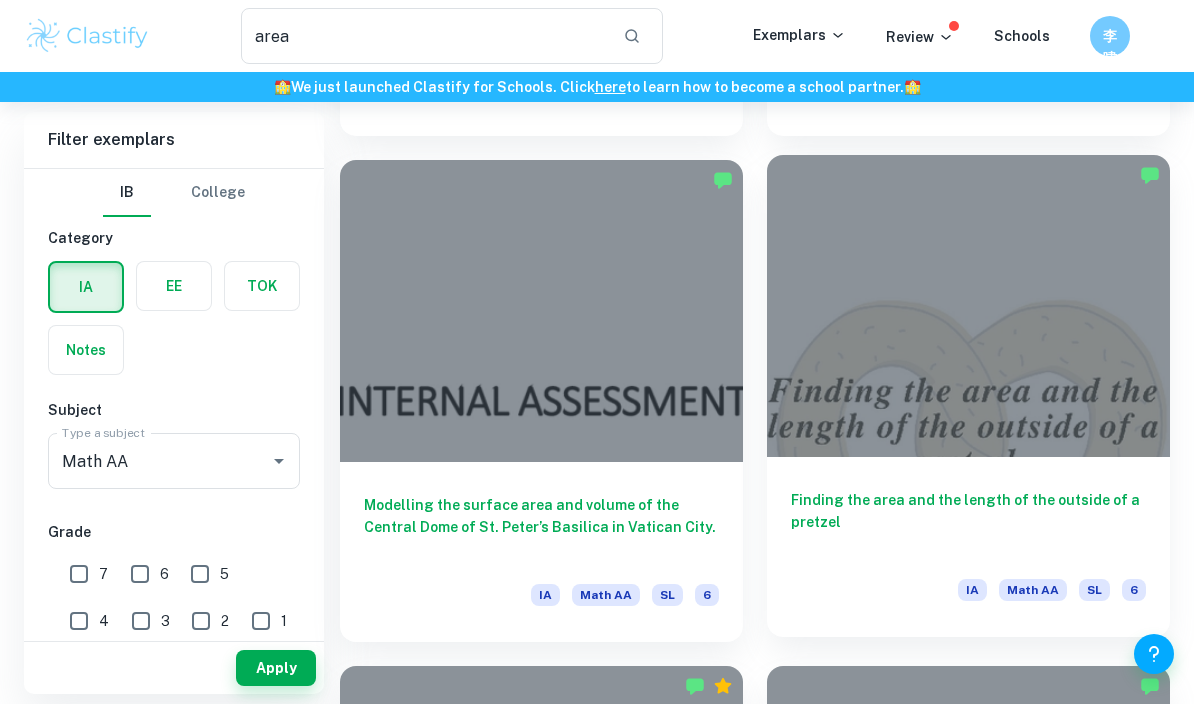 click at bounding box center [968, 306] 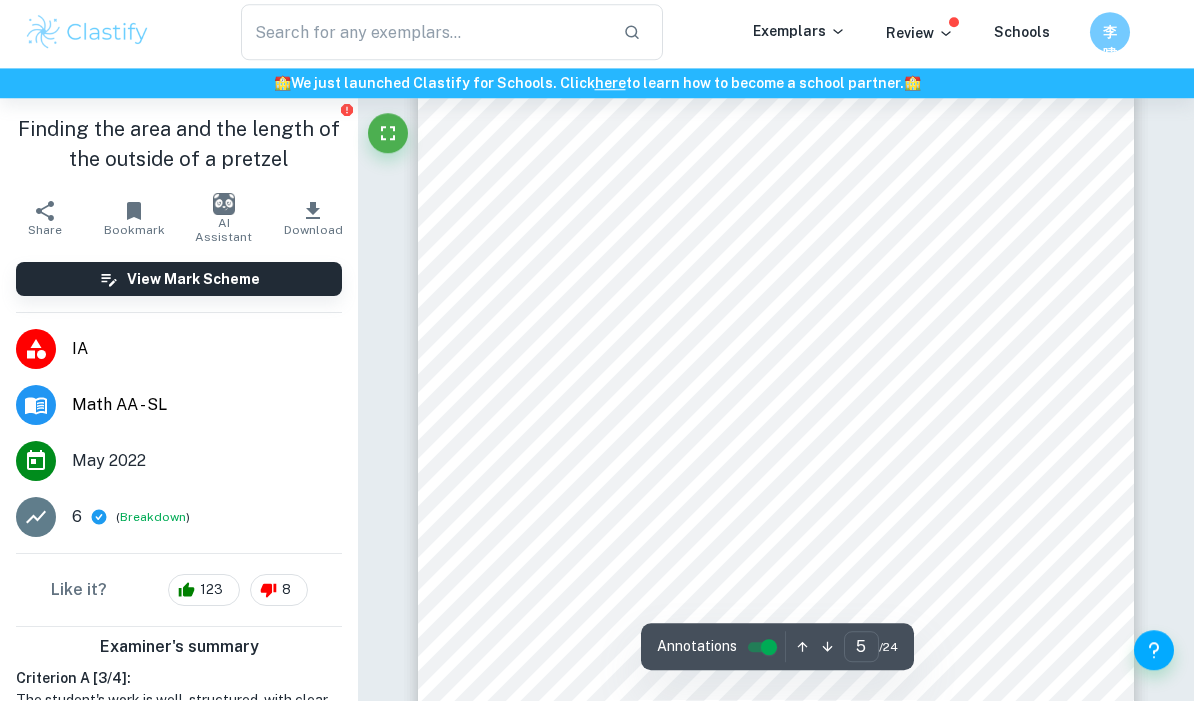 scroll, scrollTop: 4708, scrollLeft: 0, axis: vertical 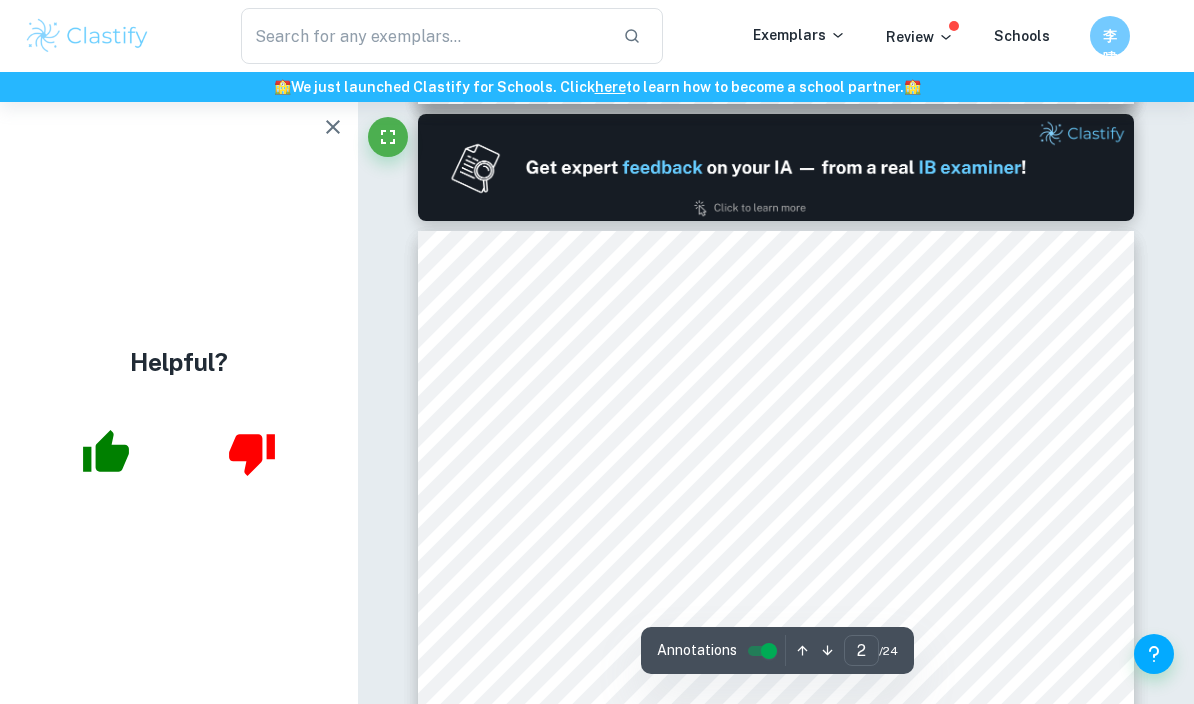 type on "1" 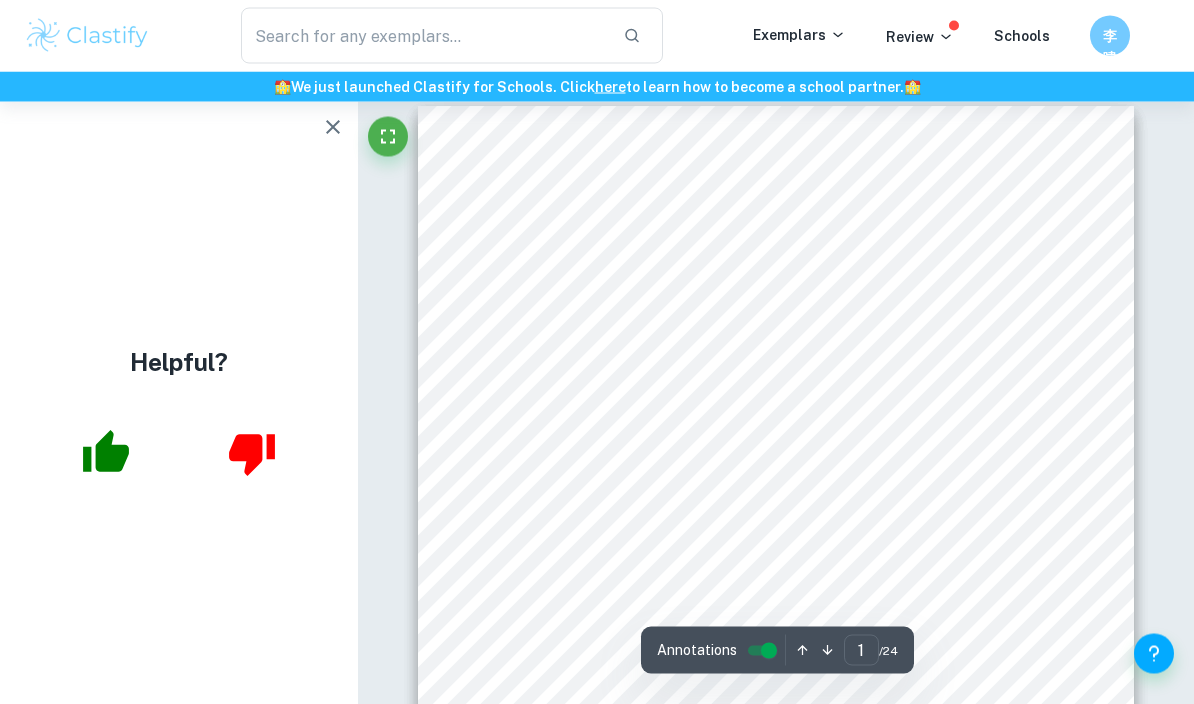 type on "area" 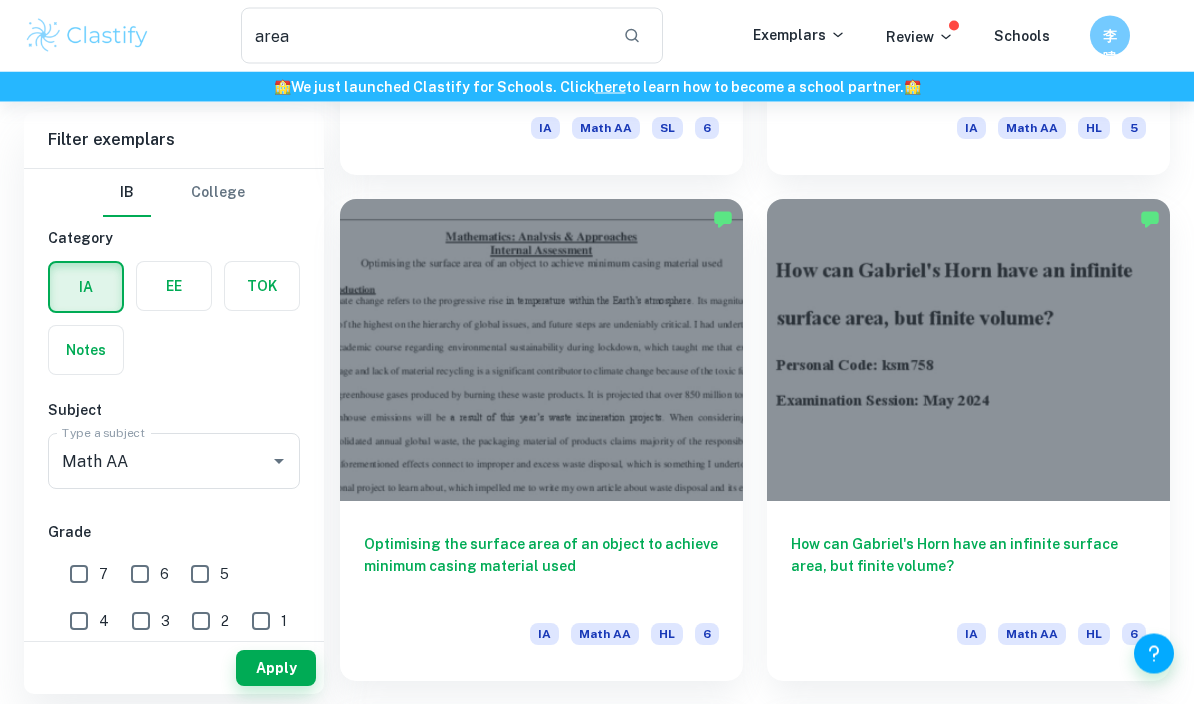 scroll, scrollTop: 3192, scrollLeft: 0, axis: vertical 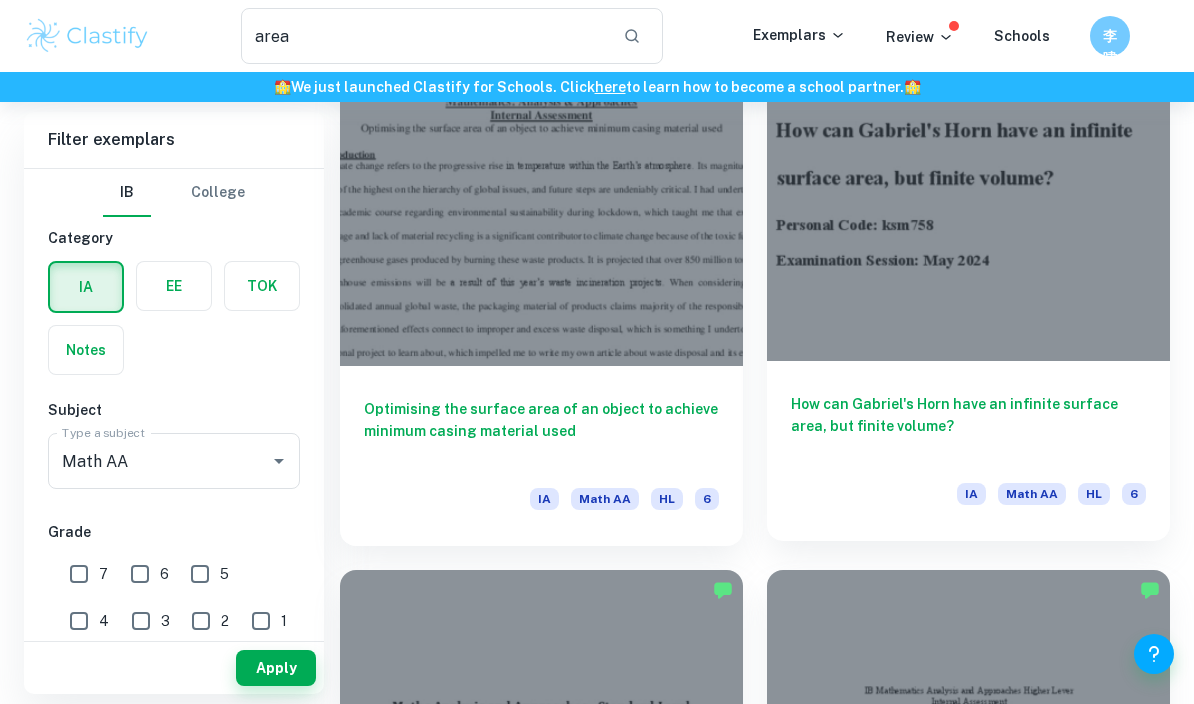 click at bounding box center [968, 210] 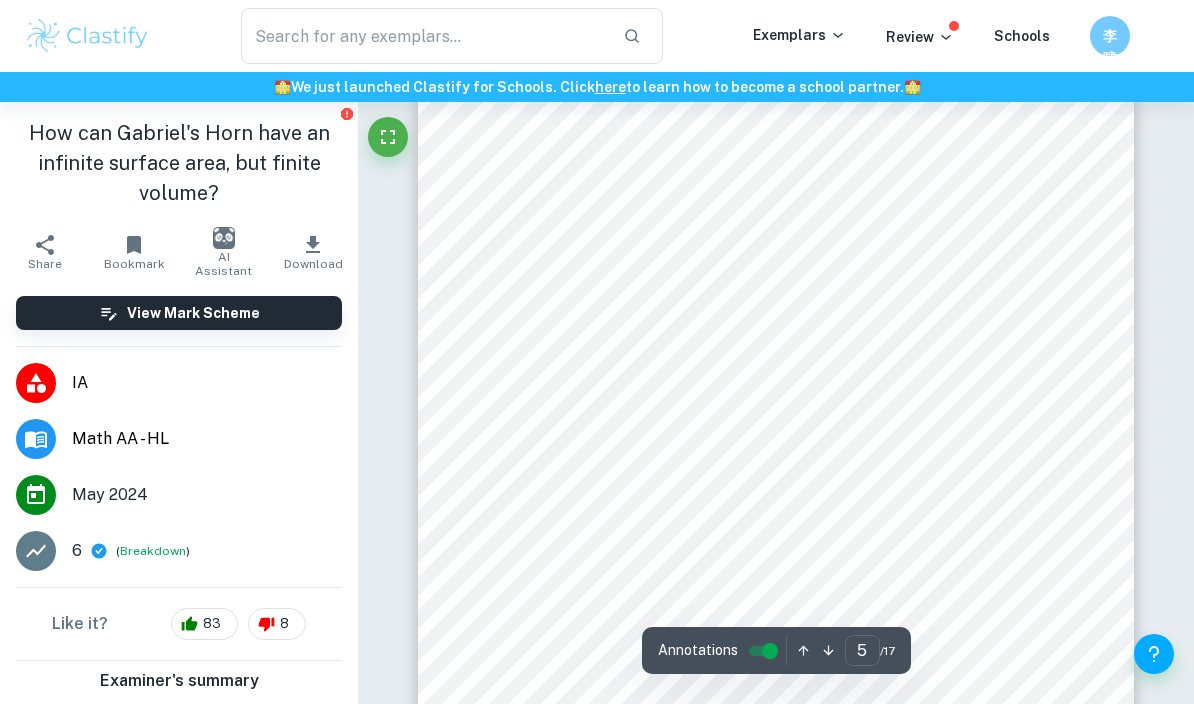 scroll, scrollTop: 4308, scrollLeft: 0, axis: vertical 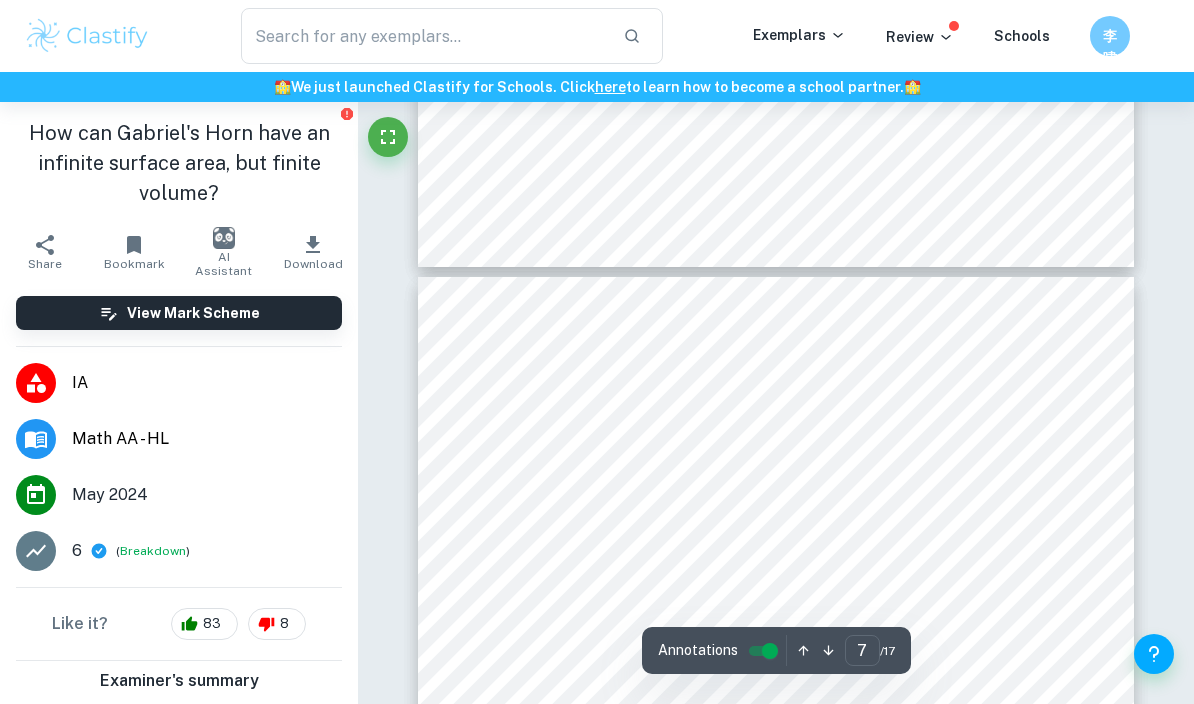 type on "6" 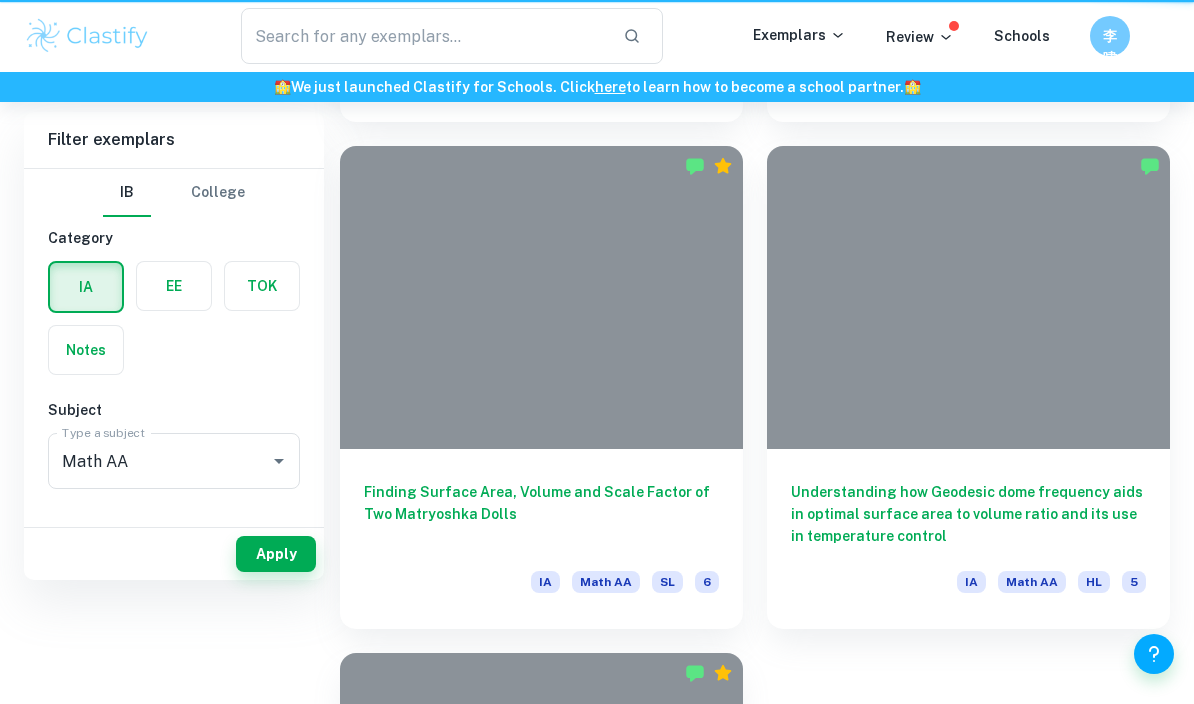type on "area" 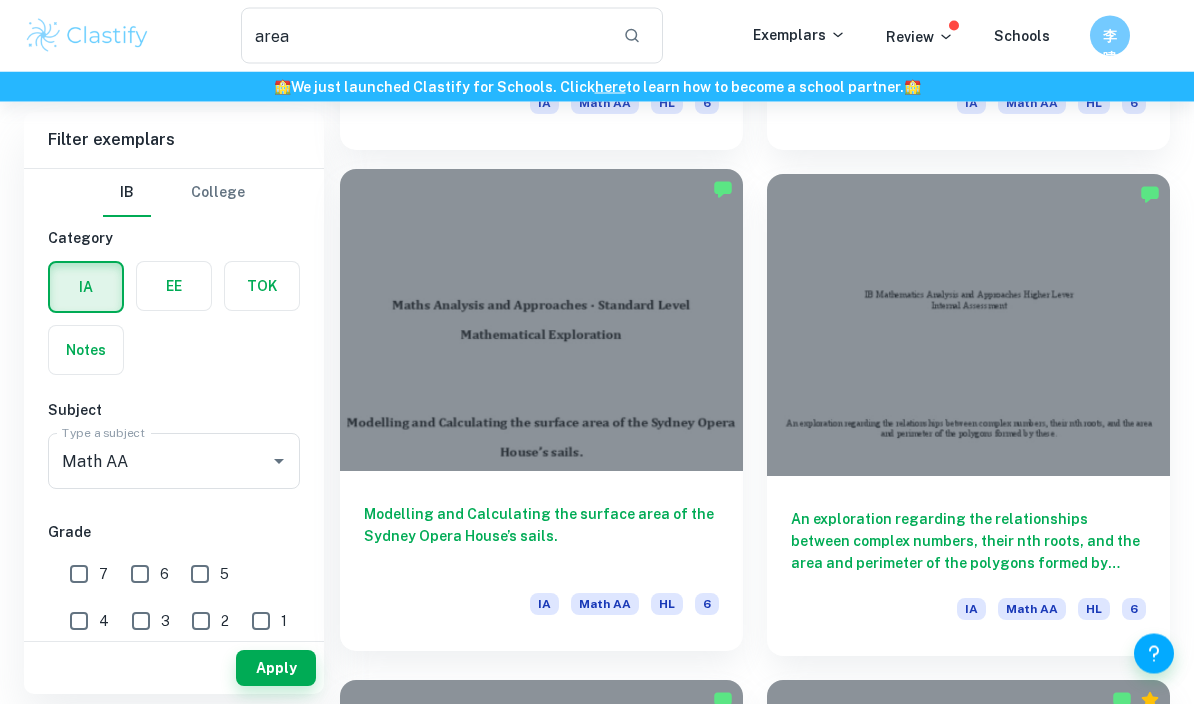 scroll, scrollTop: 3588, scrollLeft: 0, axis: vertical 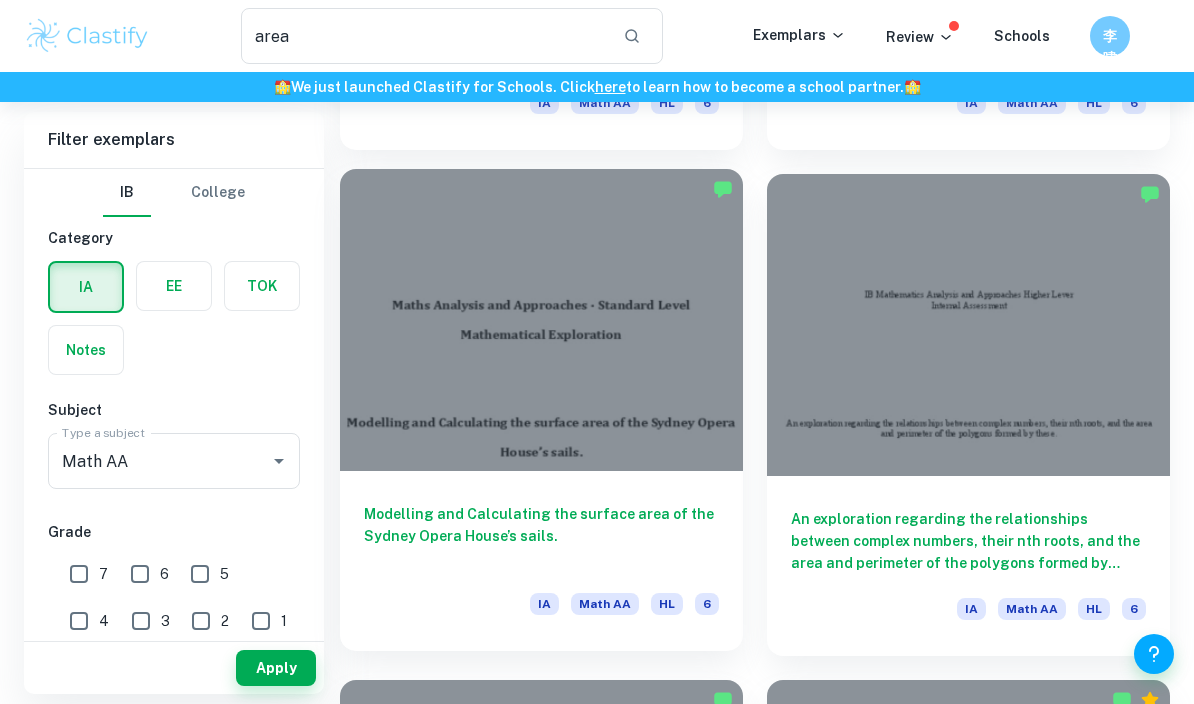 click at bounding box center [541, 320] 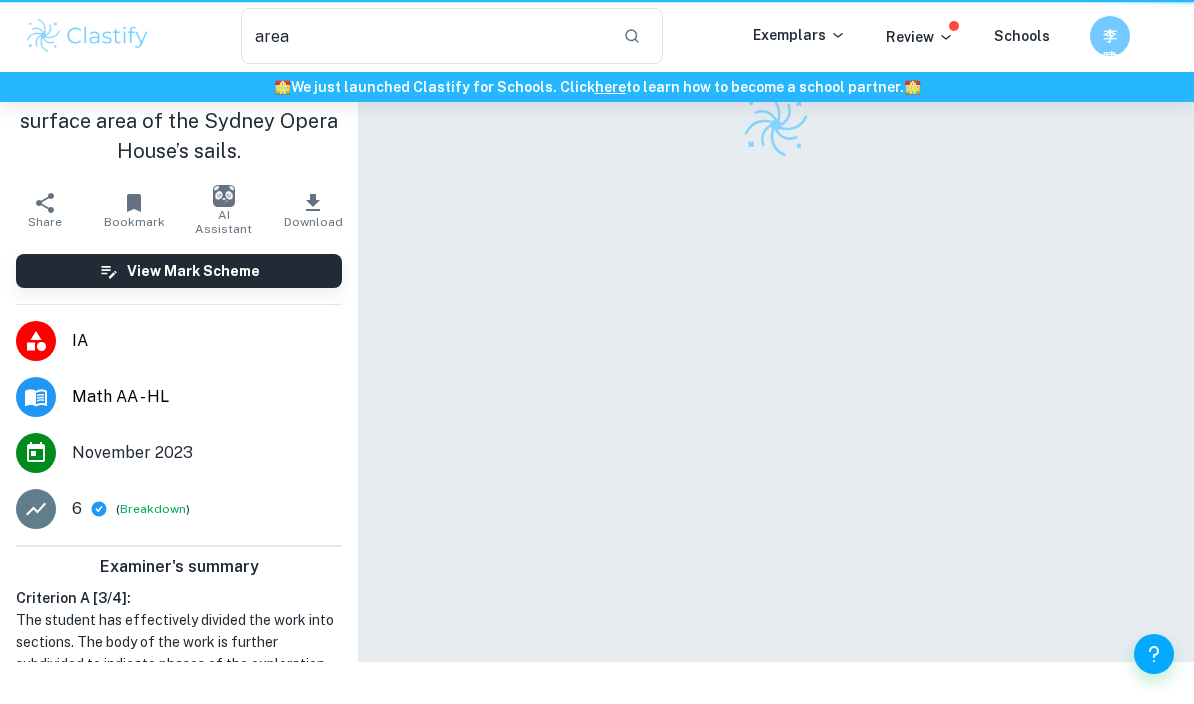 type 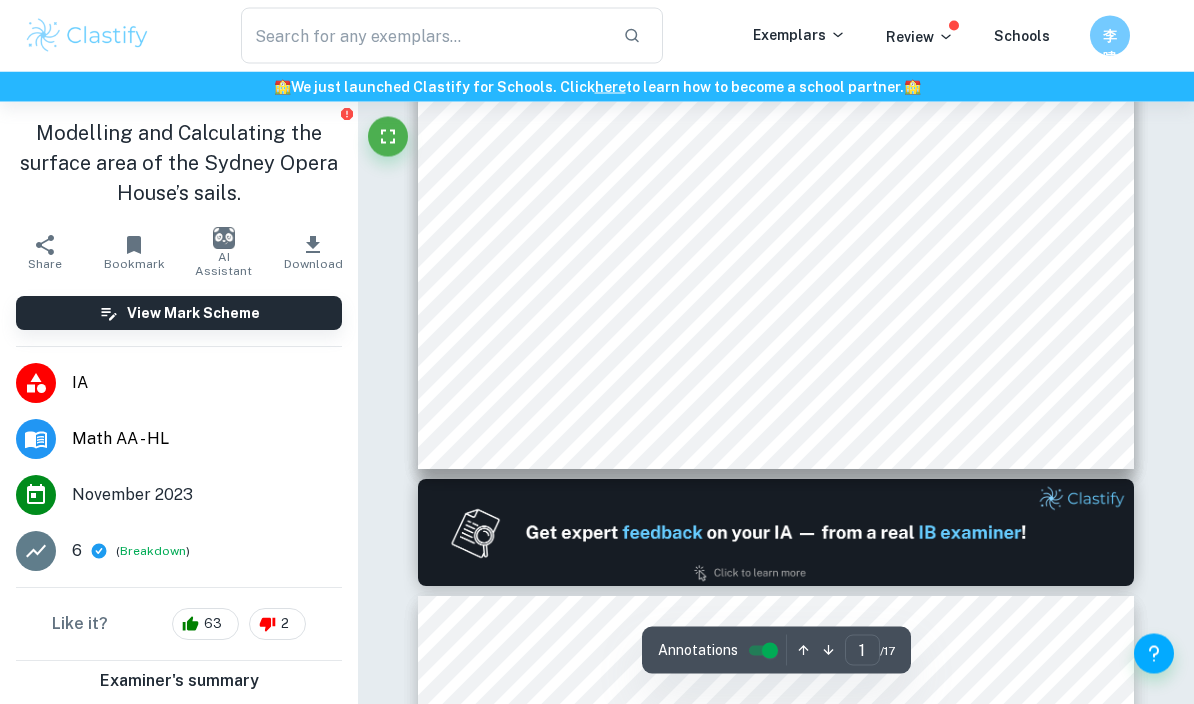 scroll, scrollTop: 674, scrollLeft: 0, axis: vertical 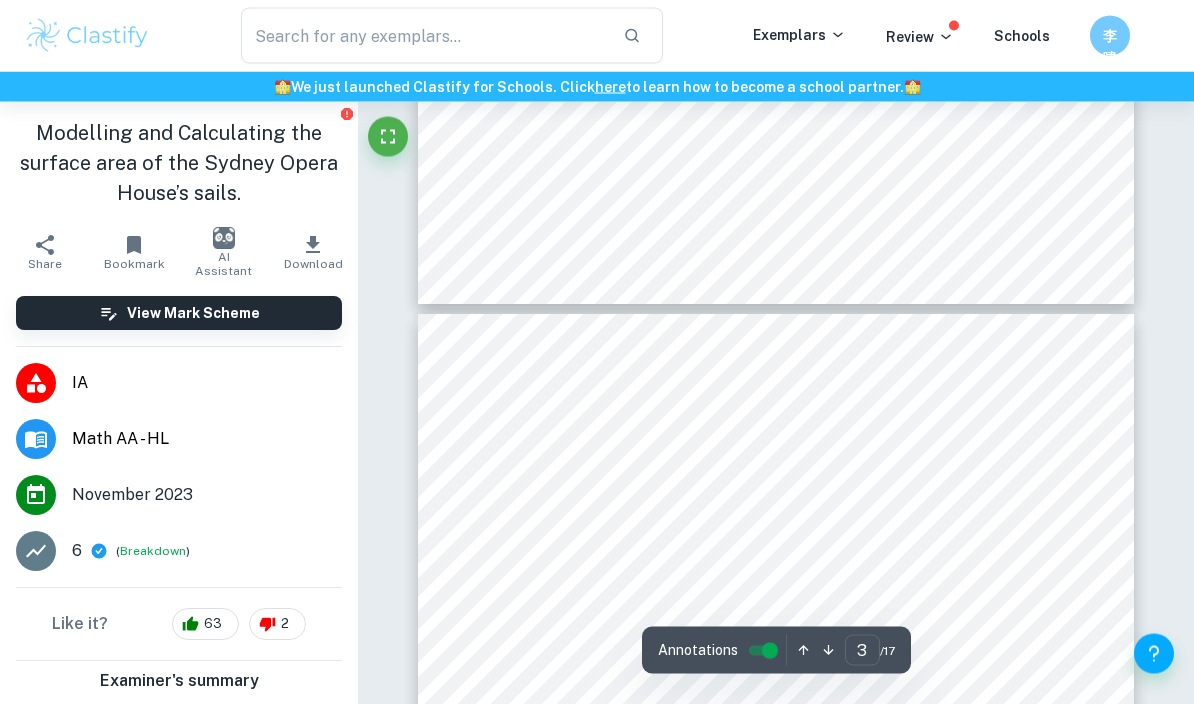 type on "2" 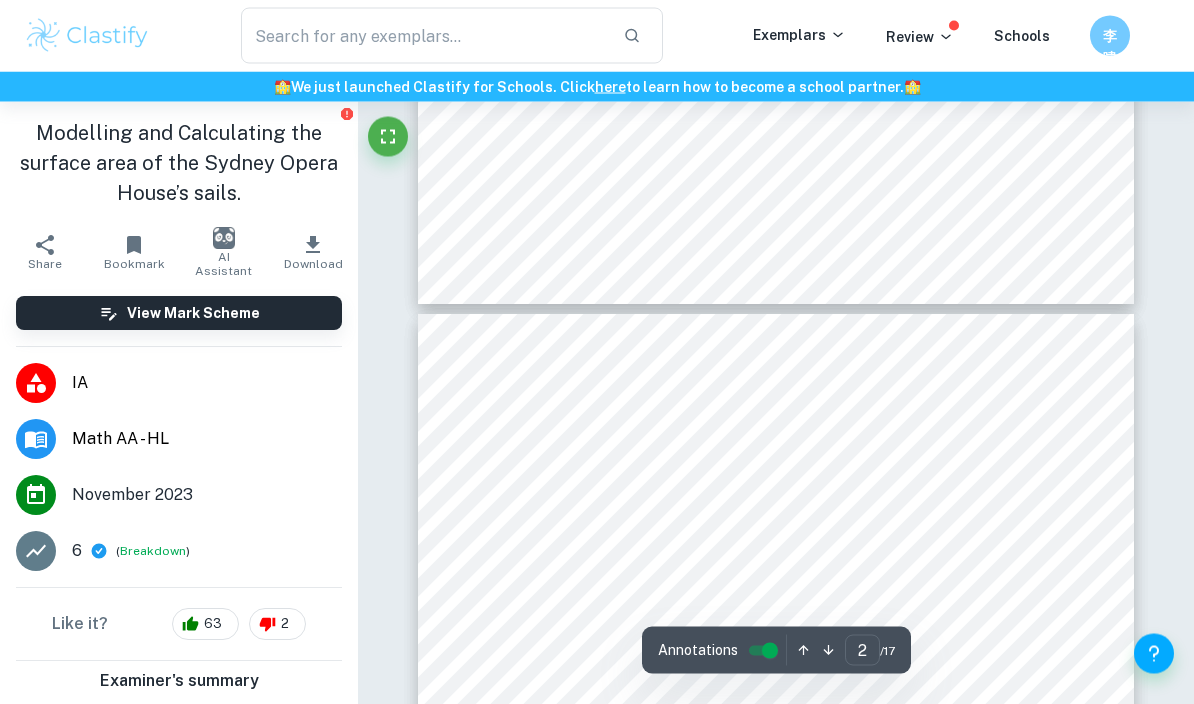 scroll, scrollTop: 1903, scrollLeft: 0, axis: vertical 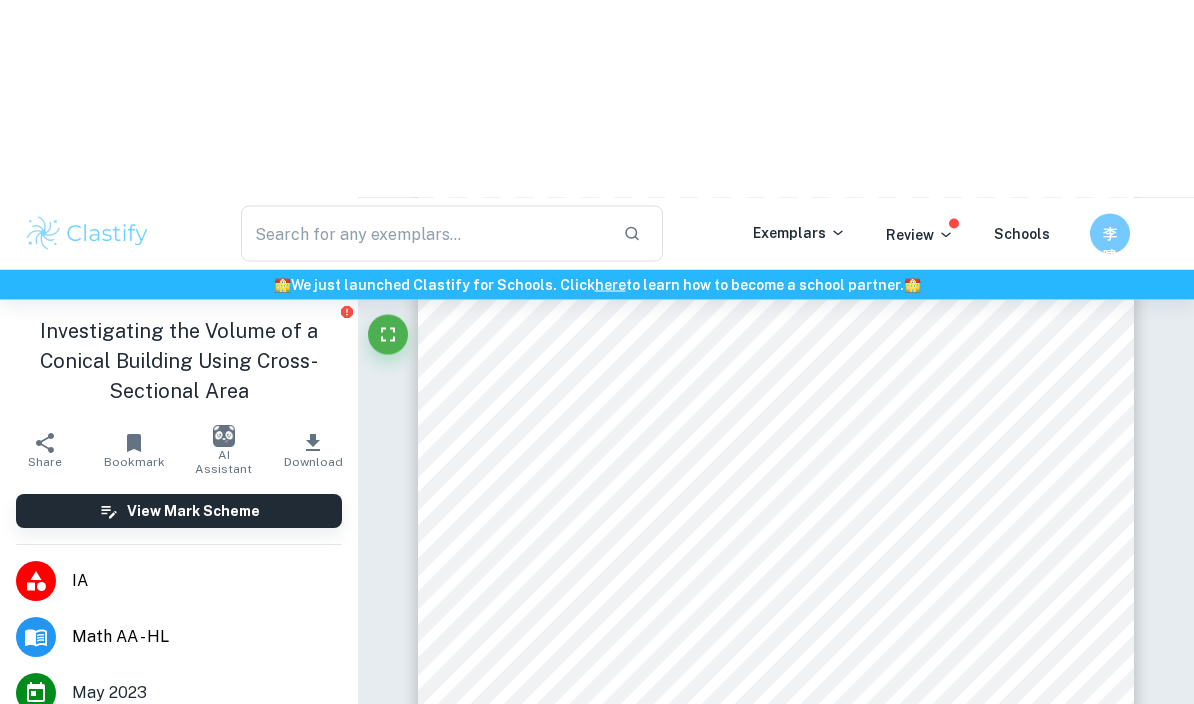type on "2" 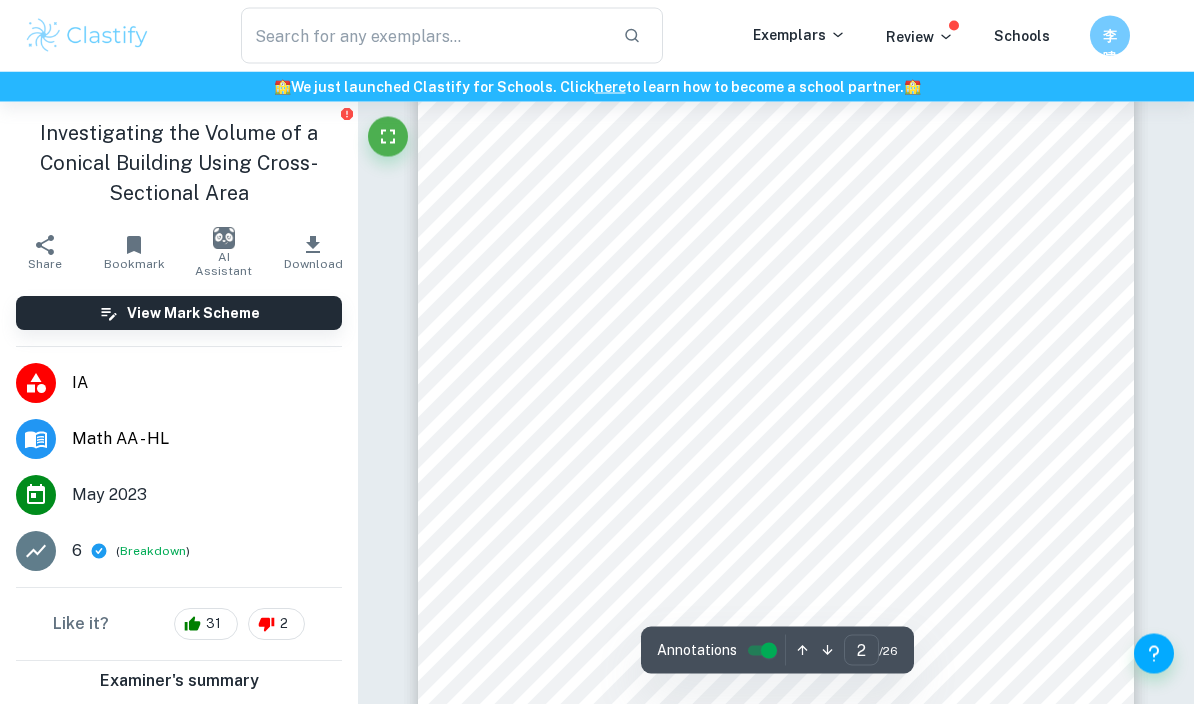 scroll, scrollTop: 1205, scrollLeft: 0, axis: vertical 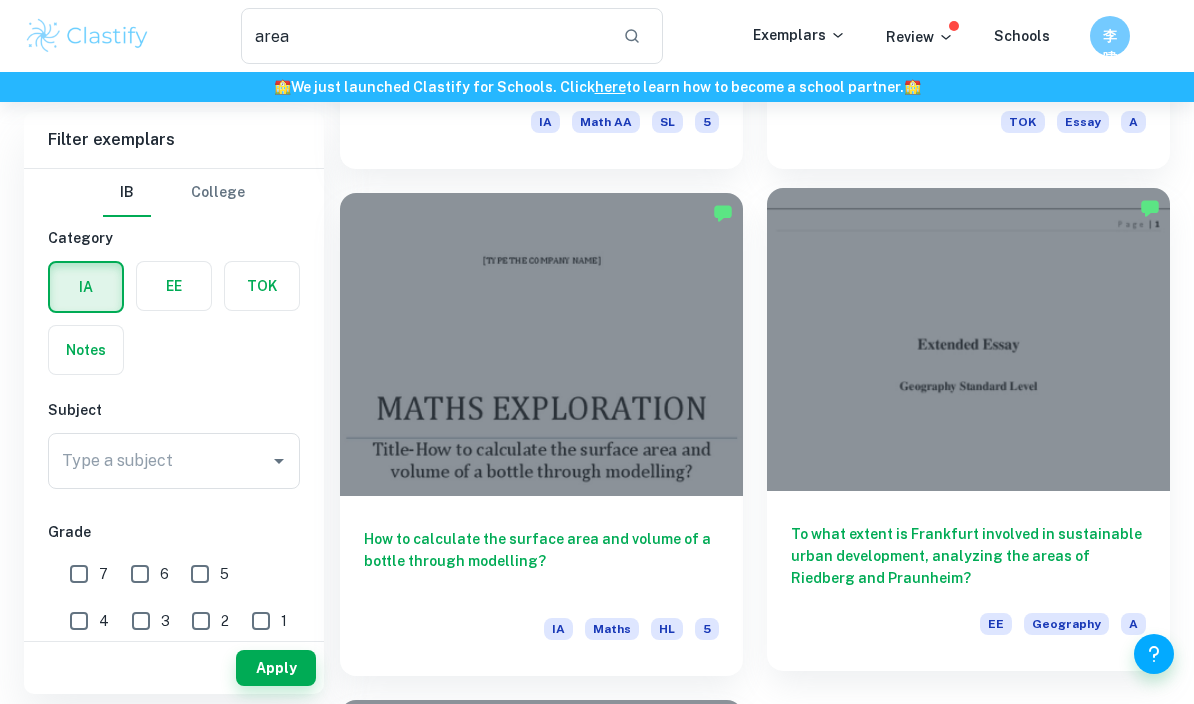 click at bounding box center [968, 339] 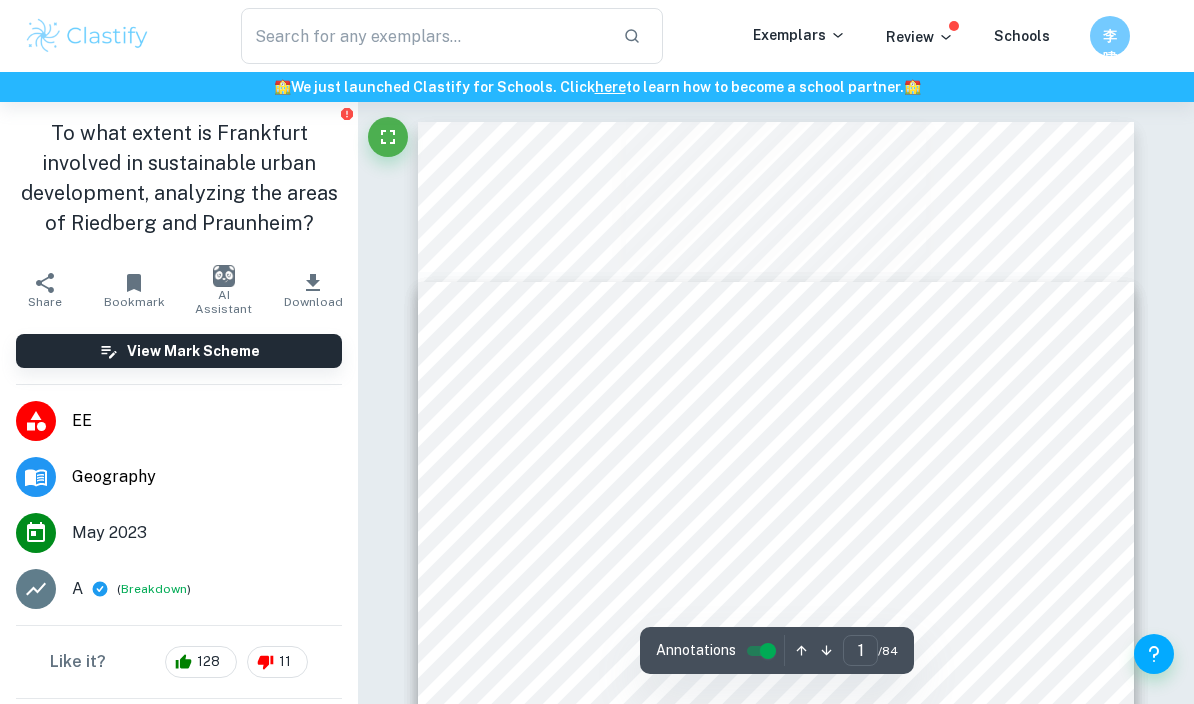 scroll, scrollTop: 820, scrollLeft: 0, axis: vertical 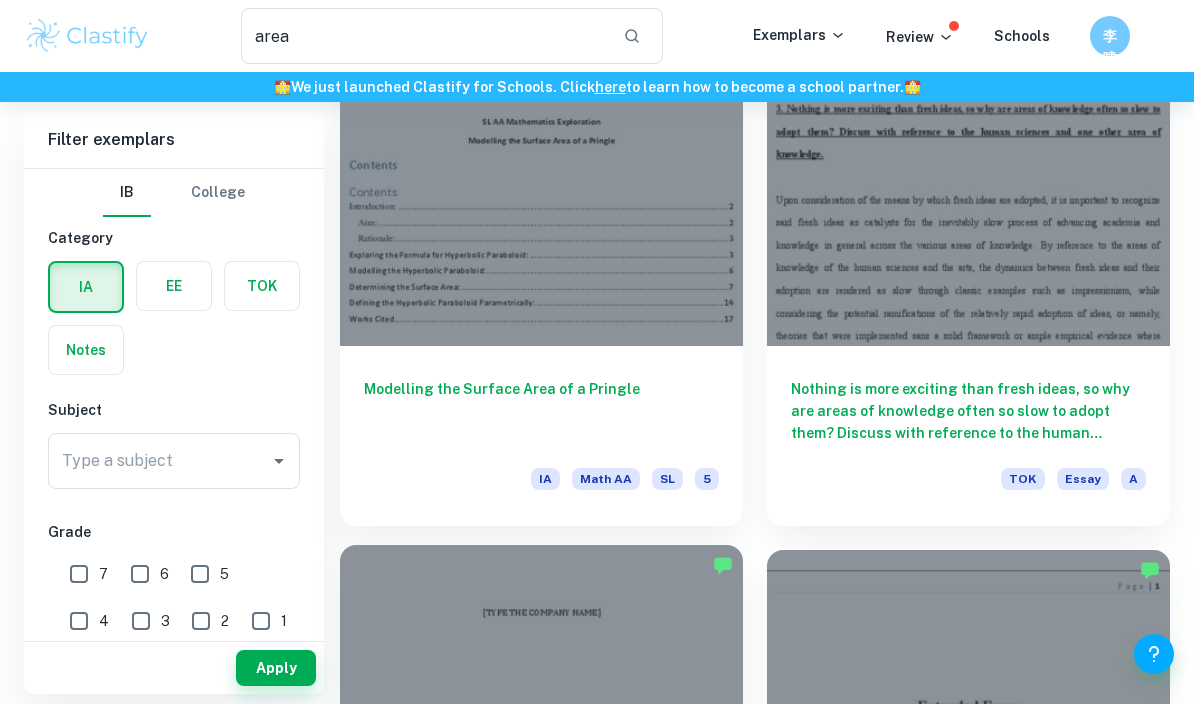 click at bounding box center (541, 696) 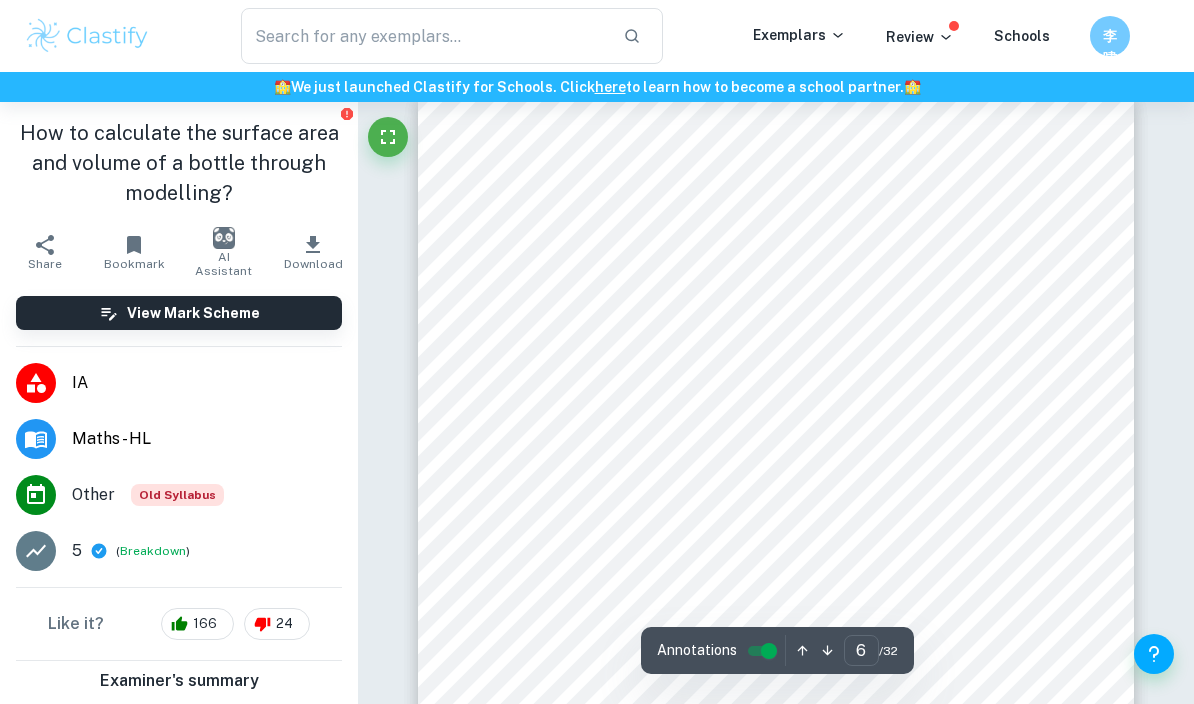 scroll, scrollTop: 5260, scrollLeft: 0, axis: vertical 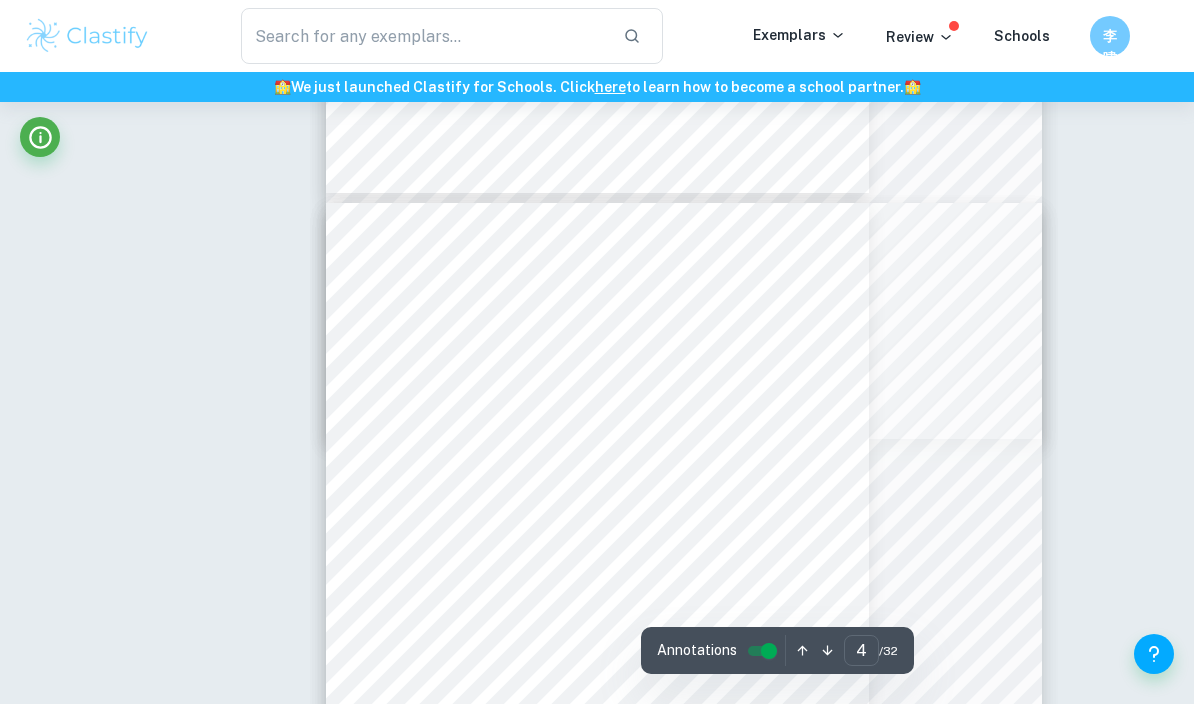 type on "3" 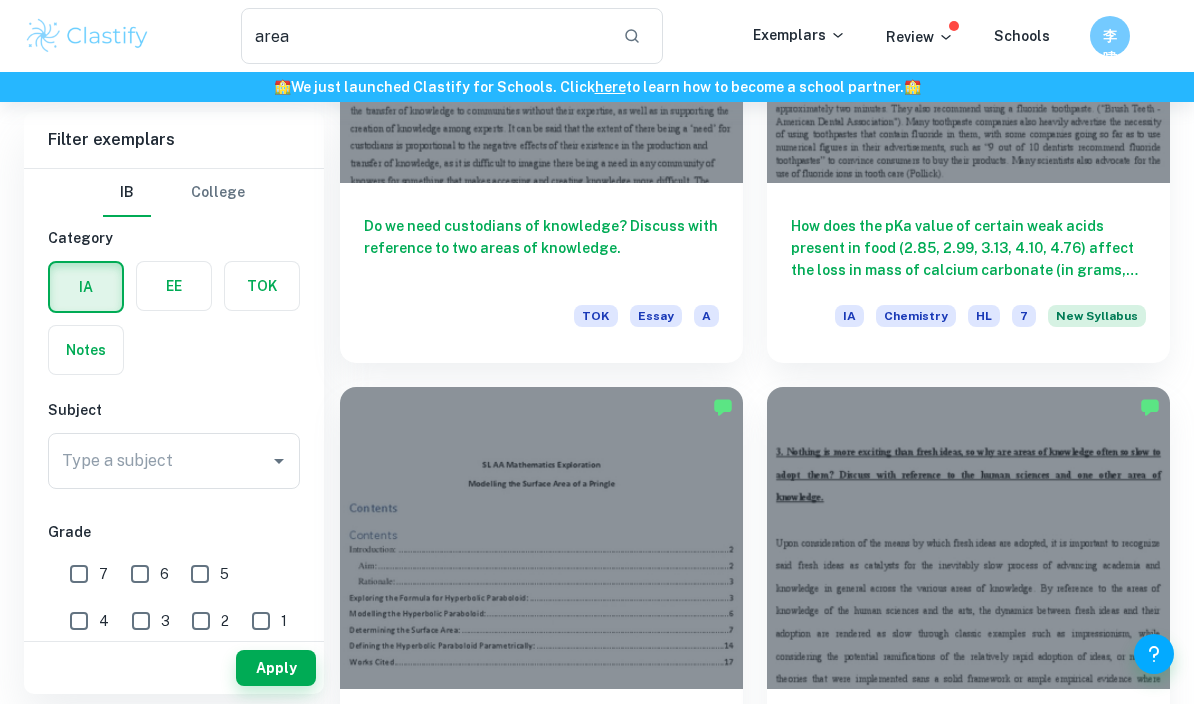 scroll, scrollTop: 3760, scrollLeft: 0, axis: vertical 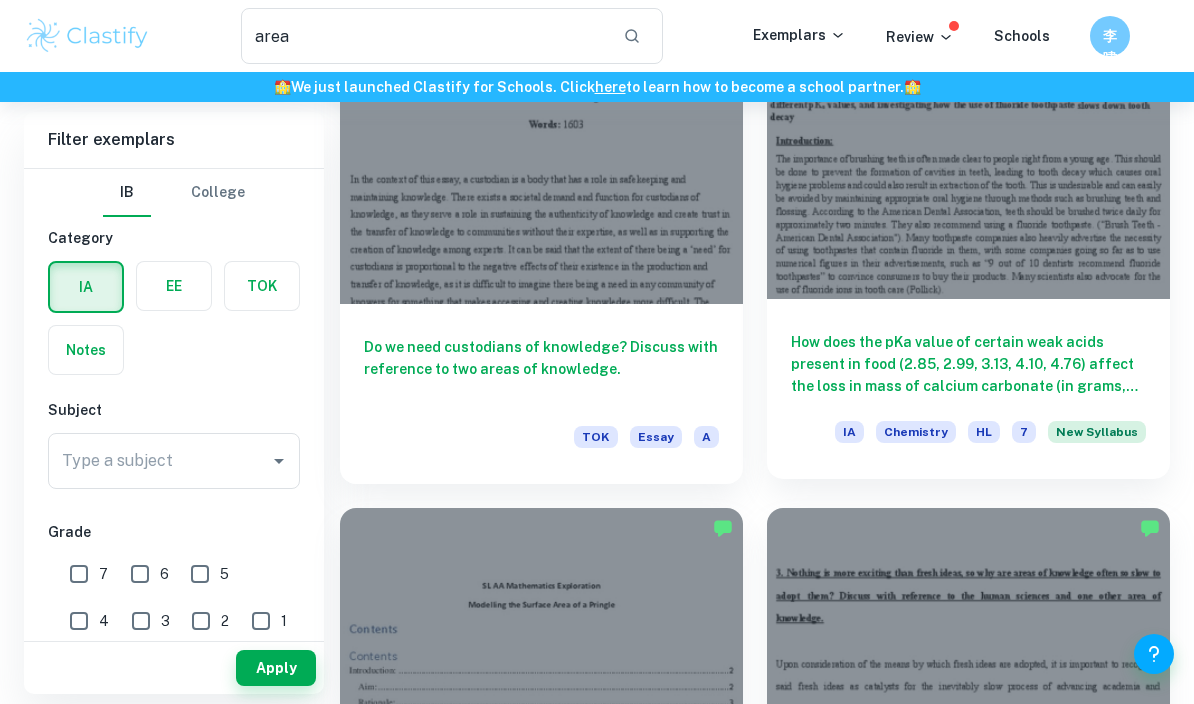 click at bounding box center (968, 148) 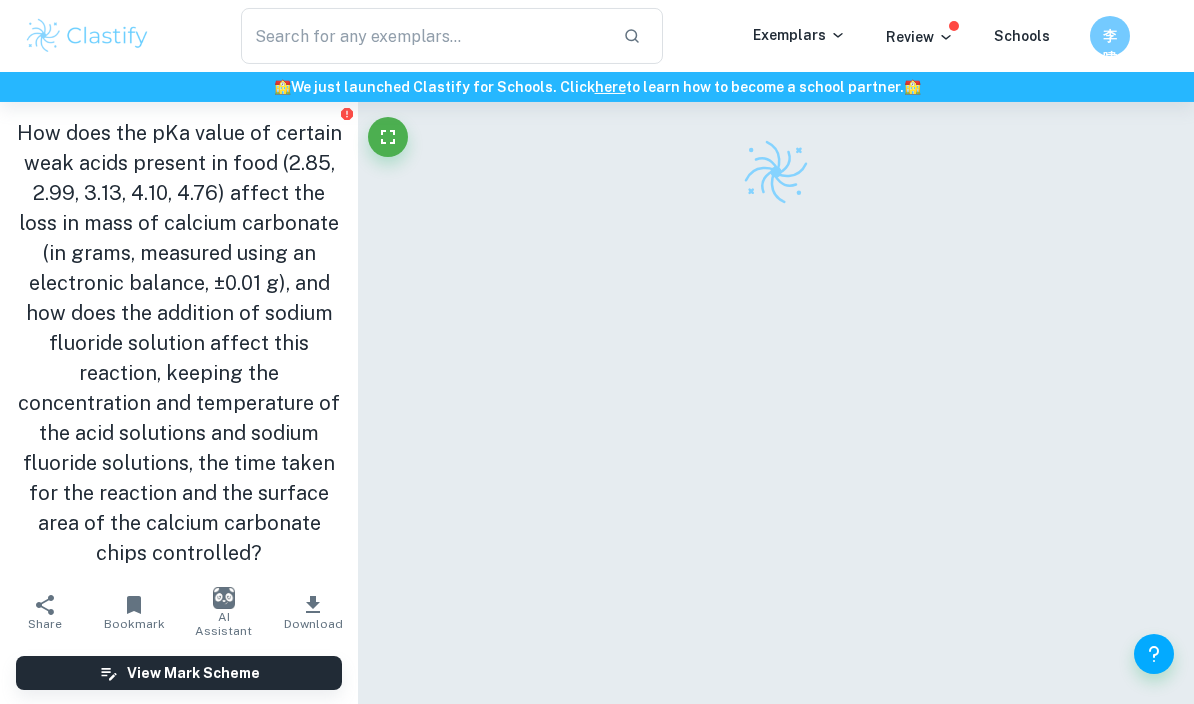 scroll, scrollTop: 56, scrollLeft: 0, axis: vertical 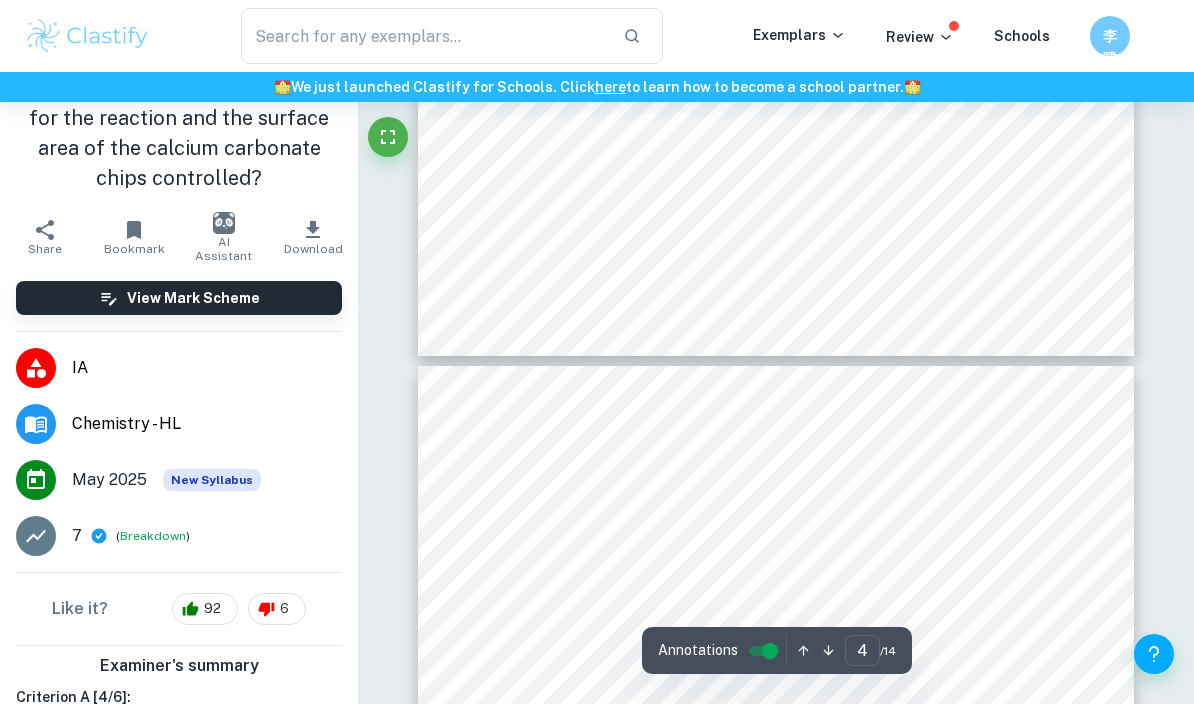 type on "3" 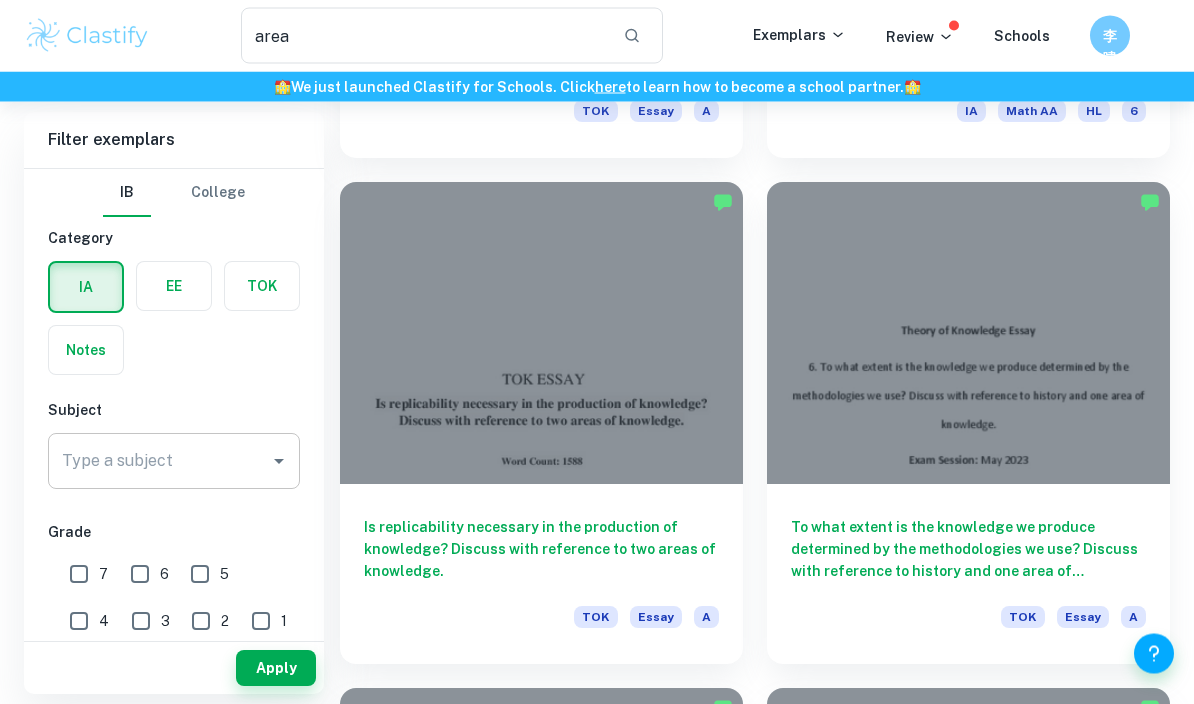 click on "Type a subject" at bounding box center (159, 461) 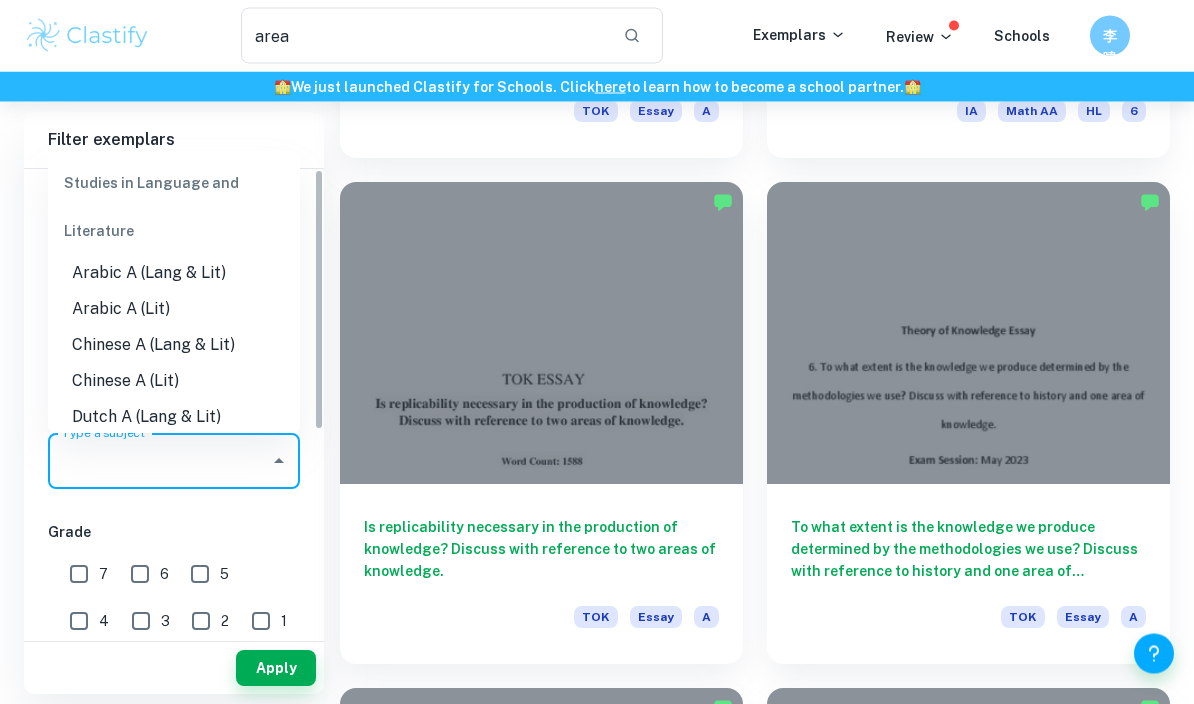 scroll, scrollTop: 2061, scrollLeft: 0, axis: vertical 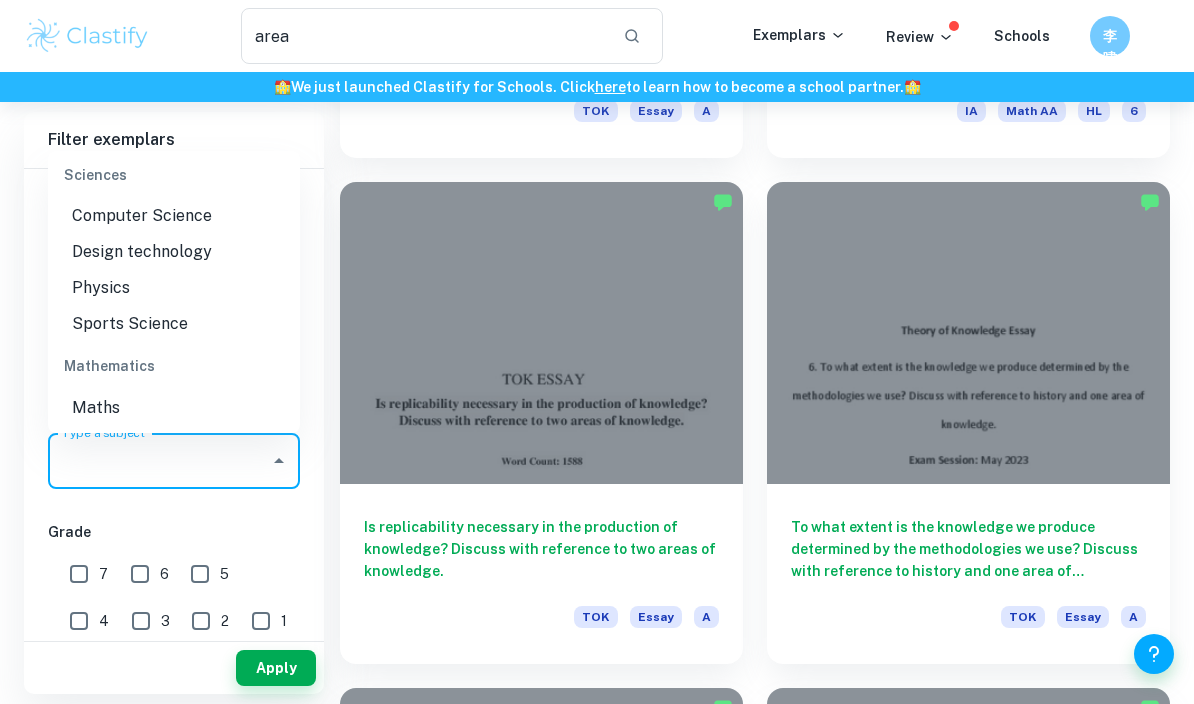 click on "Math AA" at bounding box center [174, 444] 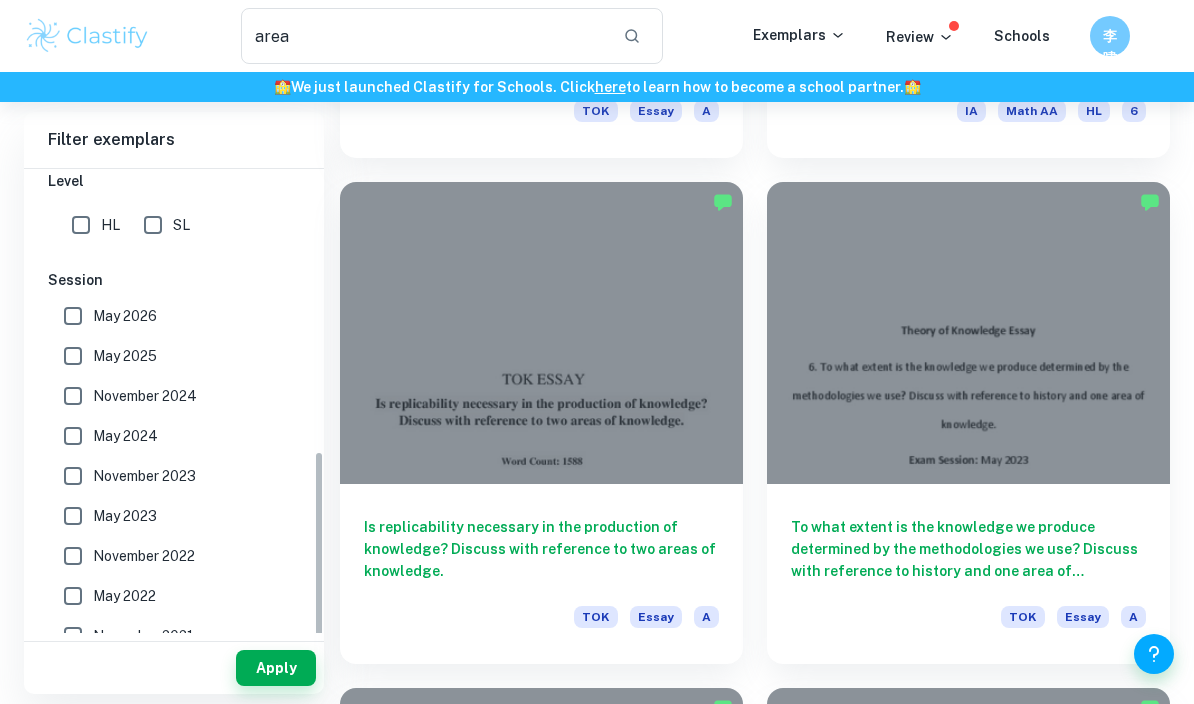 click on "HL" at bounding box center [81, 225] 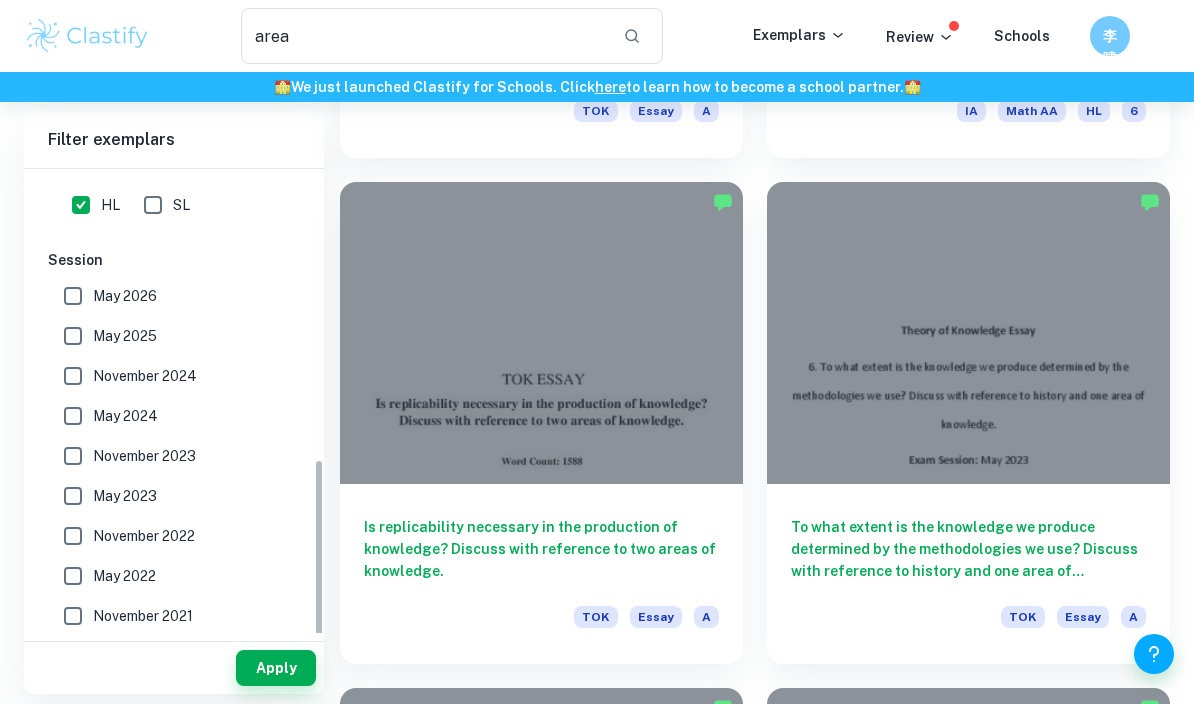 scroll, scrollTop: 612, scrollLeft: 0, axis: vertical 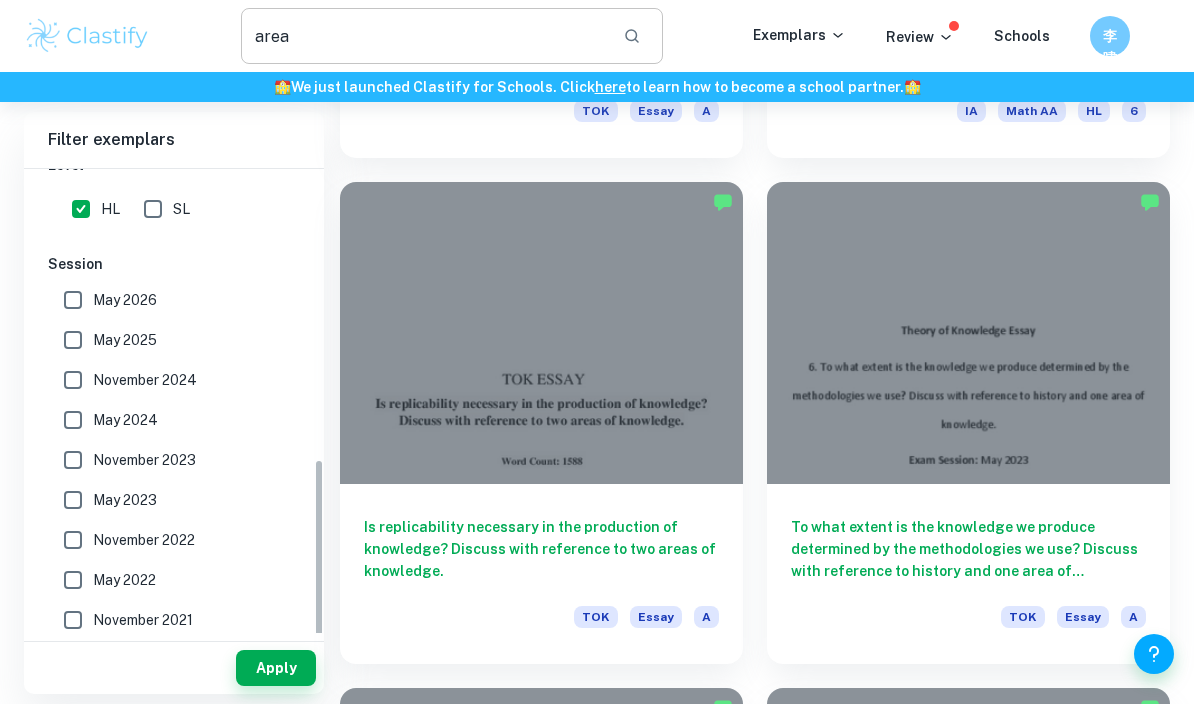 click at bounding box center (423, 36) 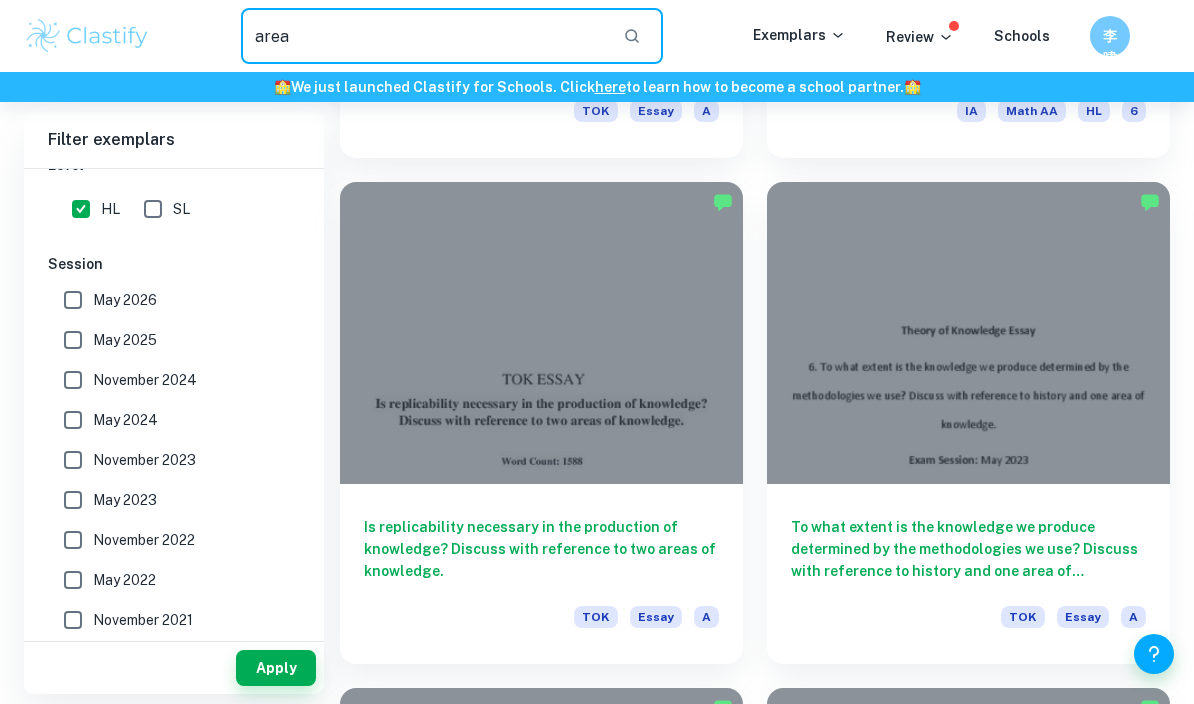 type on "area" 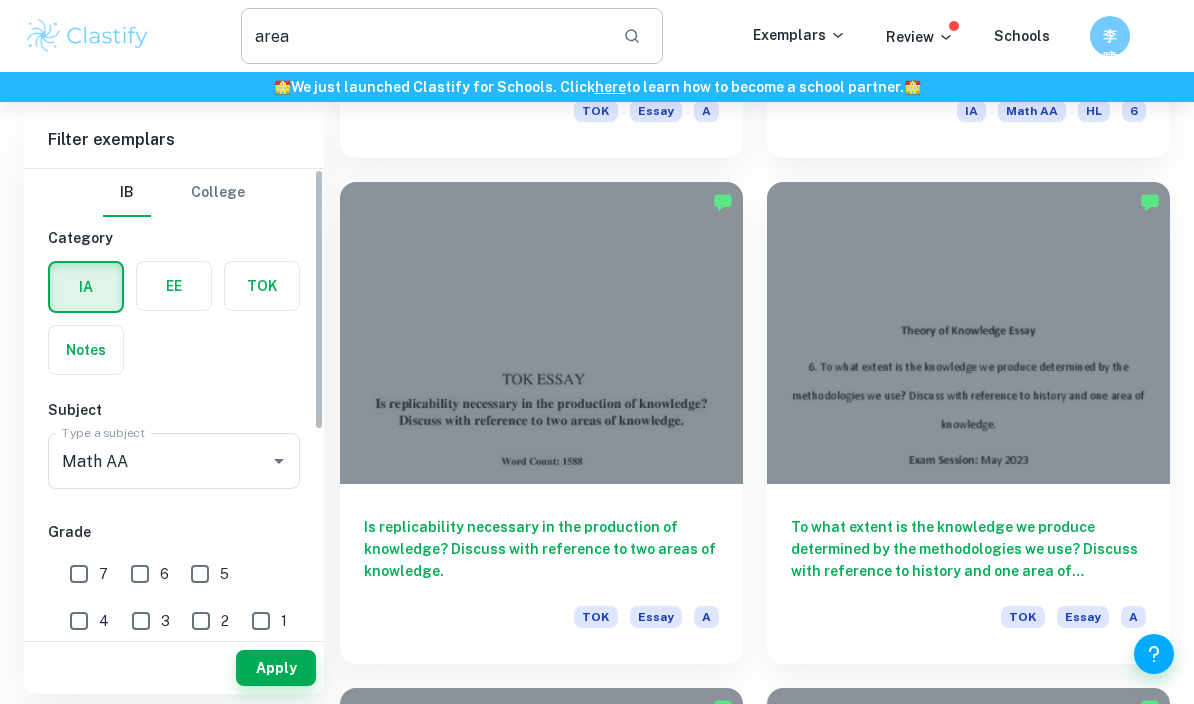 scroll, scrollTop: 0, scrollLeft: 0, axis: both 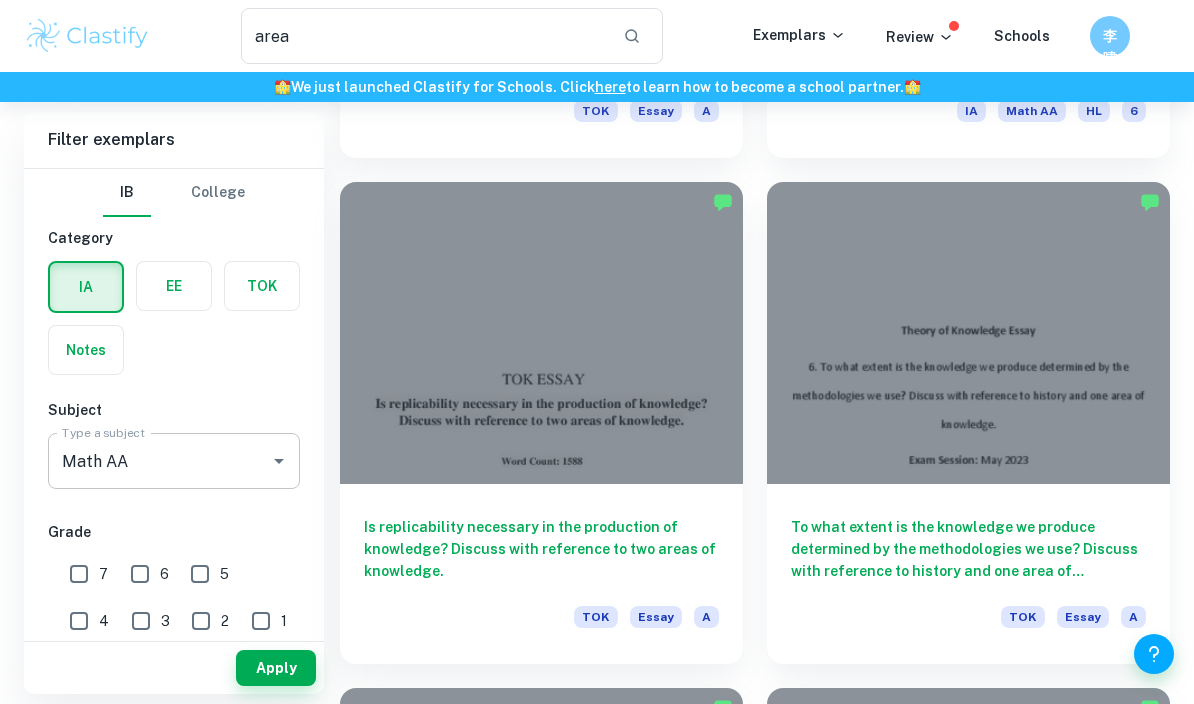 click at bounding box center [279, 461] 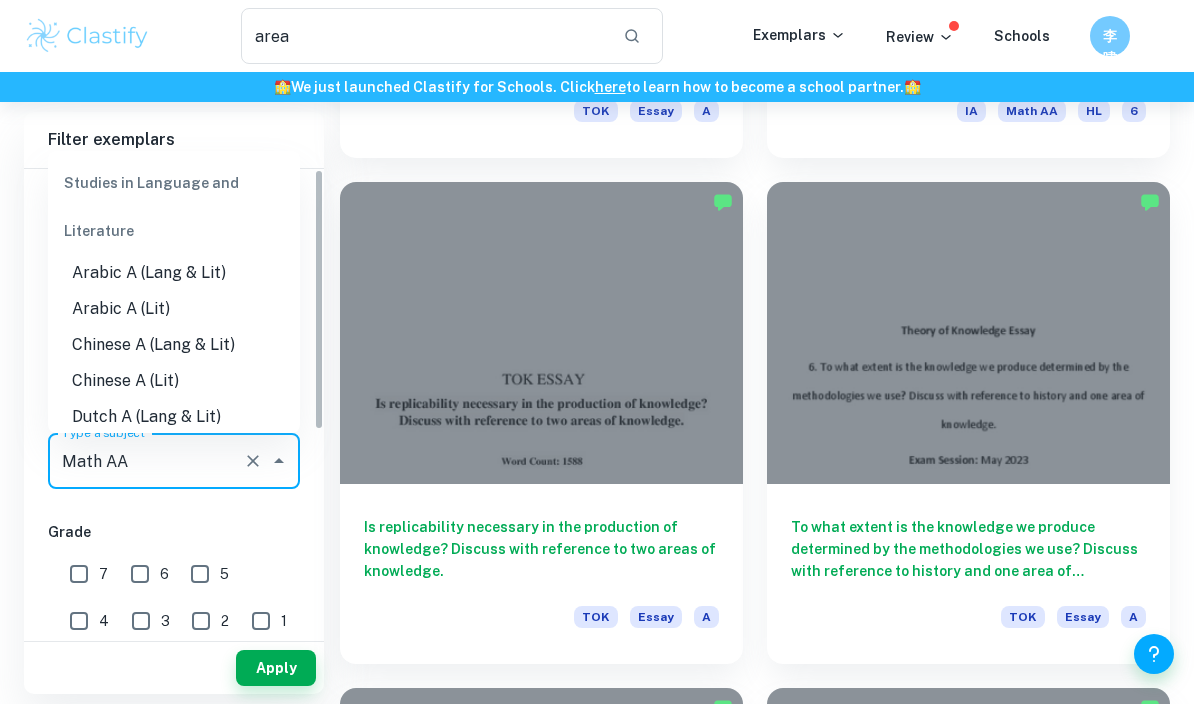scroll, scrollTop: 2608, scrollLeft: 0, axis: vertical 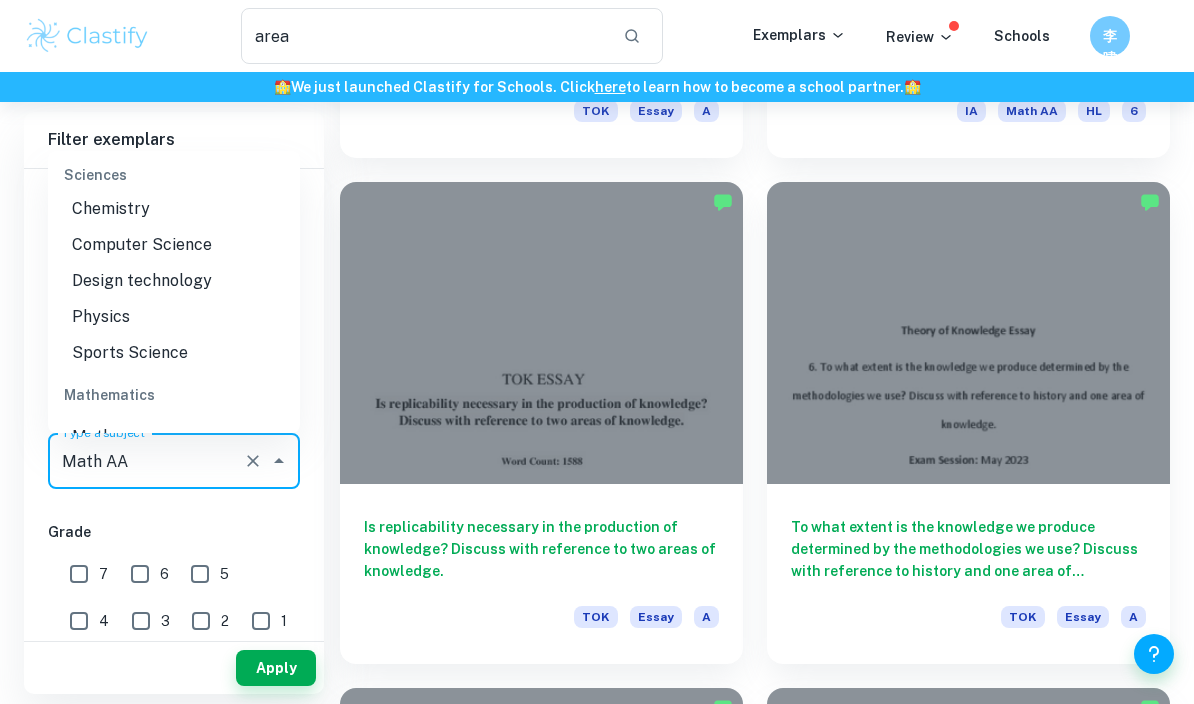 click at bounding box center [279, 461] 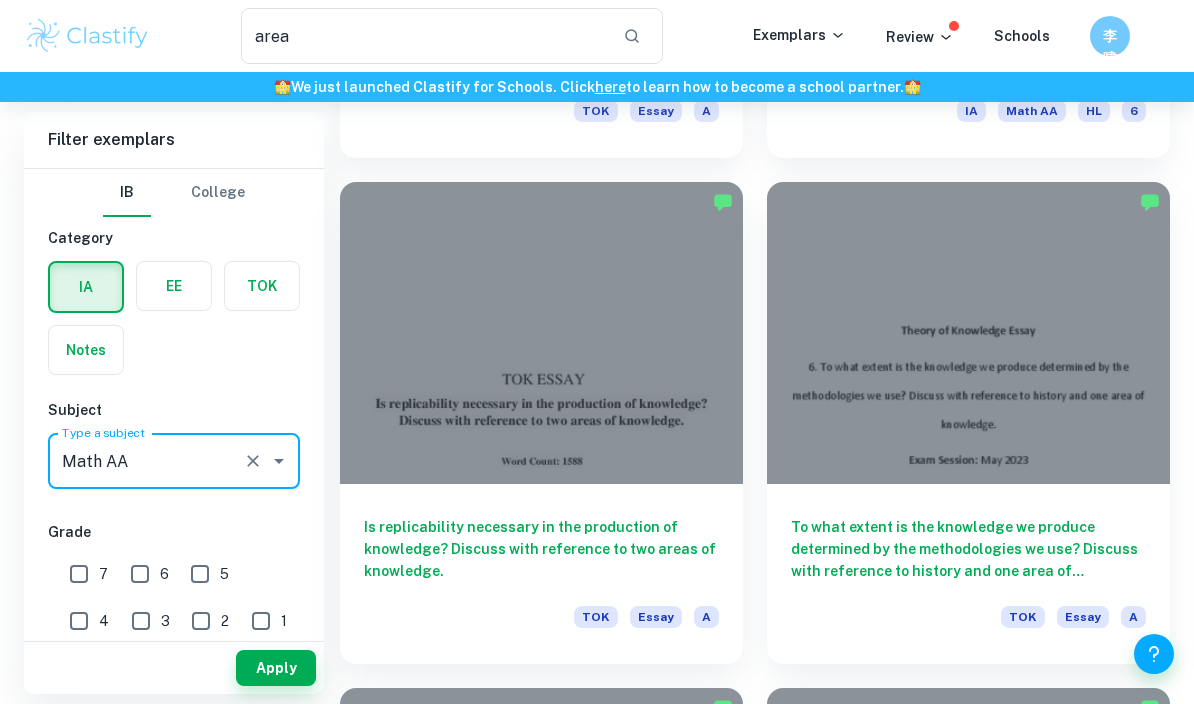 click on "7" at bounding box center [79, 574] 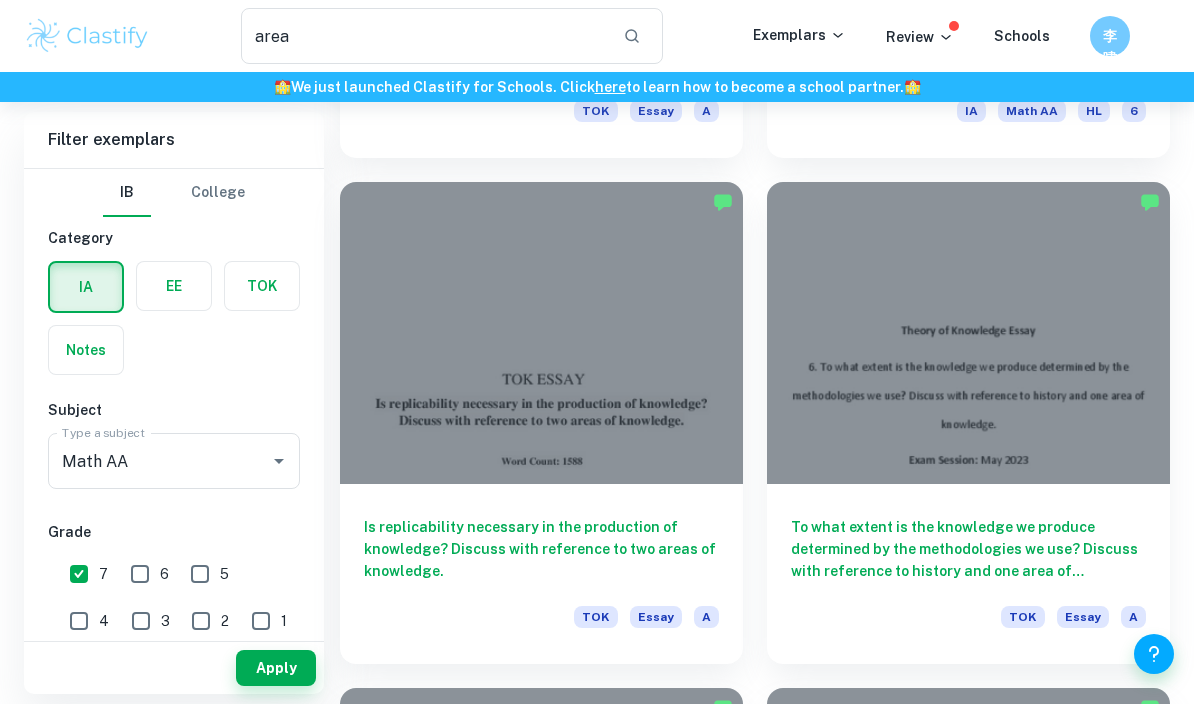 click on "6" at bounding box center (140, 574) 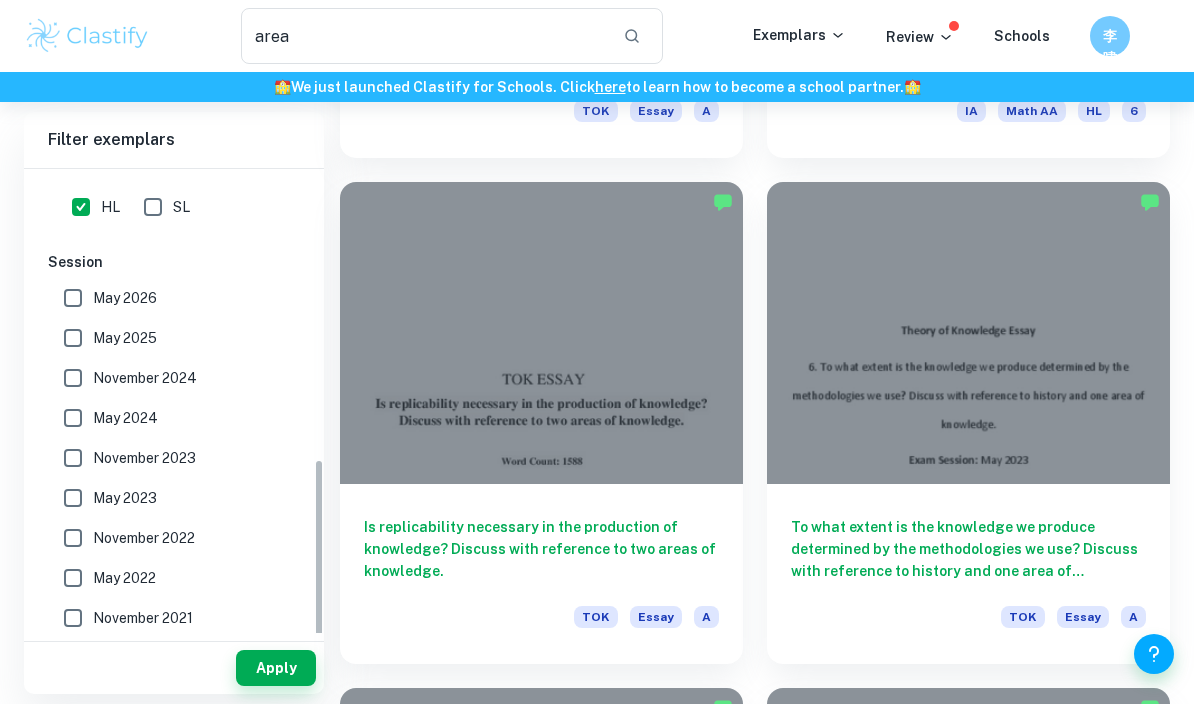 scroll, scrollTop: 612, scrollLeft: 0, axis: vertical 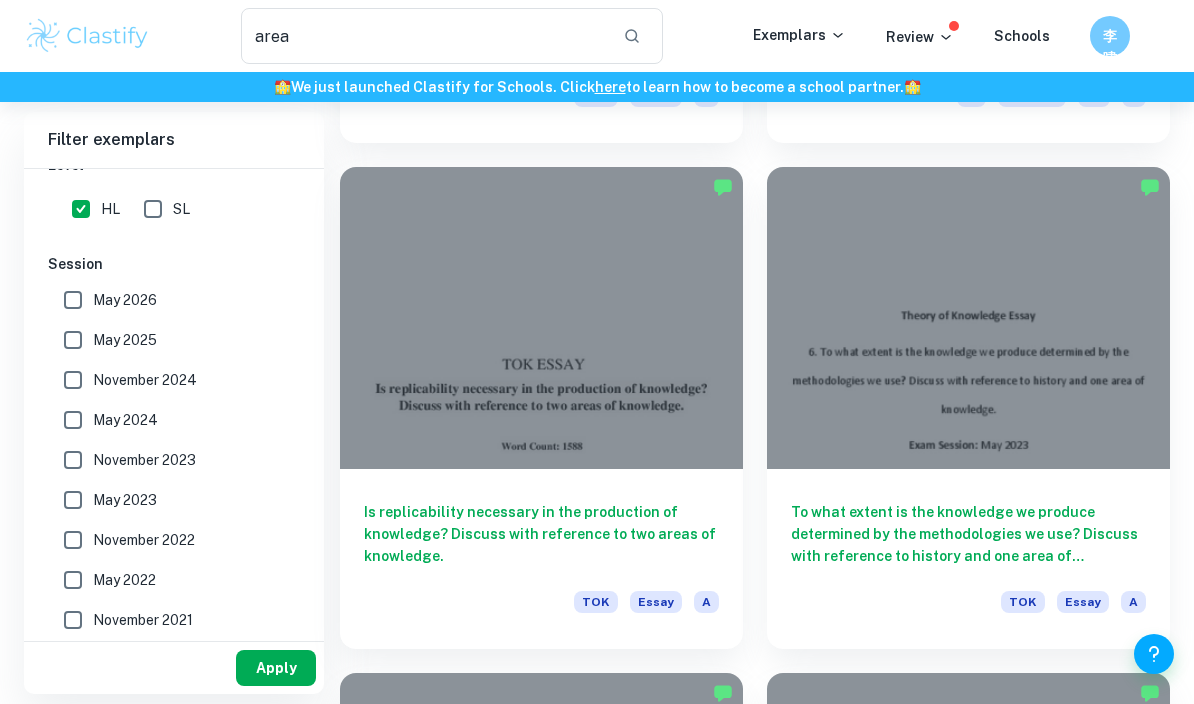 click on "Apply" at bounding box center [276, 668] 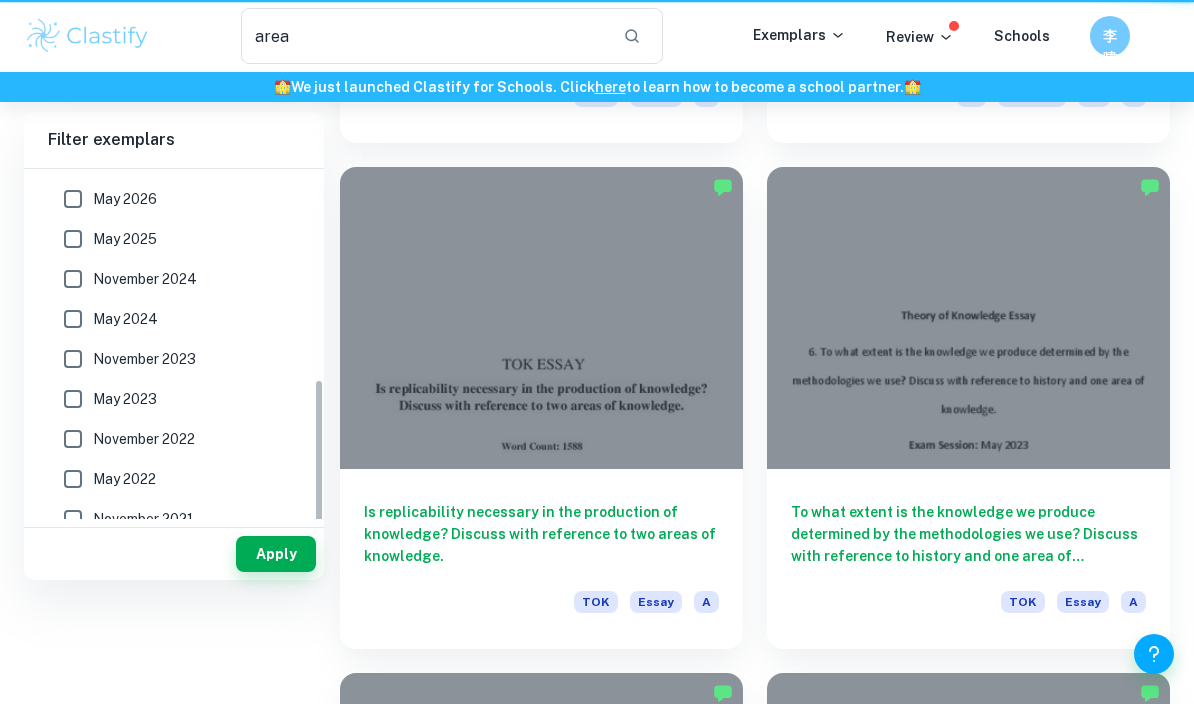 scroll, scrollTop: 0, scrollLeft: 0, axis: both 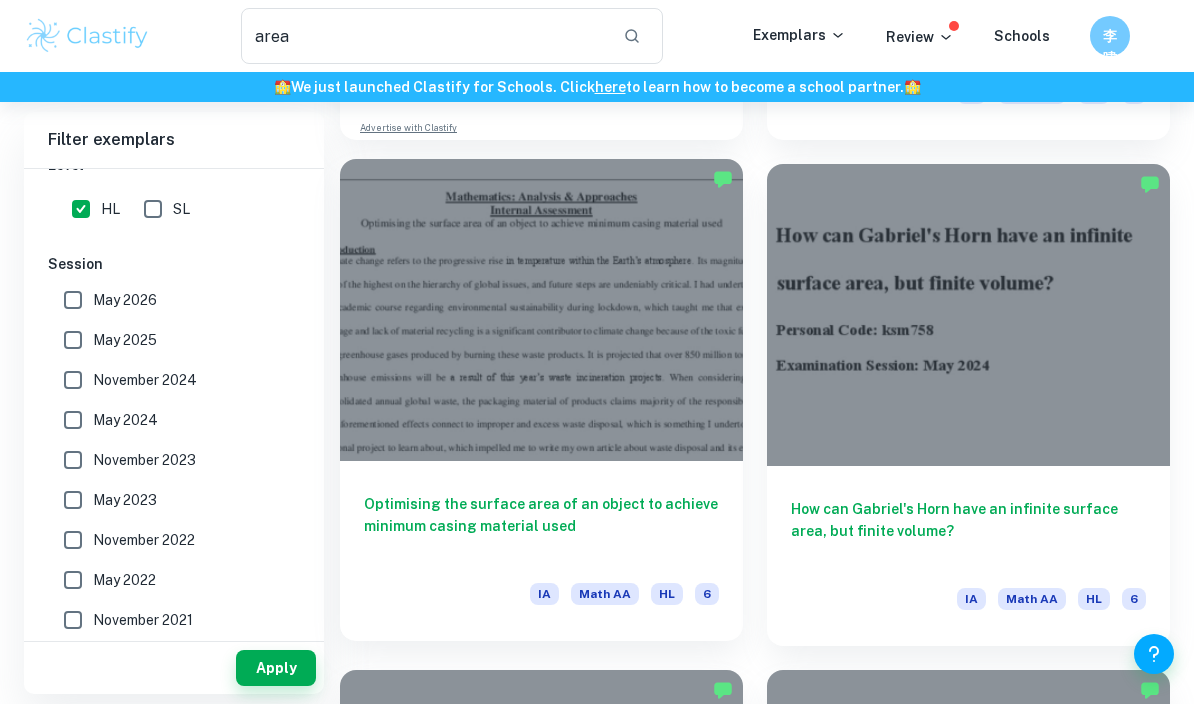 click at bounding box center [541, 310] 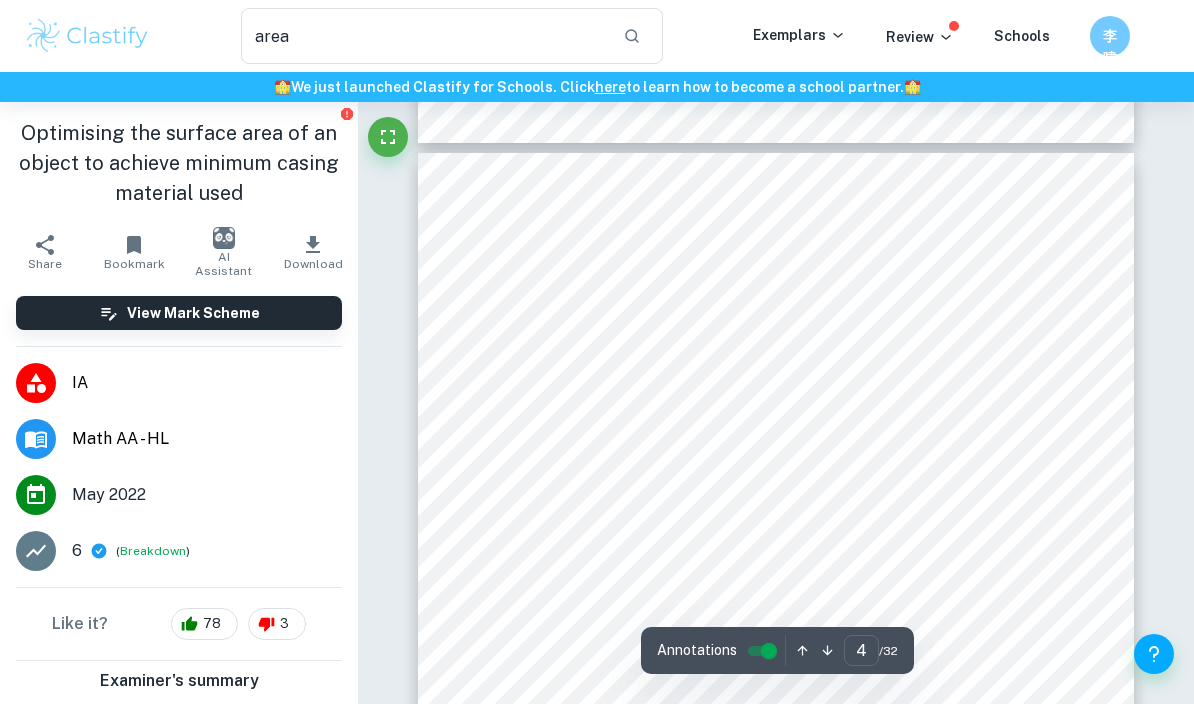 scroll, scrollTop: 3248, scrollLeft: 0, axis: vertical 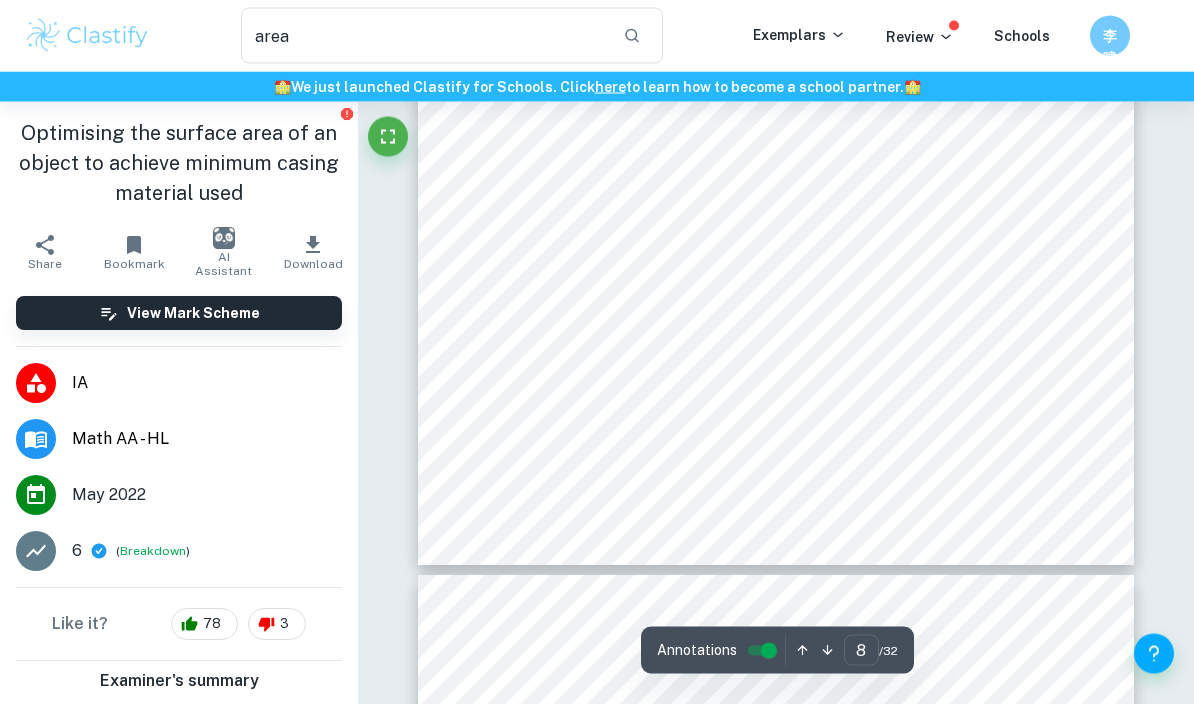 type on "9" 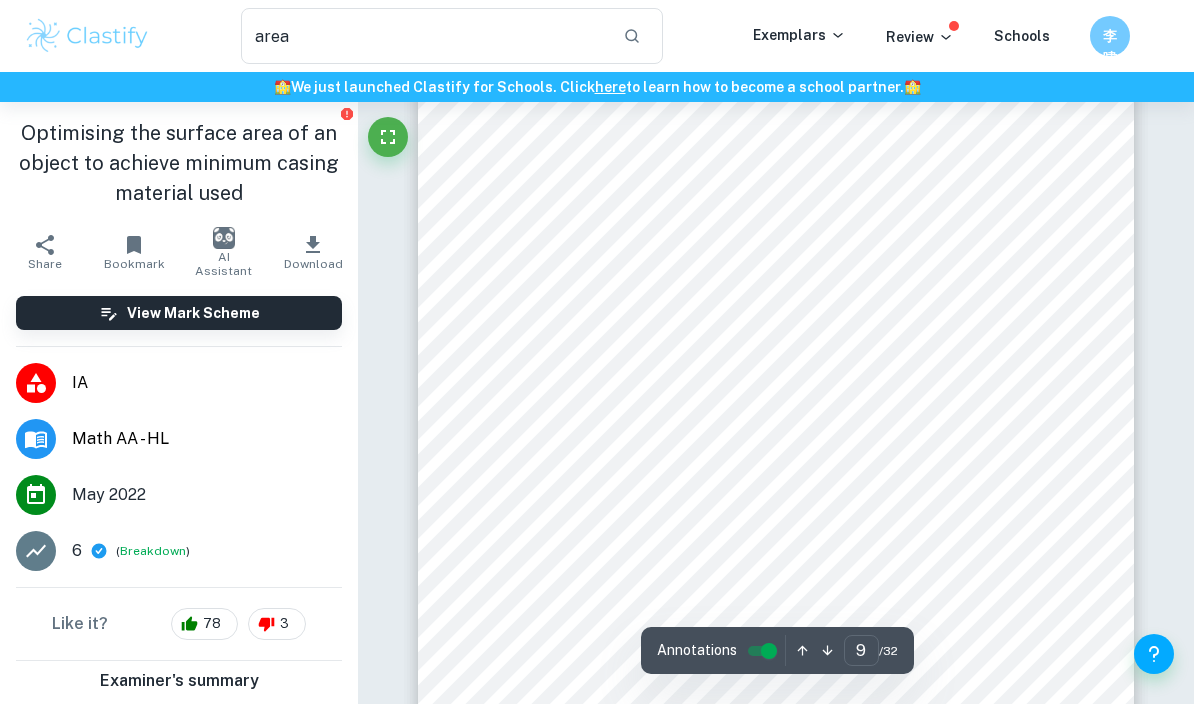 scroll, scrollTop: 8523, scrollLeft: 0, axis: vertical 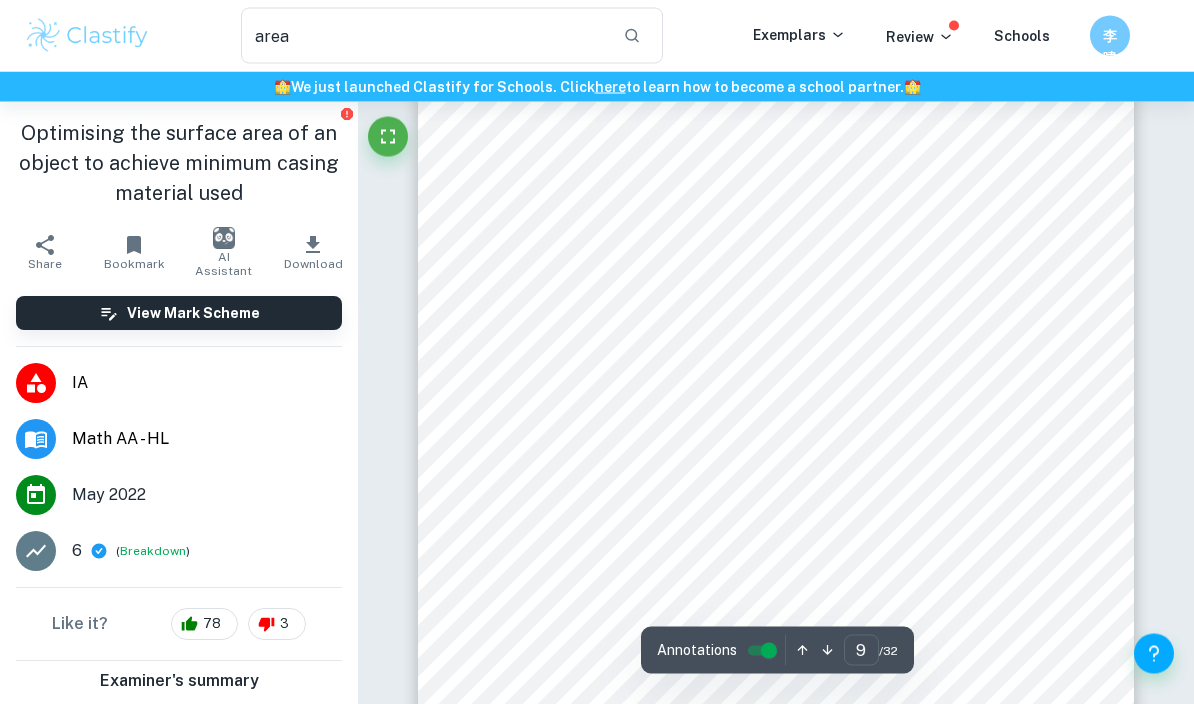 click 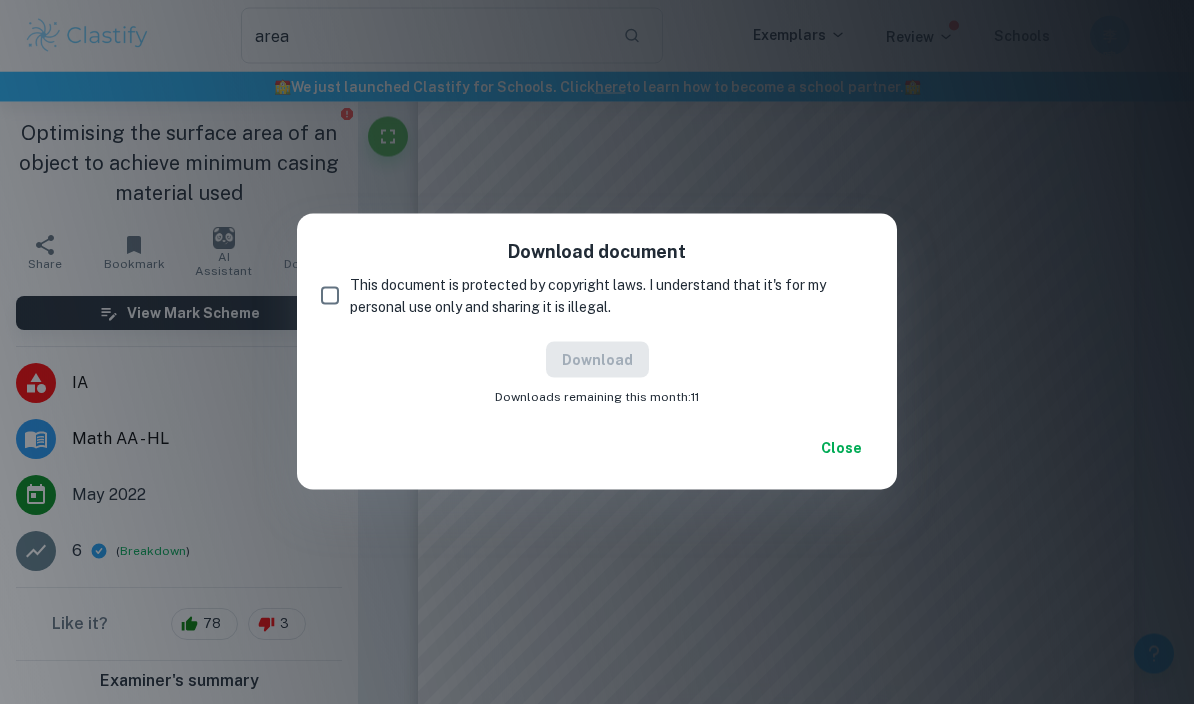 scroll, scrollTop: 8524, scrollLeft: 0, axis: vertical 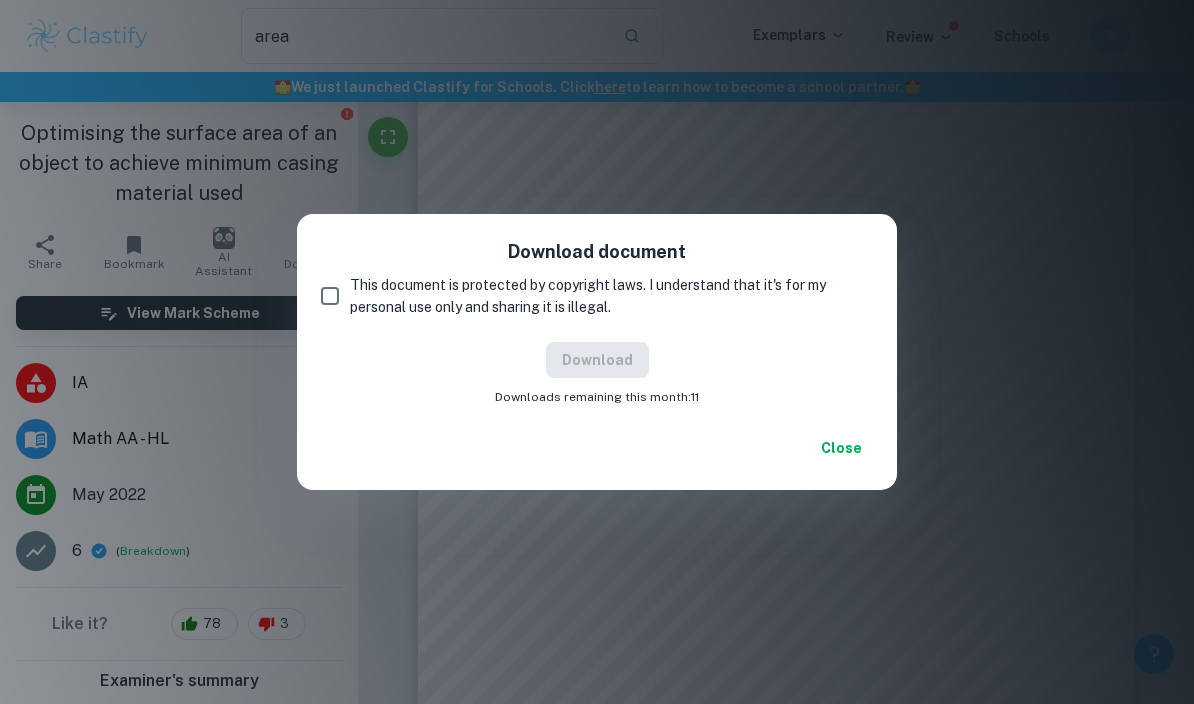 click on "This document is protected by copyright laws. I understand that it's for my personal use only and sharing it is illegal." at bounding box center (330, 296) 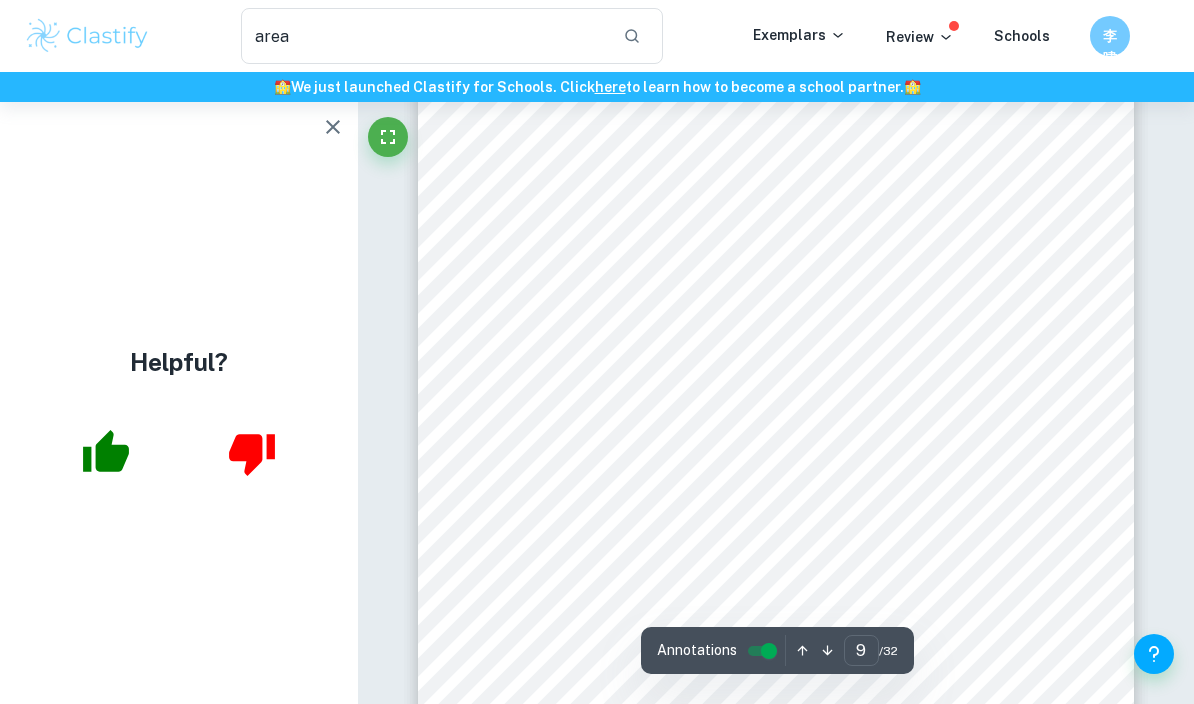 click 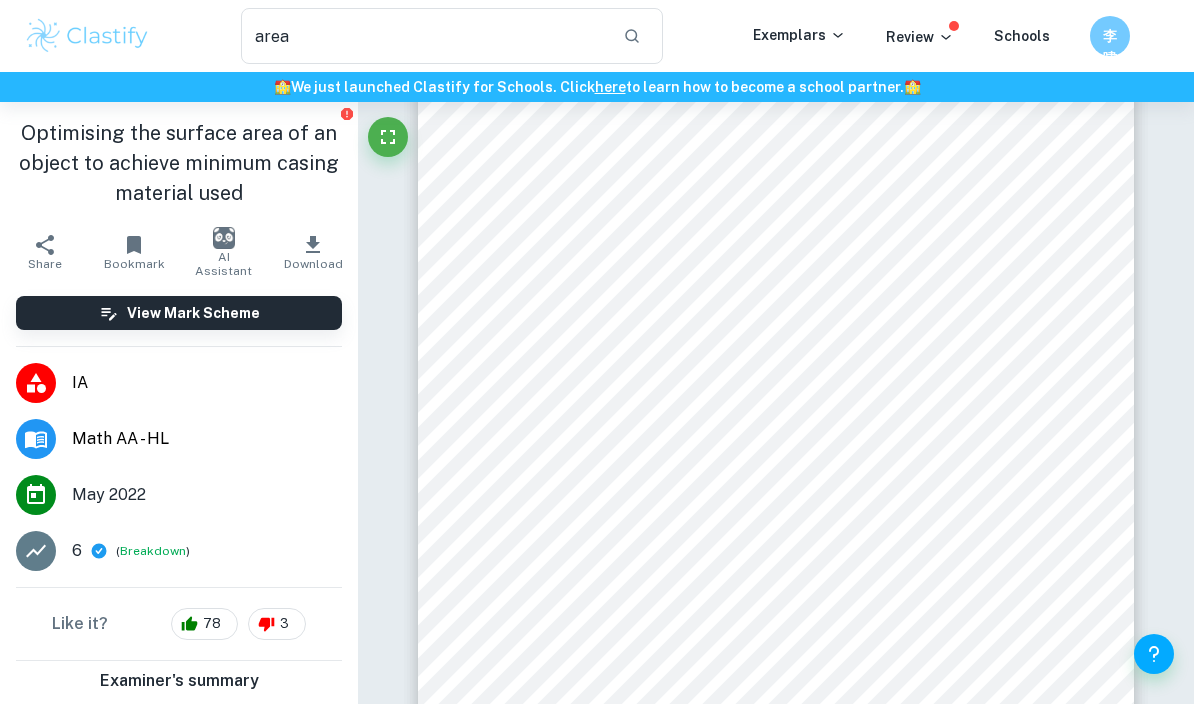 click on "Download" at bounding box center [314, 252] 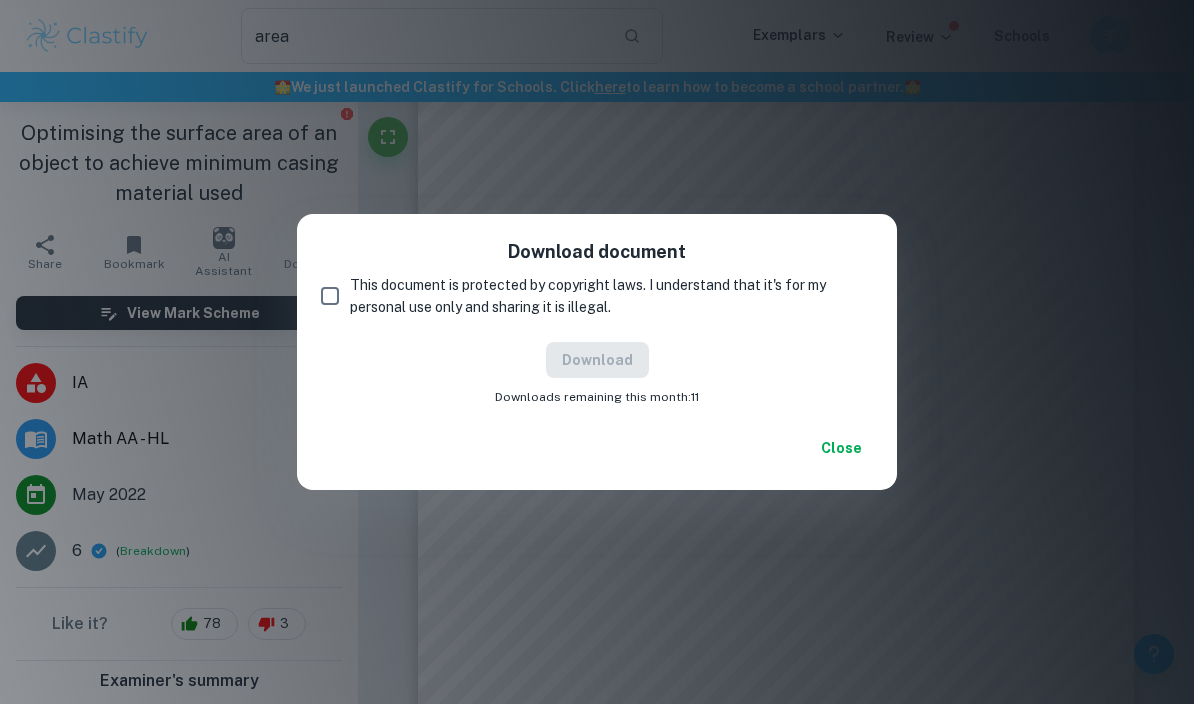 click on "This document is protected by copyright laws. I understand that it's for my personal use only and sharing it is illegal." at bounding box center [330, 296] 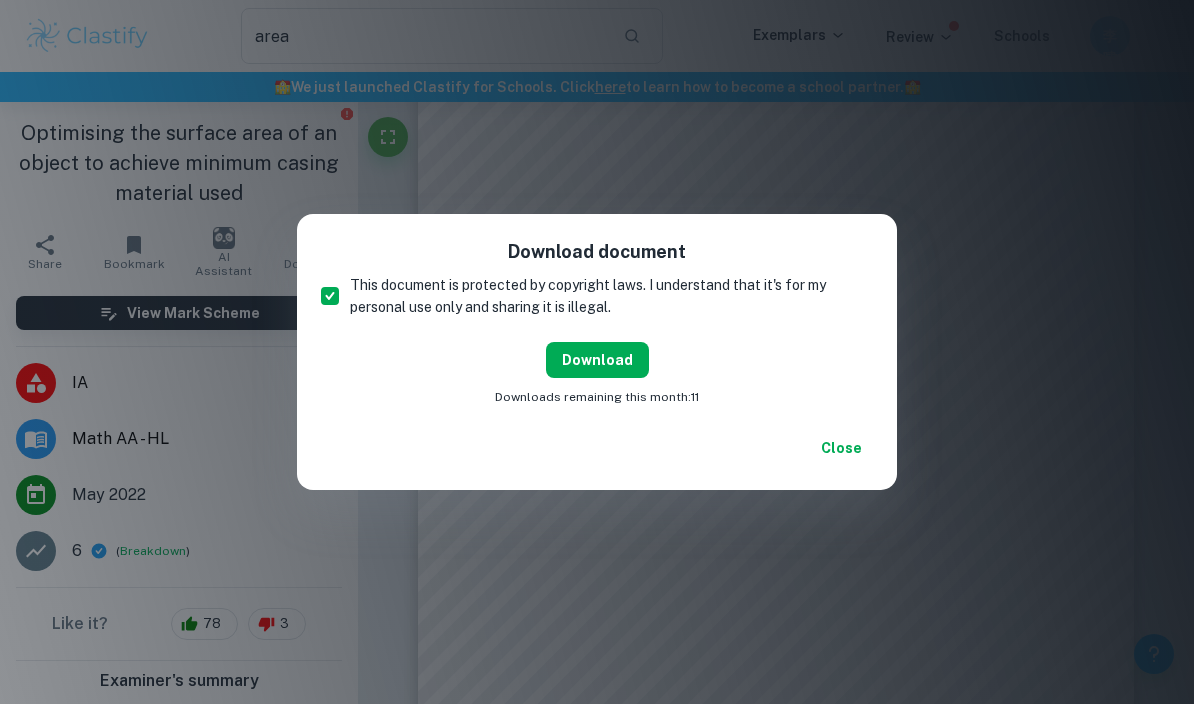 click on "Download" at bounding box center (597, 360) 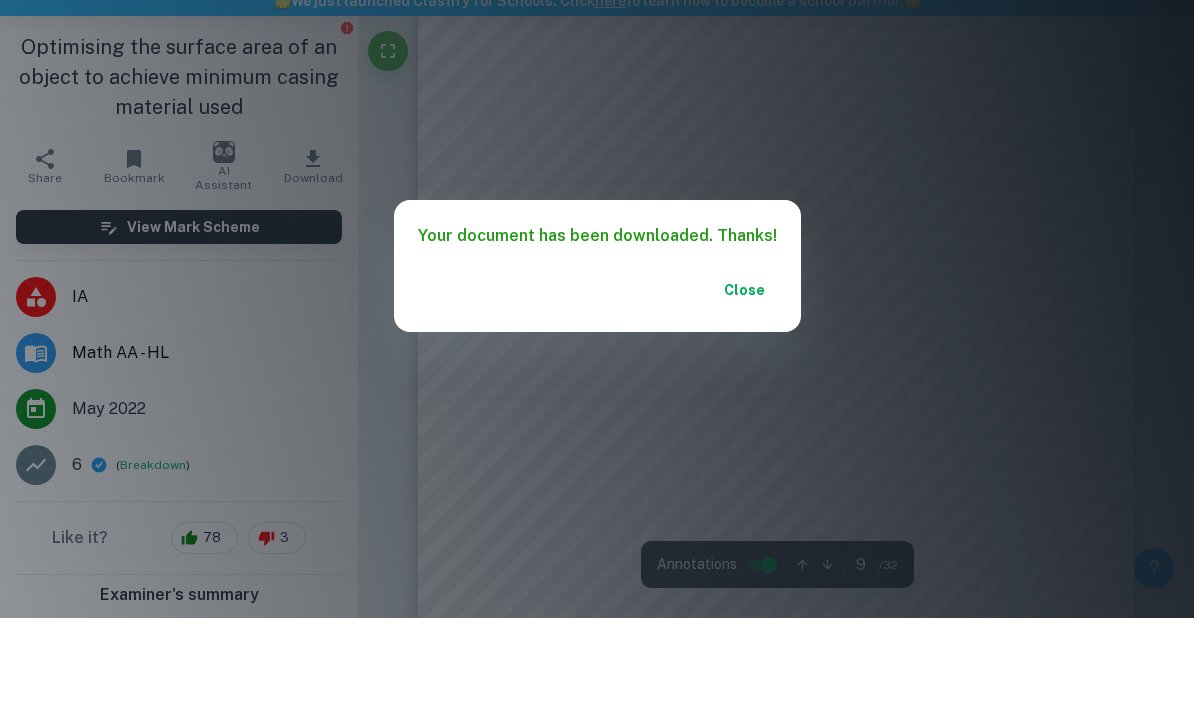 scroll, scrollTop: 8611, scrollLeft: 0, axis: vertical 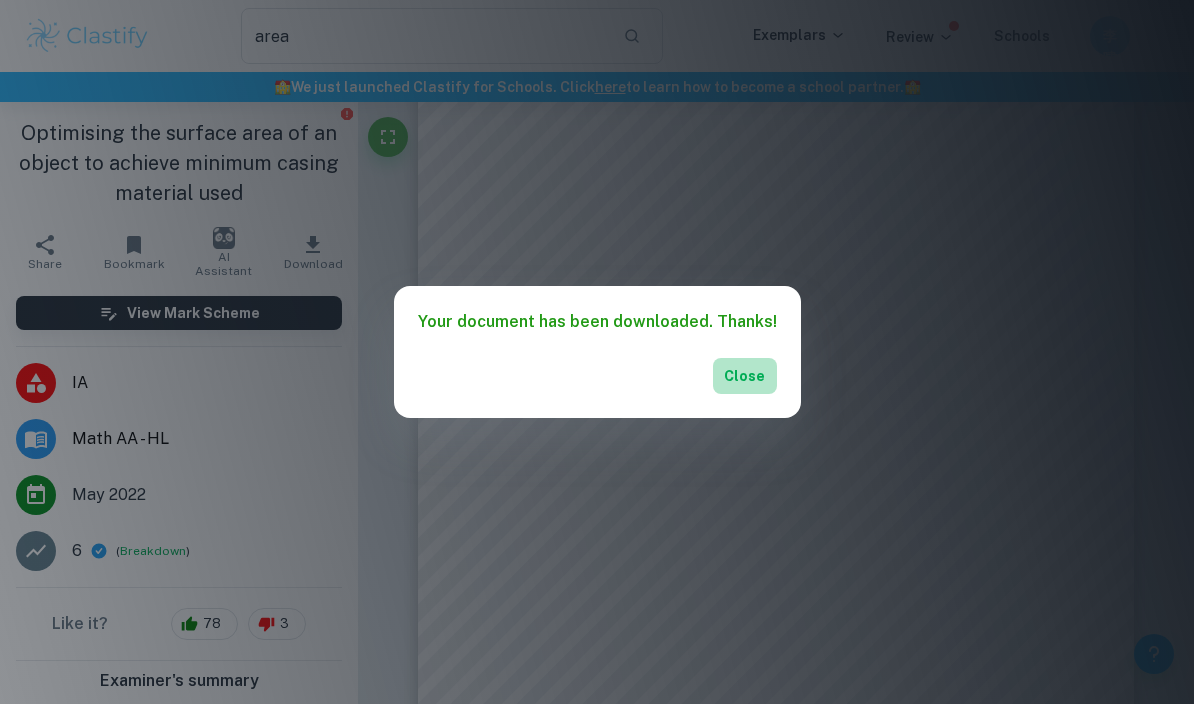 click on "Close" at bounding box center [745, 376] 